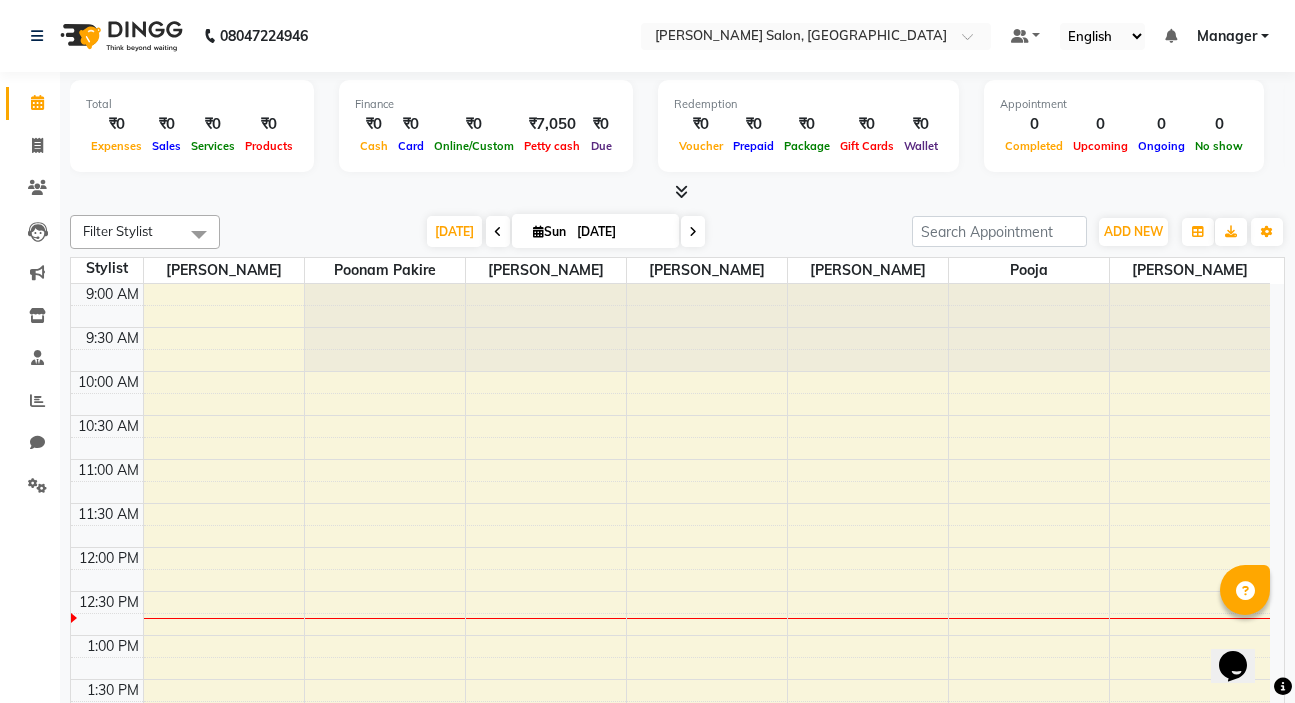 scroll, scrollTop: 0, scrollLeft: 0, axis: both 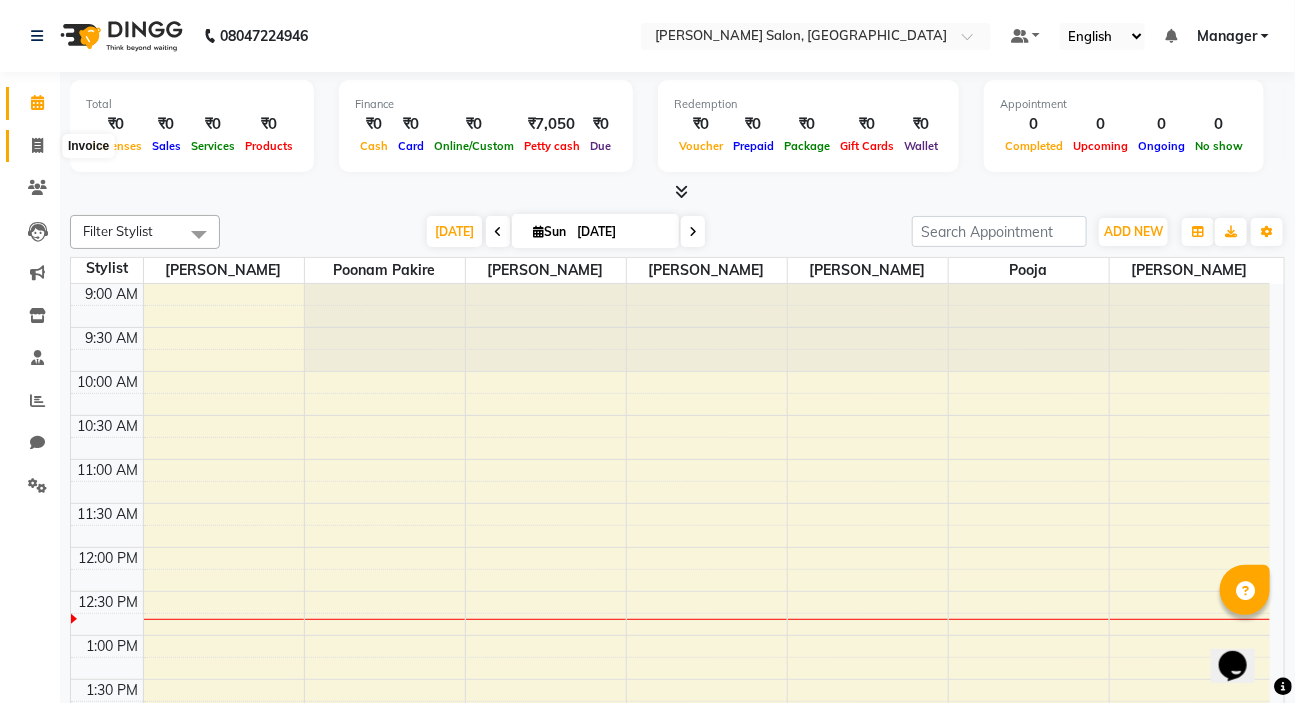 click 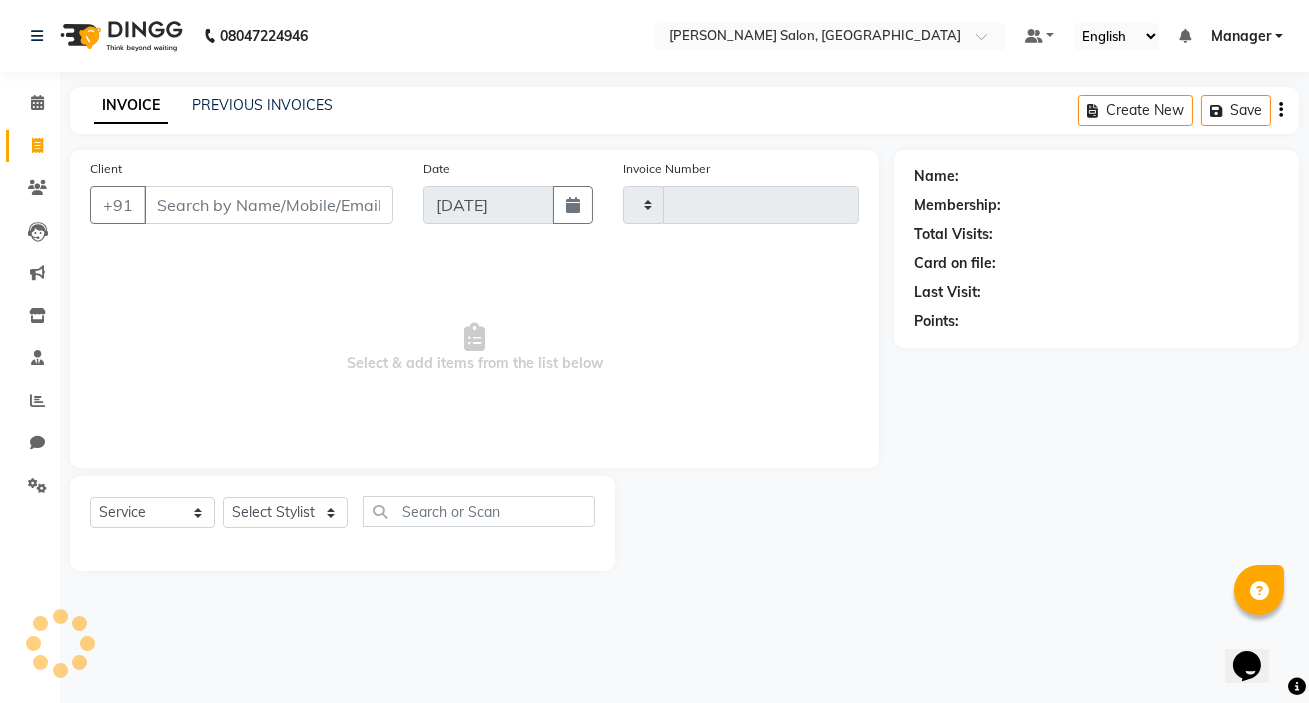 type on "0502" 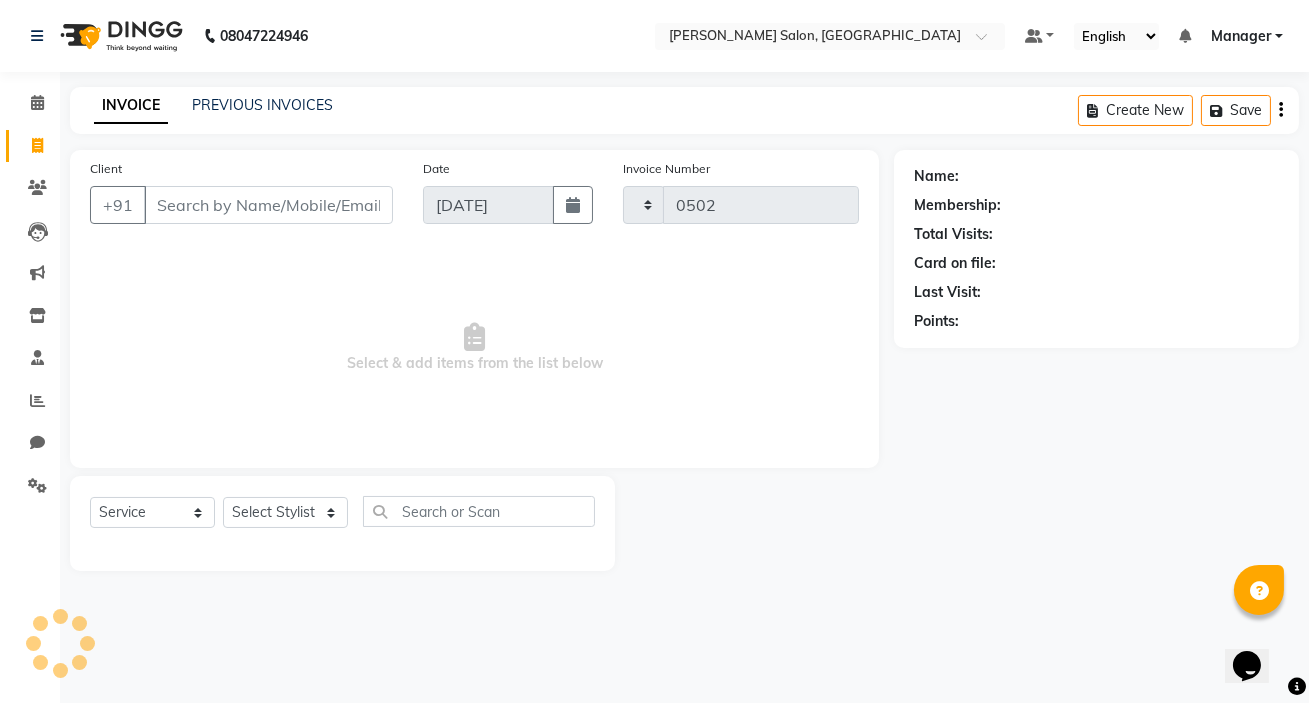 select on "7550" 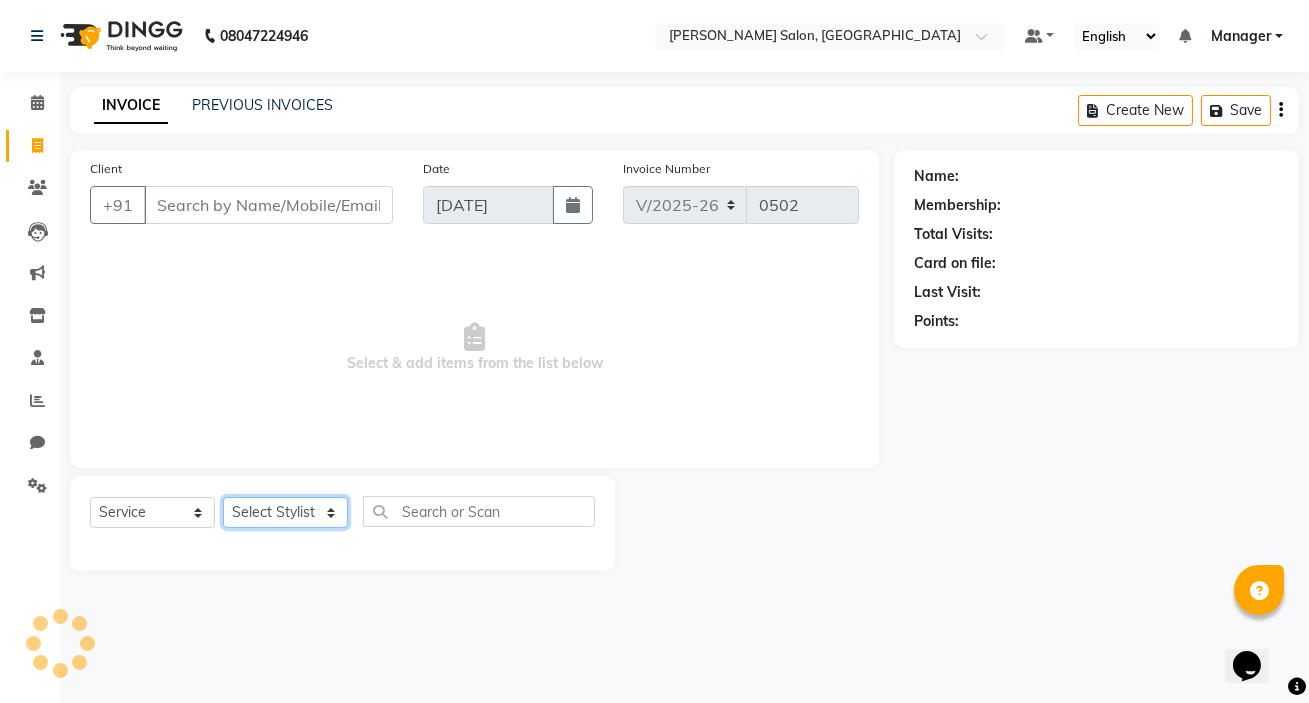 click on "Select Stylist" 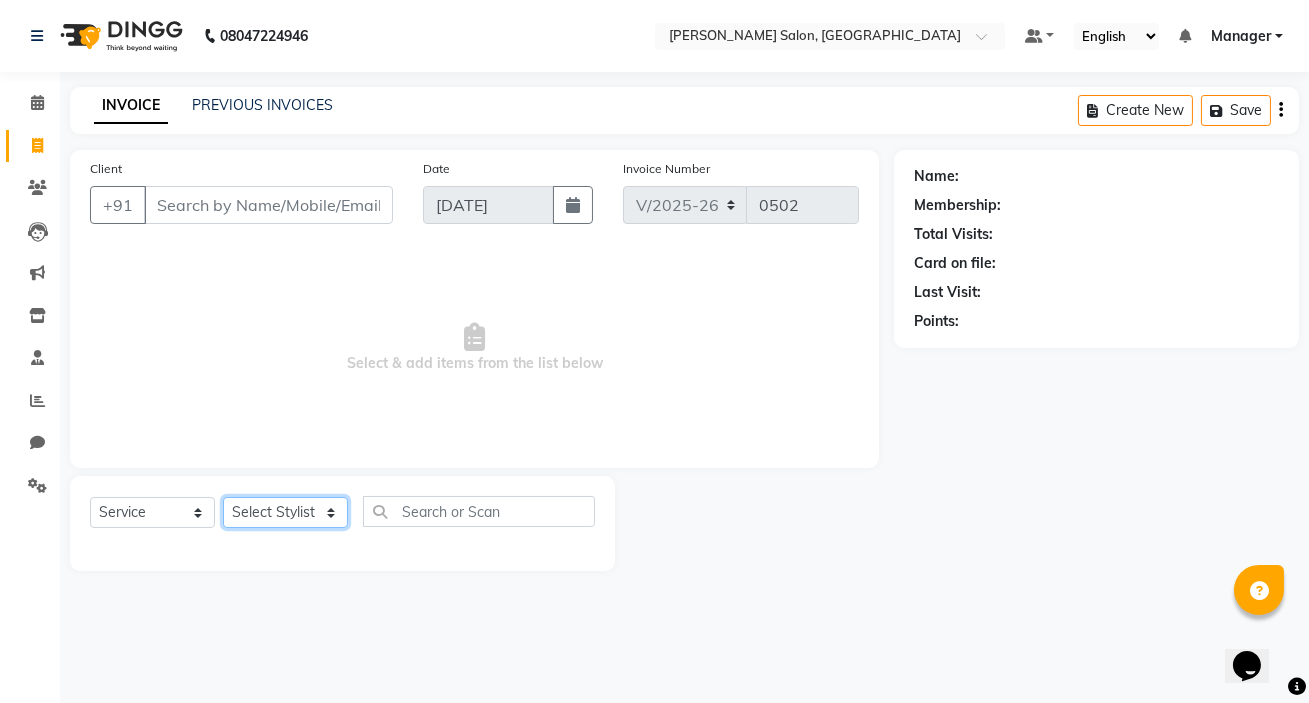 select on "69872" 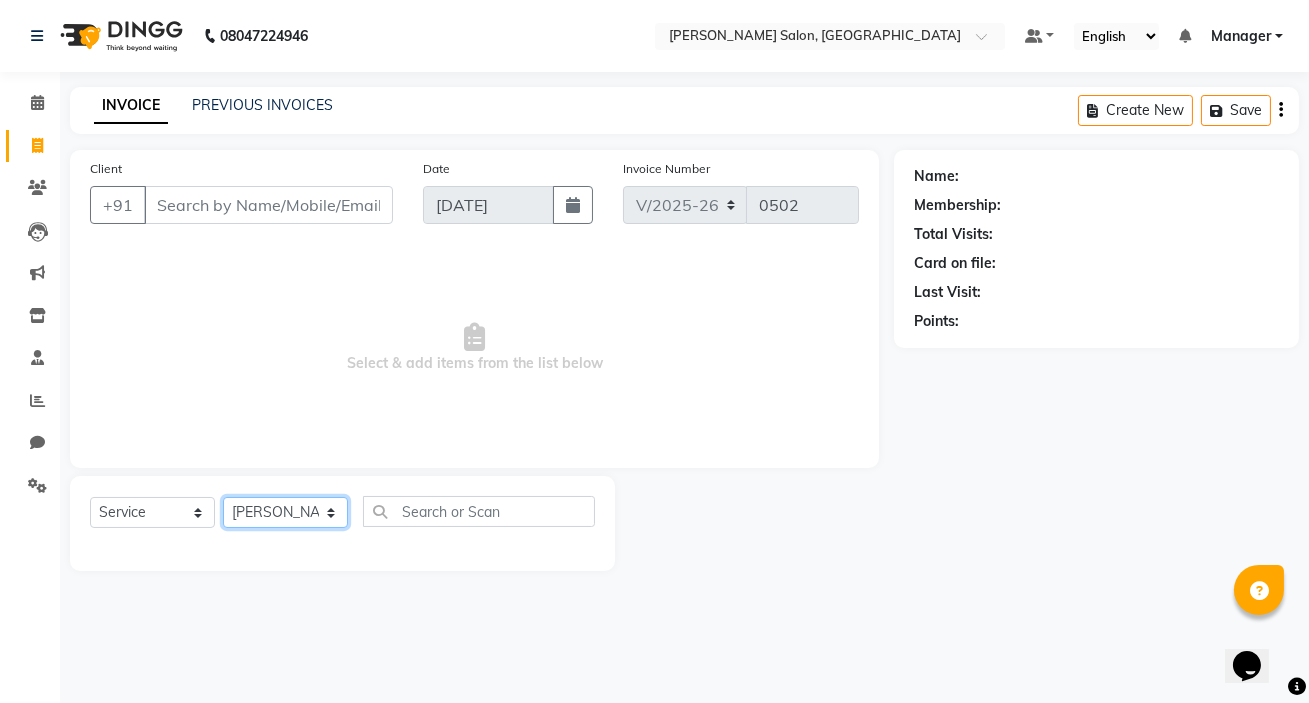 click on "Select Stylist [PERSON_NAME] [PERSON_NAME] Manager [PERSON_NAME]  [PERSON_NAME] [PERSON_NAME]" 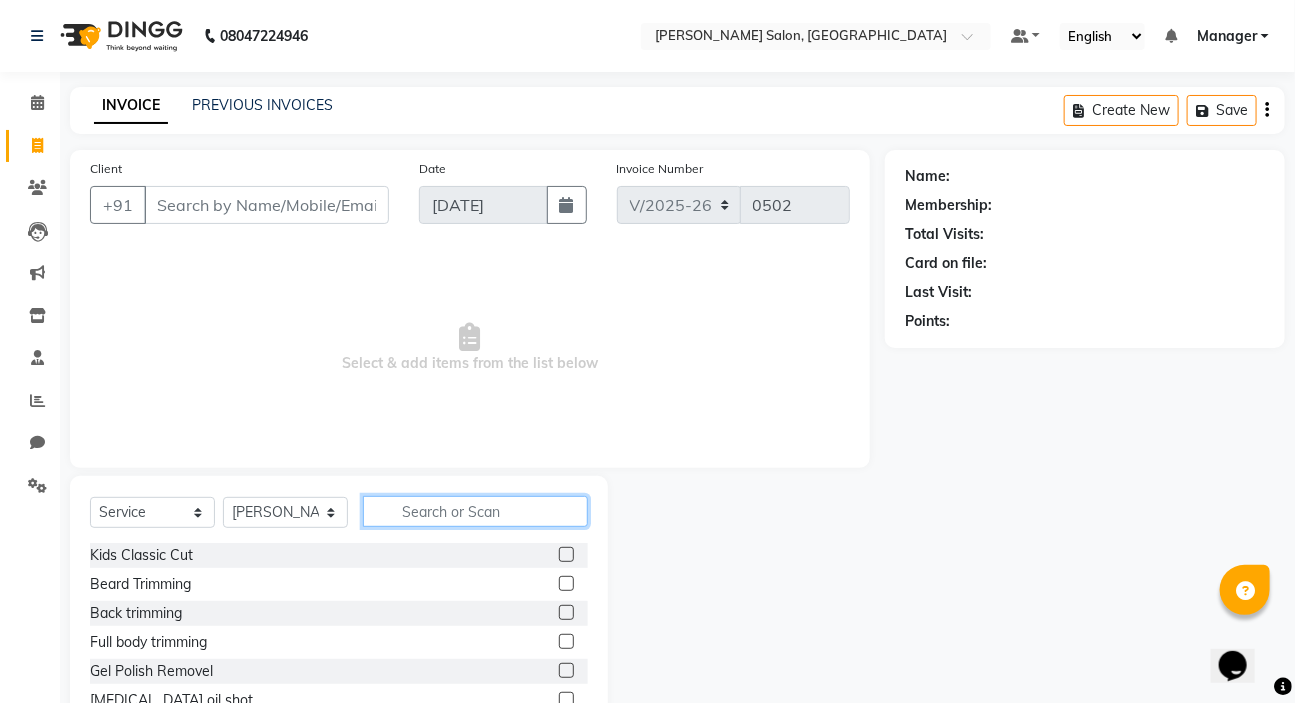 click 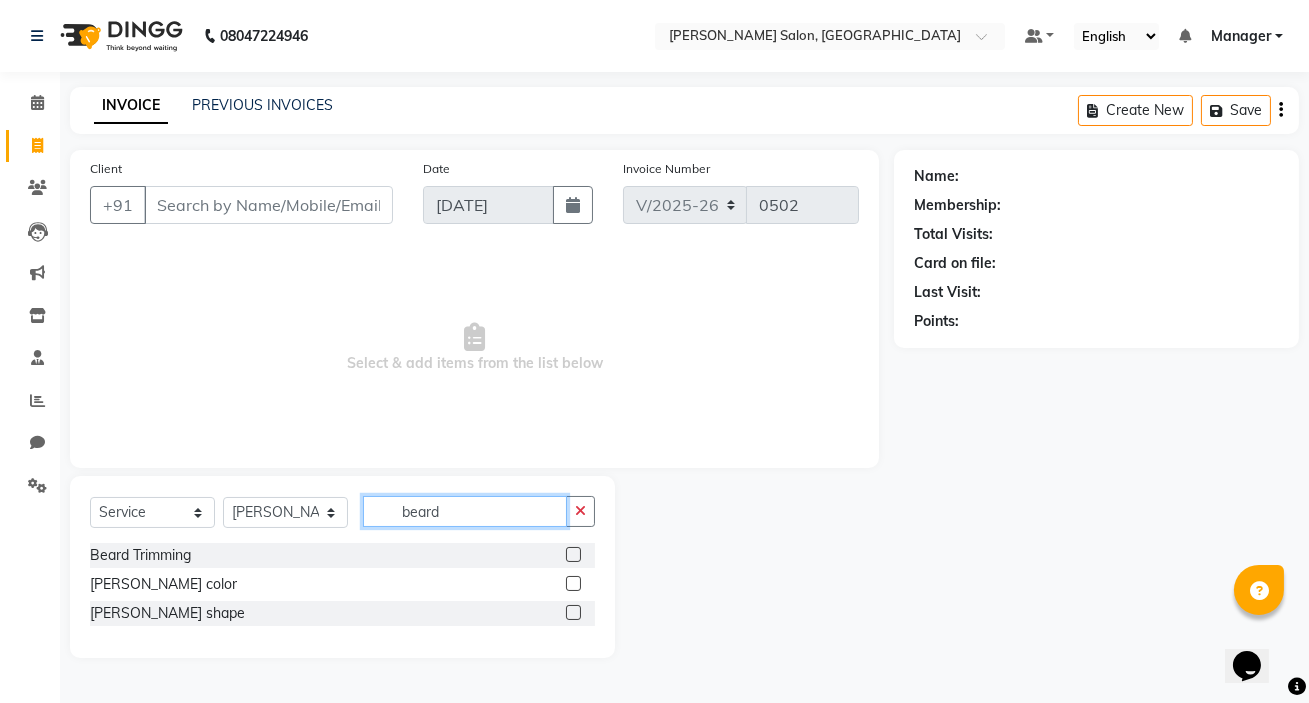 type on "beard" 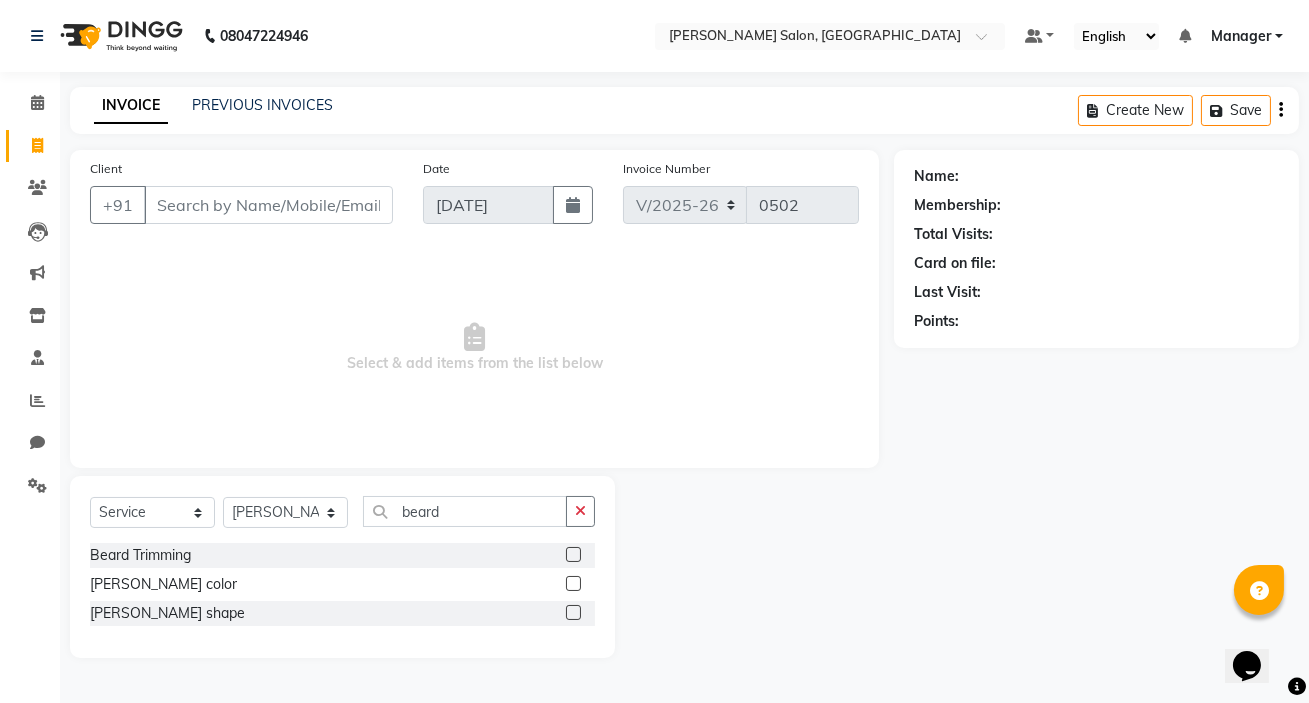 click 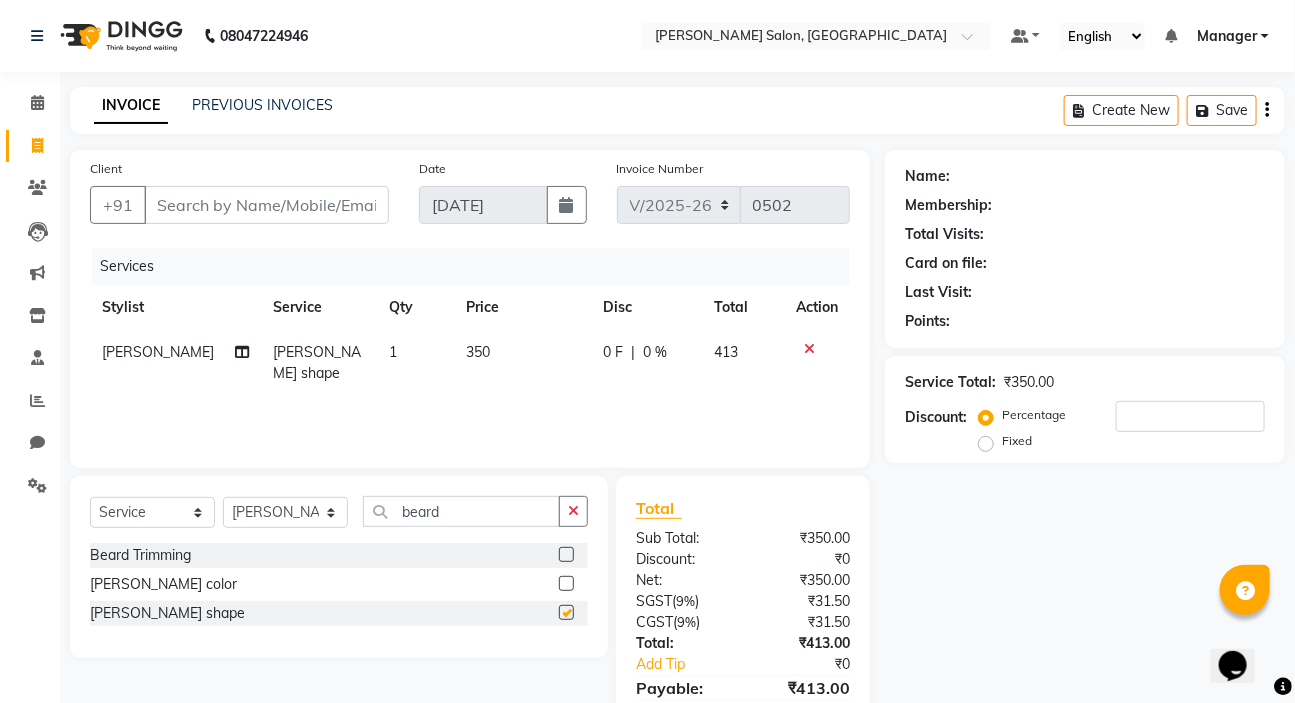checkbox on "false" 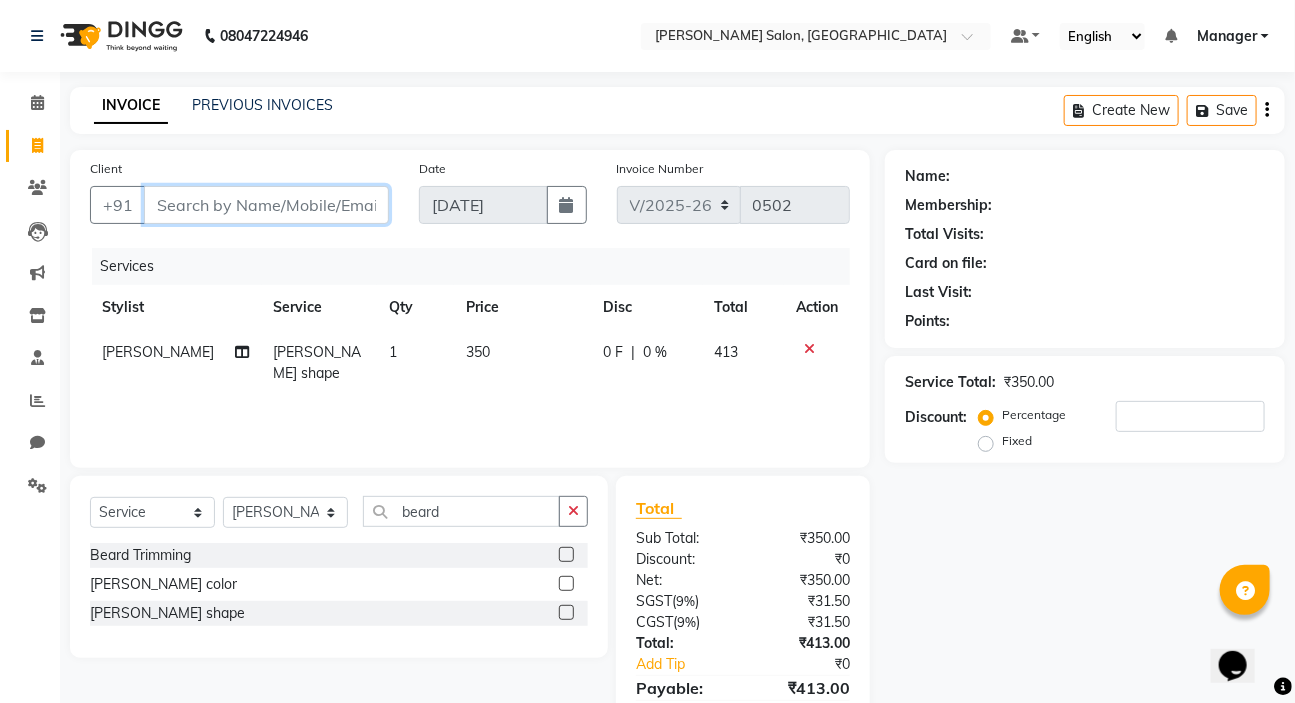 click on "Client" at bounding box center [266, 205] 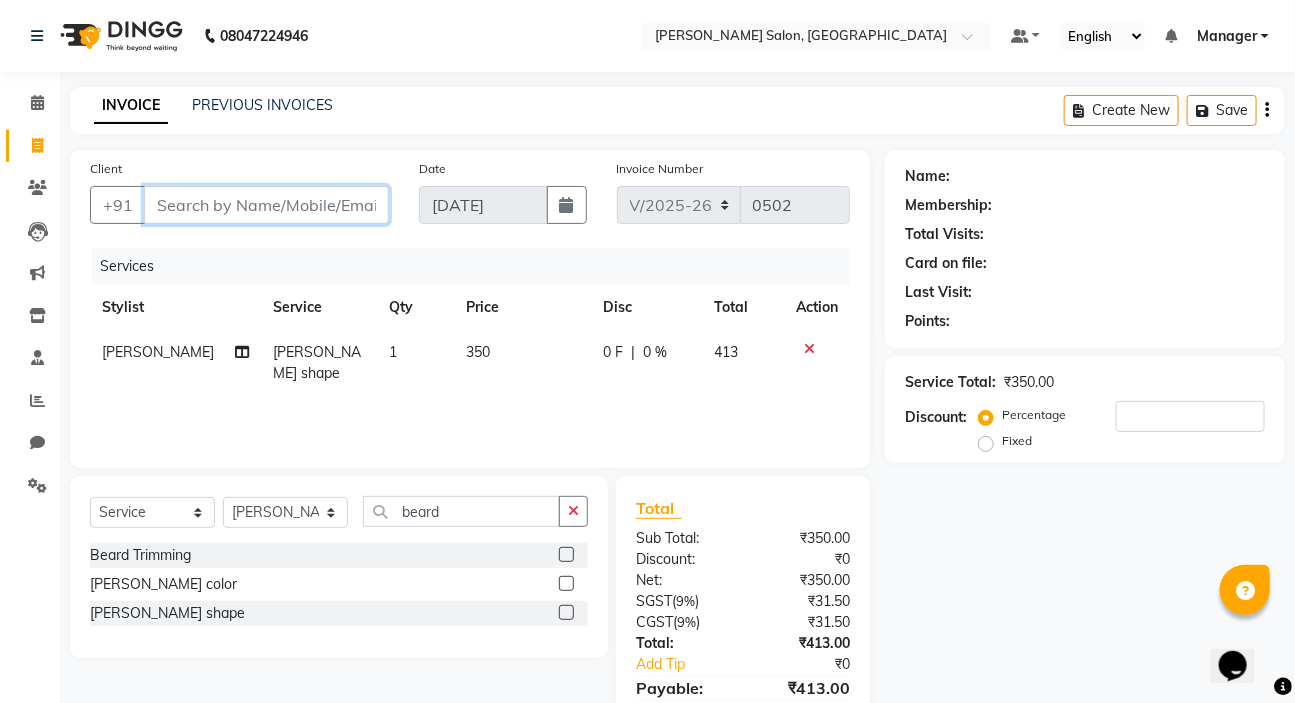 click on "Client" at bounding box center (266, 205) 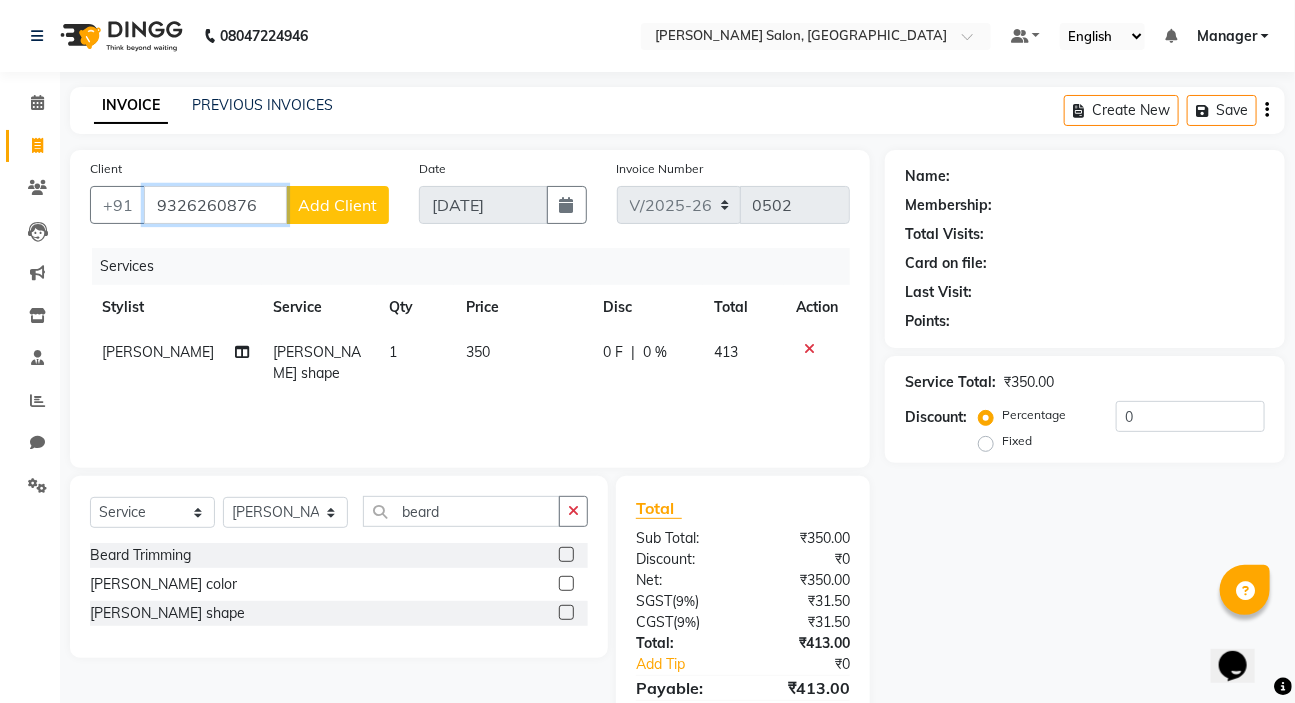 type on "9326260876" 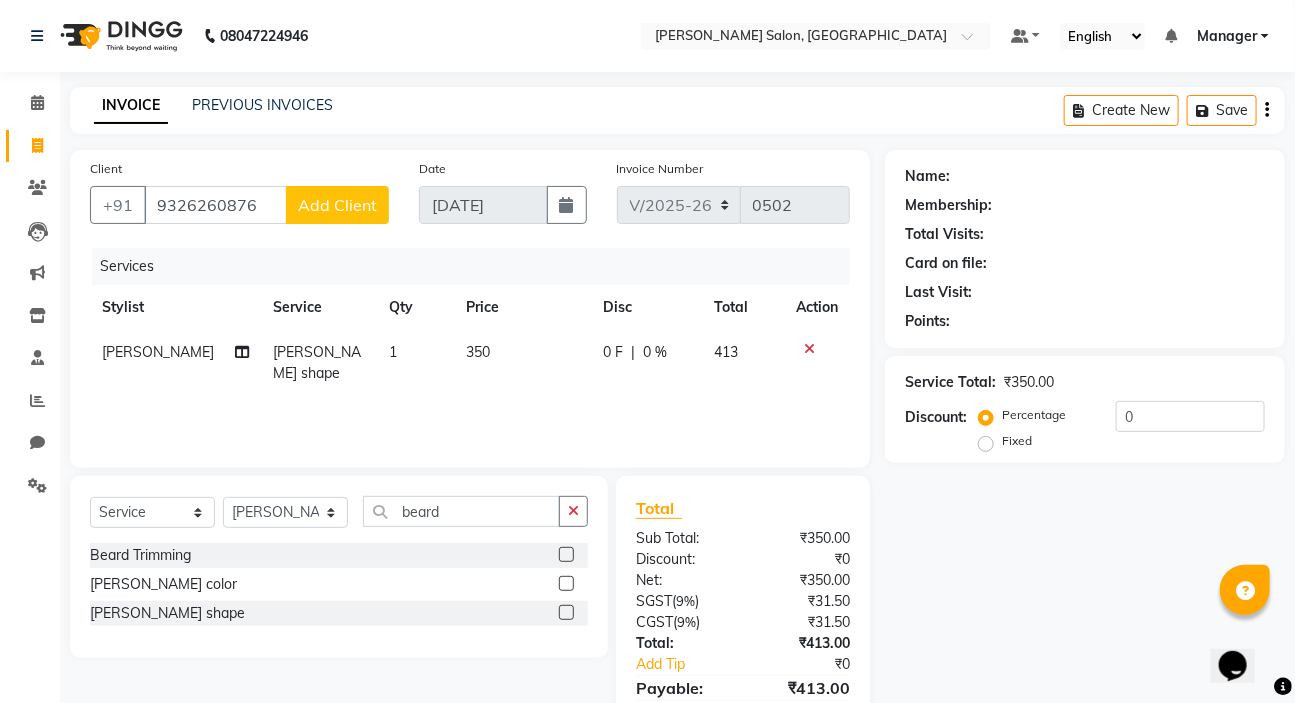 click on "Add Client" 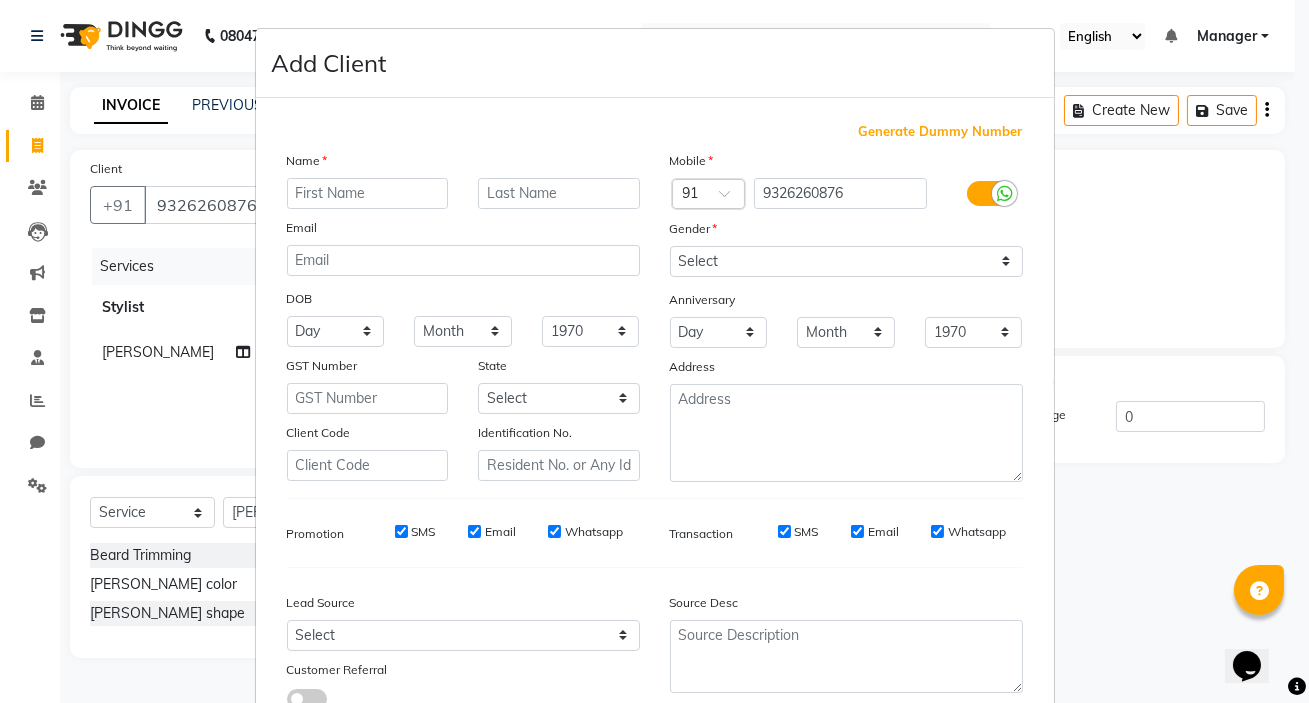 click at bounding box center (368, 193) 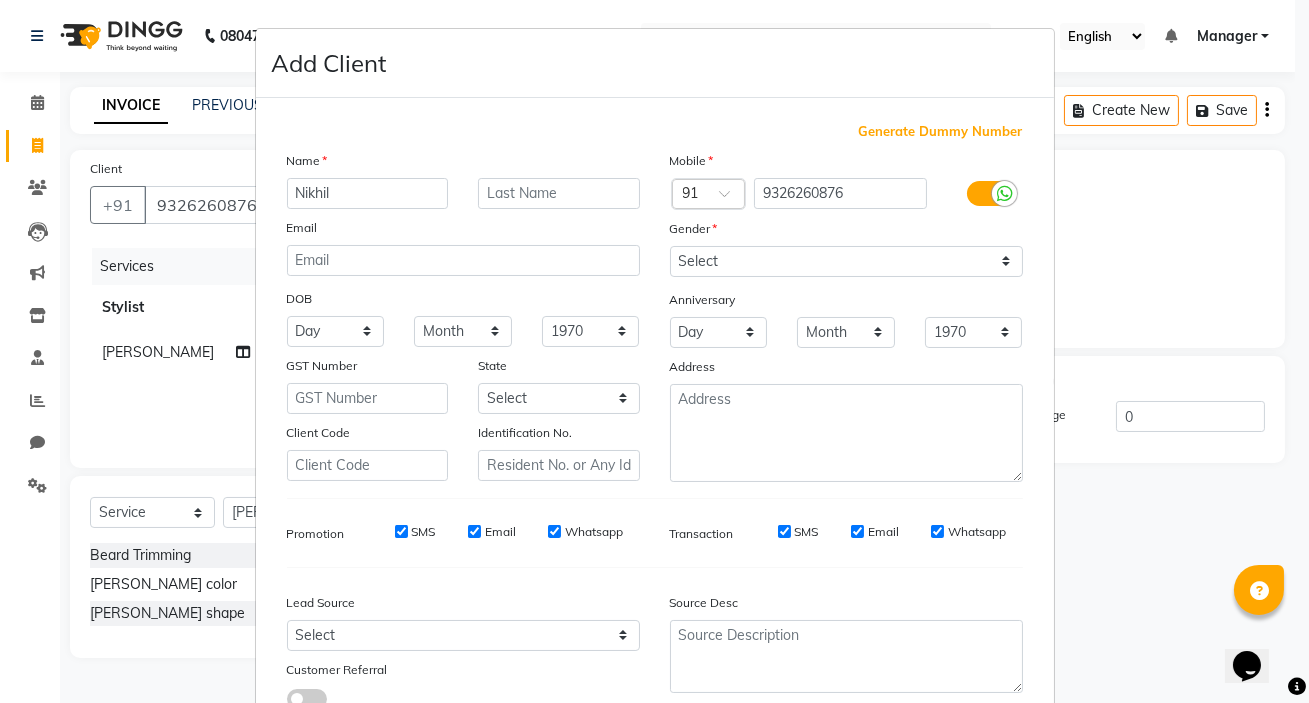 type on "Nikhil" 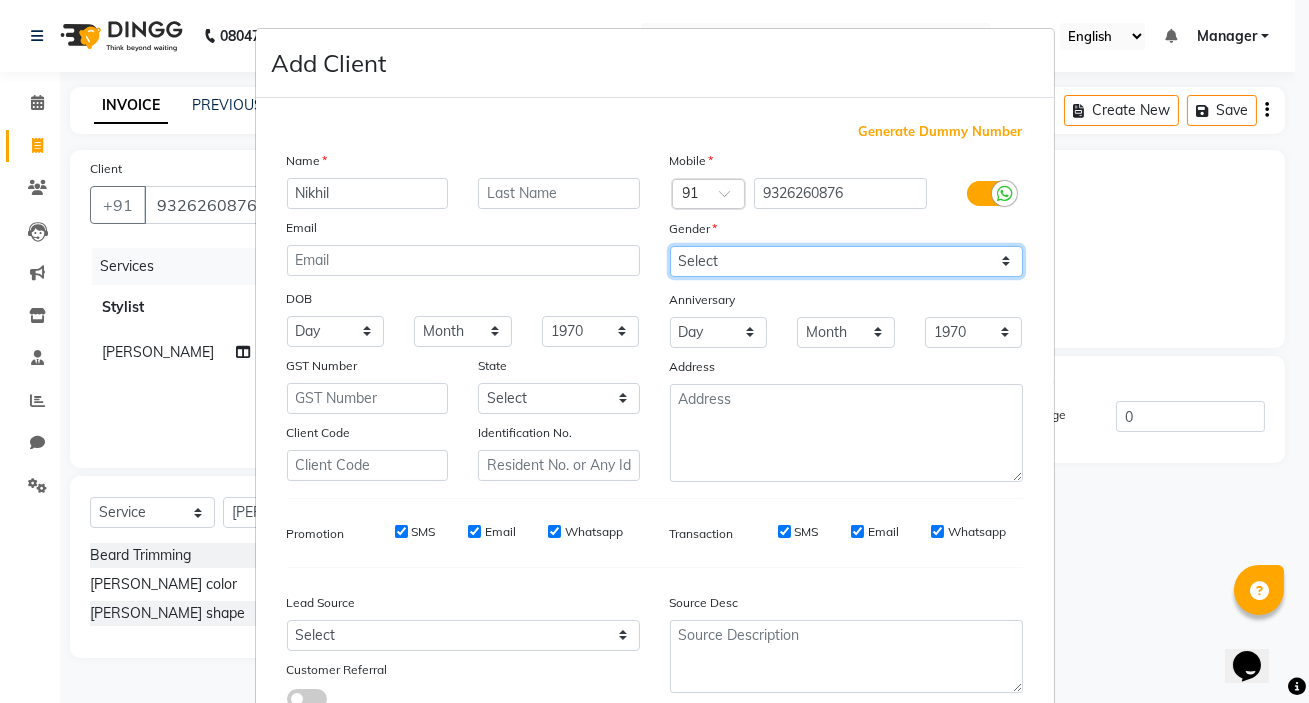 click on "Select [DEMOGRAPHIC_DATA] [DEMOGRAPHIC_DATA] Other Prefer Not To Say" at bounding box center [846, 261] 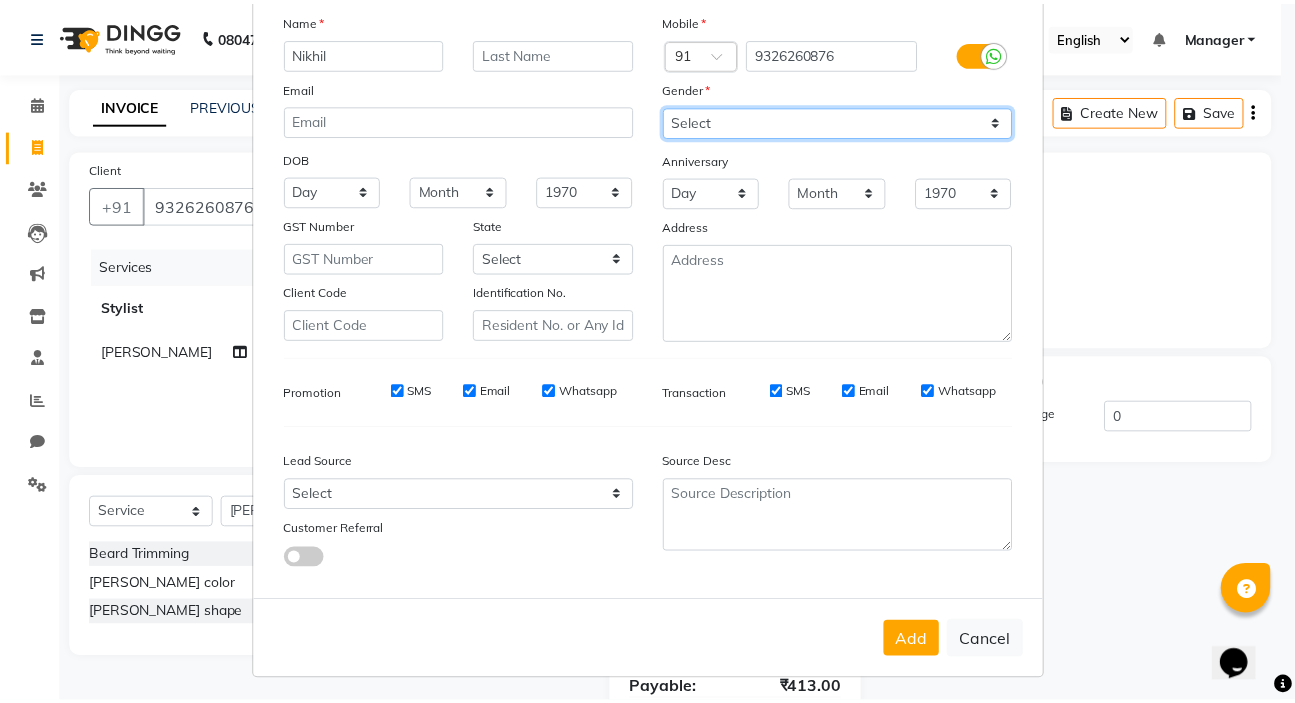 scroll, scrollTop: 150, scrollLeft: 0, axis: vertical 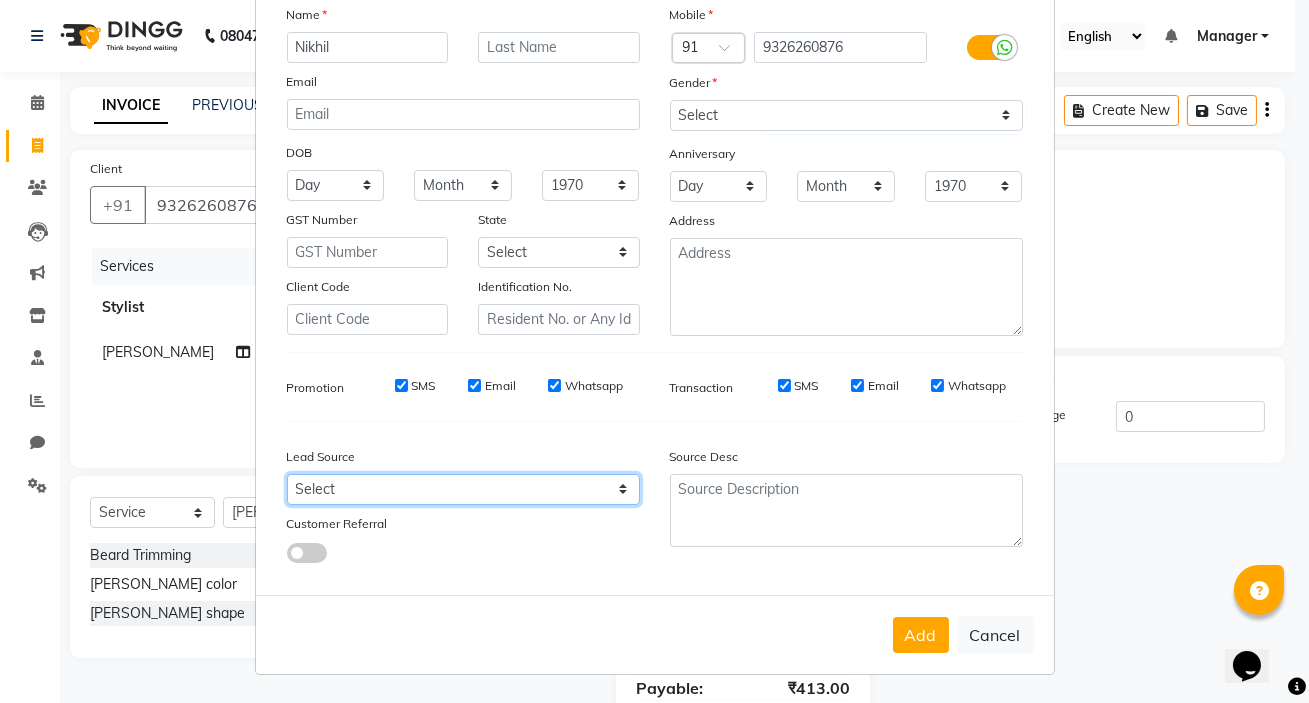 click on "Select Walk-in Referral Internet Friend Word of Mouth Advertisement Facebook JustDial Google Other" at bounding box center (463, 489) 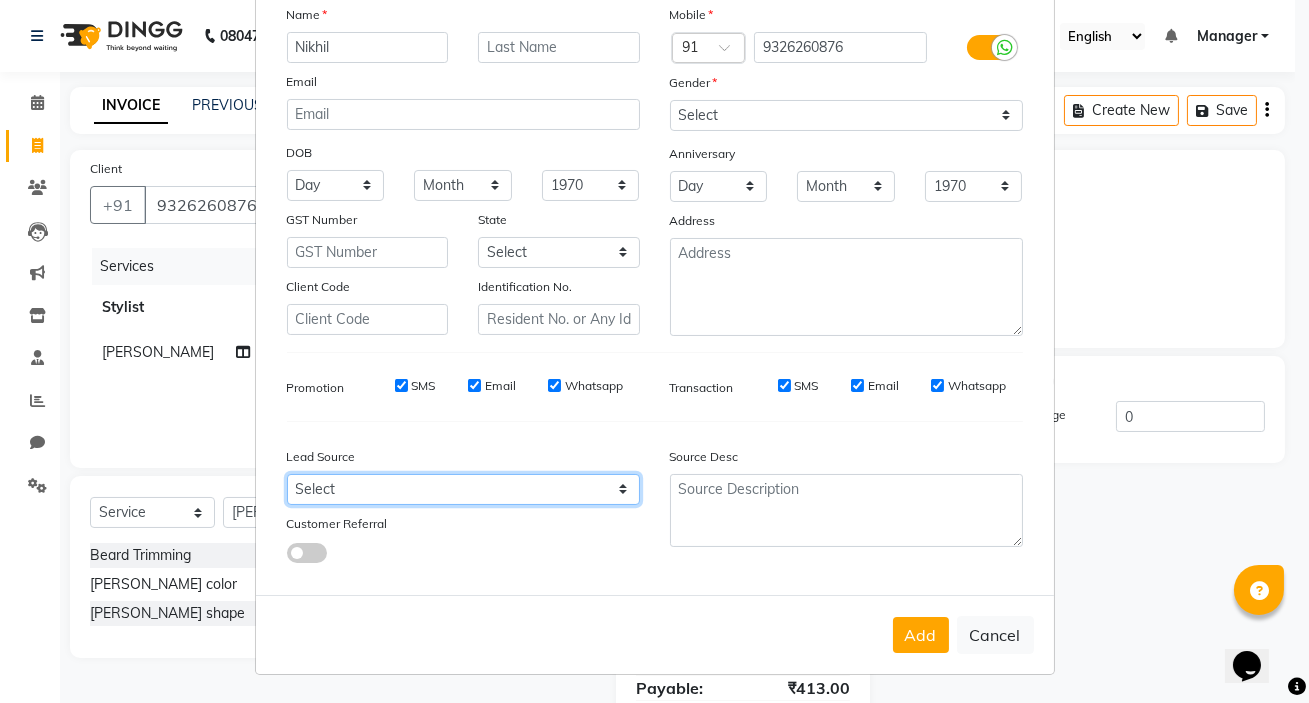 select on "51246" 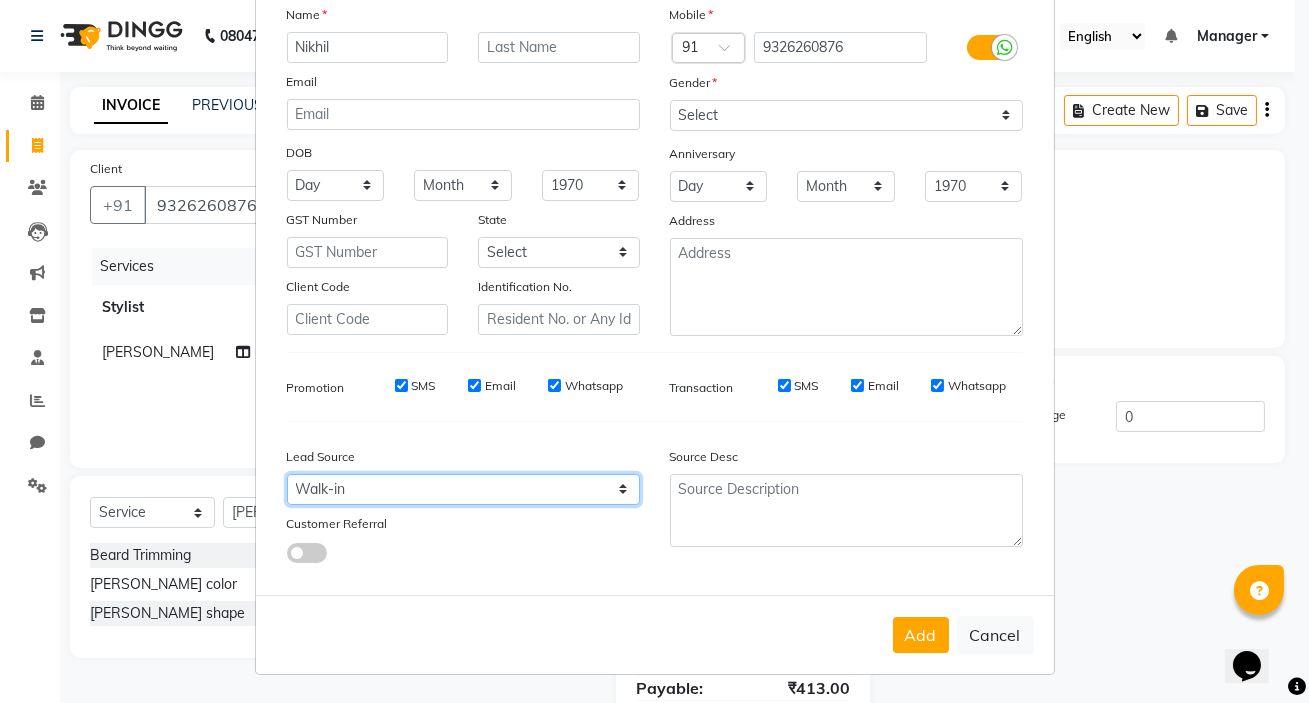 click on "Select Walk-in Referral Internet Friend Word of Mouth Advertisement Facebook JustDial Google Other" at bounding box center (463, 489) 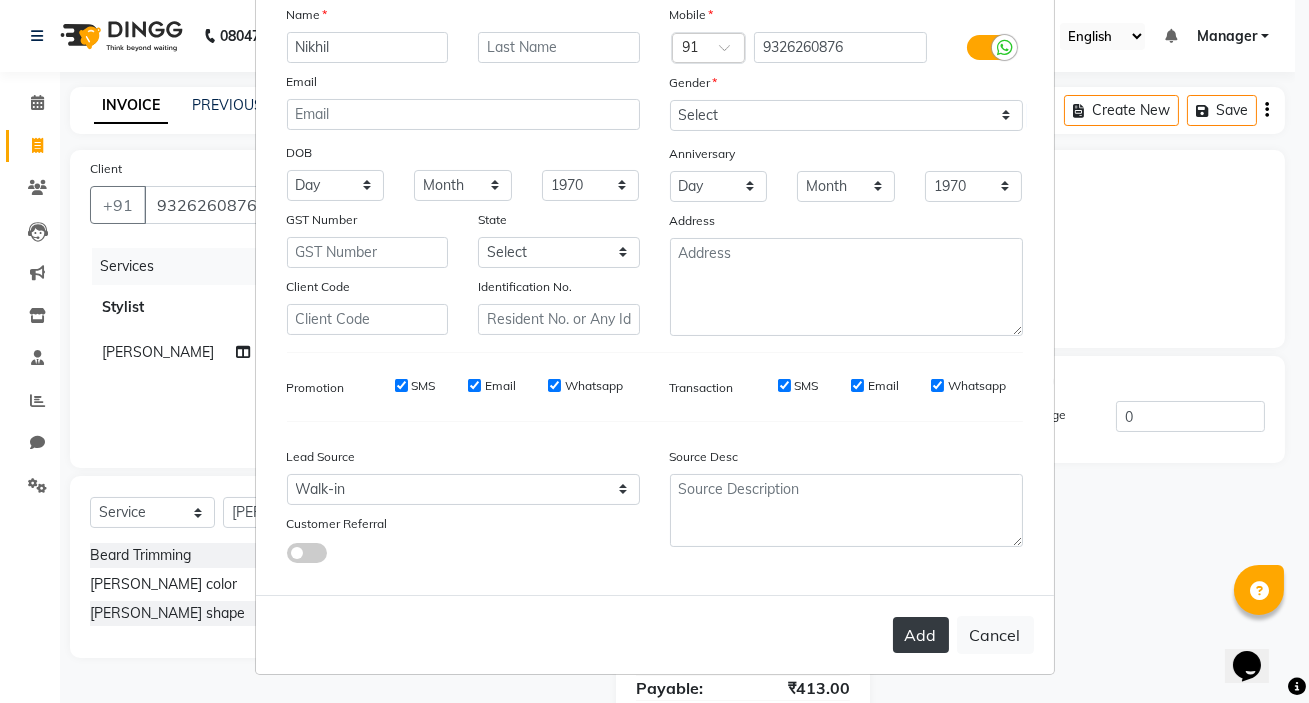 click on "Add" at bounding box center (921, 635) 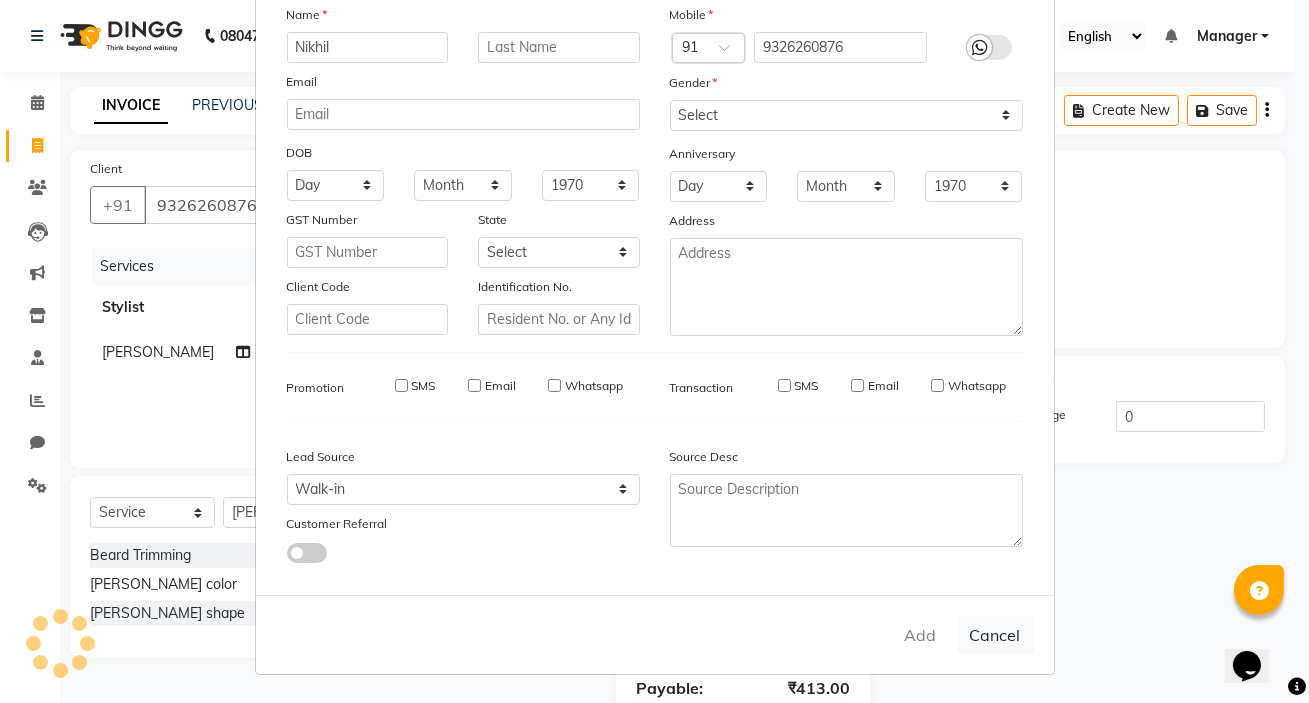type 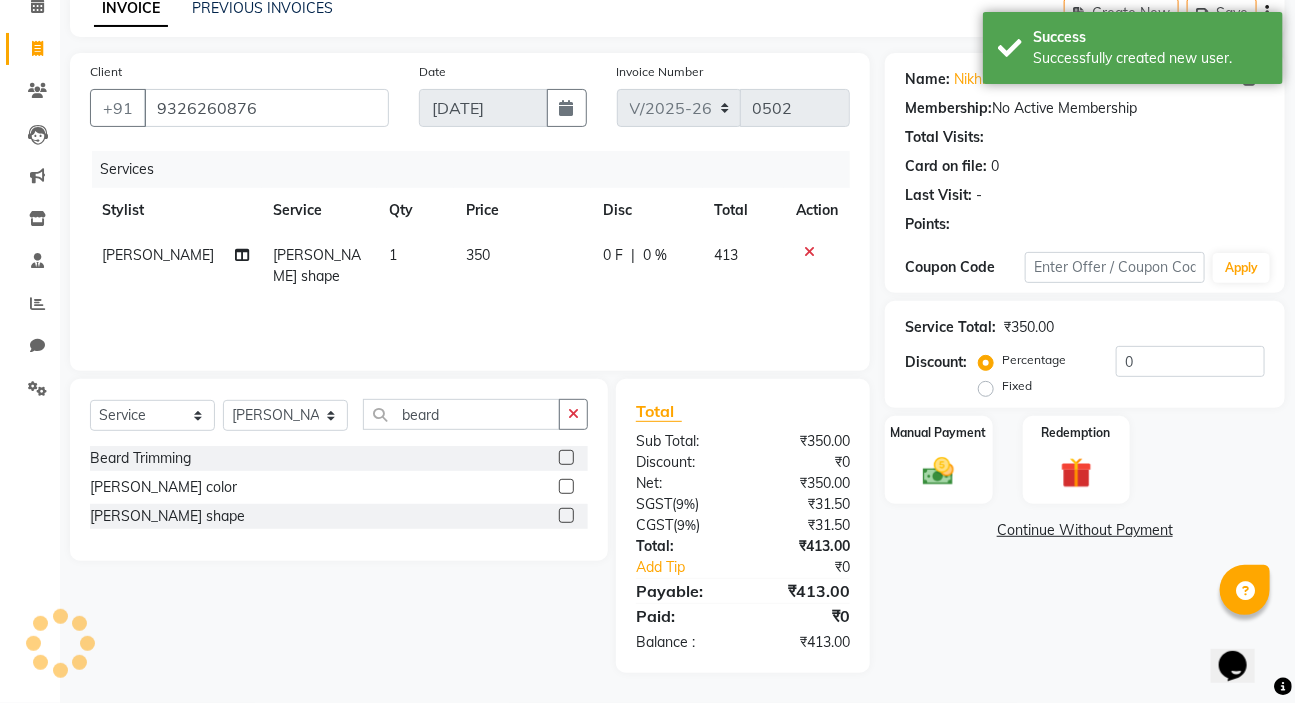scroll, scrollTop: 98, scrollLeft: 0, axis: vertical 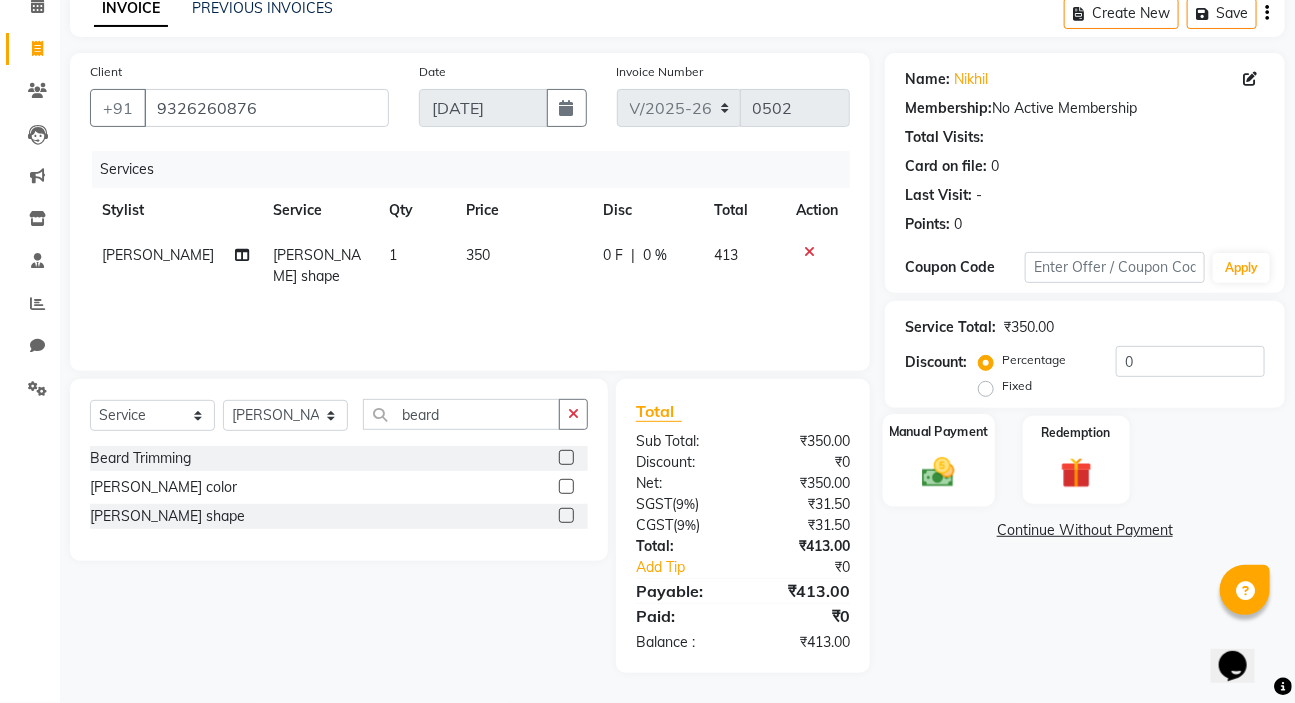 drag, startPoint x: 936, startPoint y: 449, endPoint x: 948, endPoint y: 460, distance: 16.27882 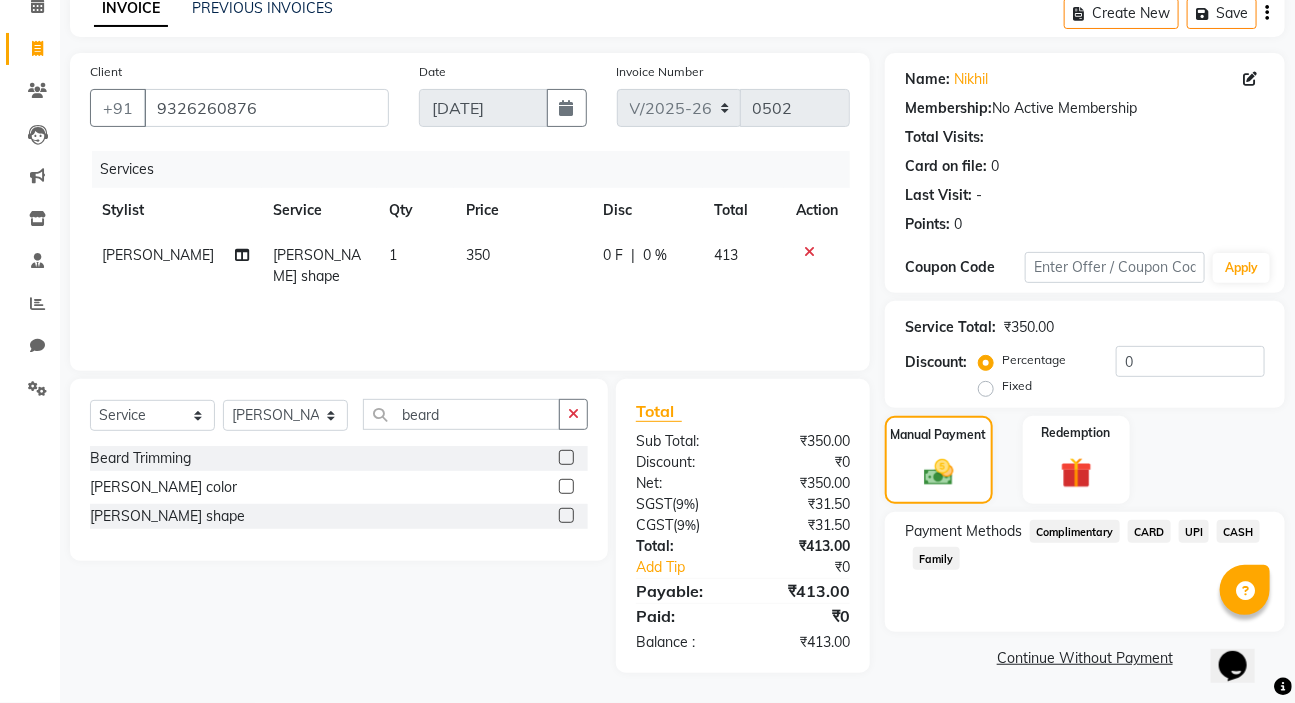 click on "UPI" 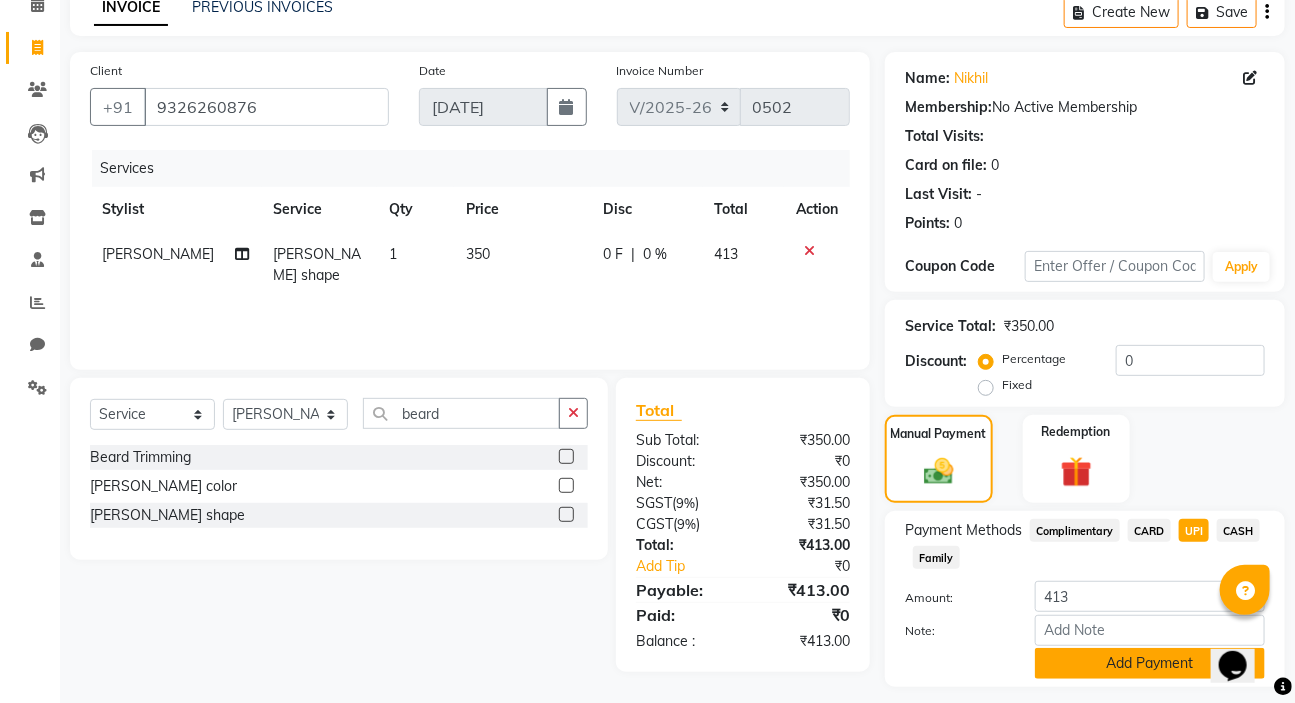 click on "Add Payment" 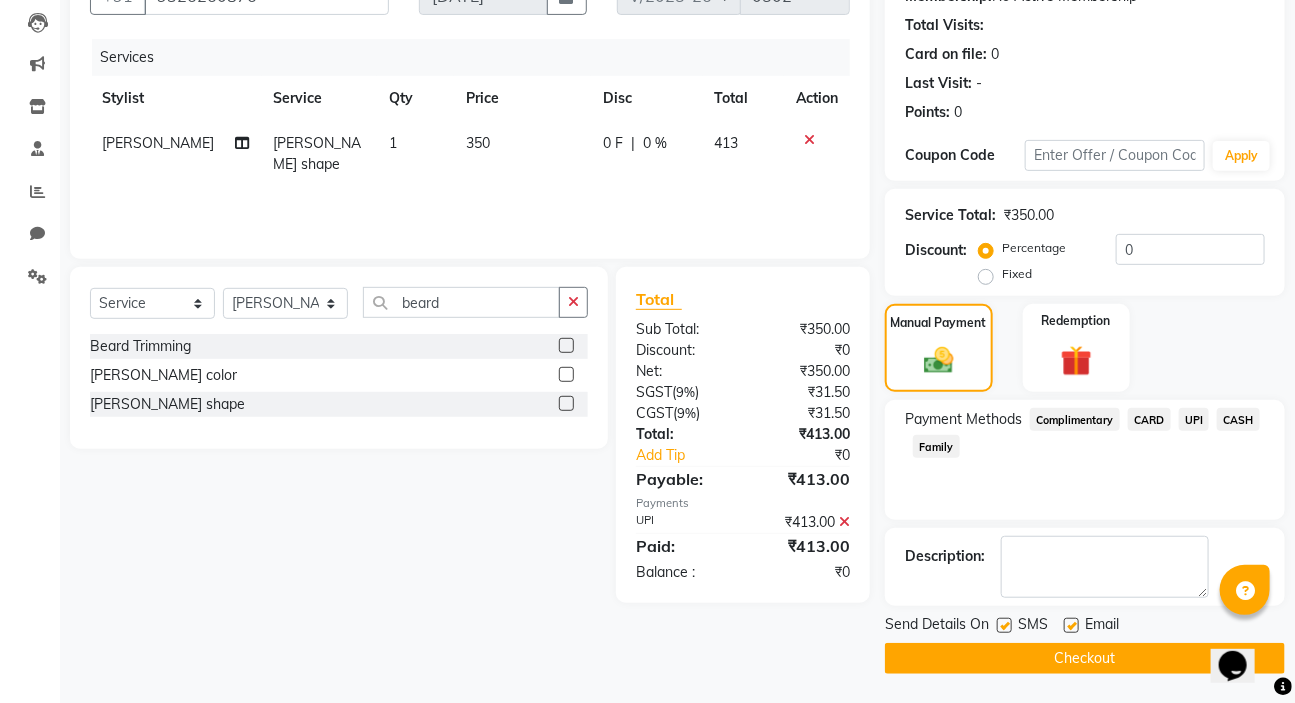 scroll, scrollTop: 210, scrollLeft: 0, axis: vertical 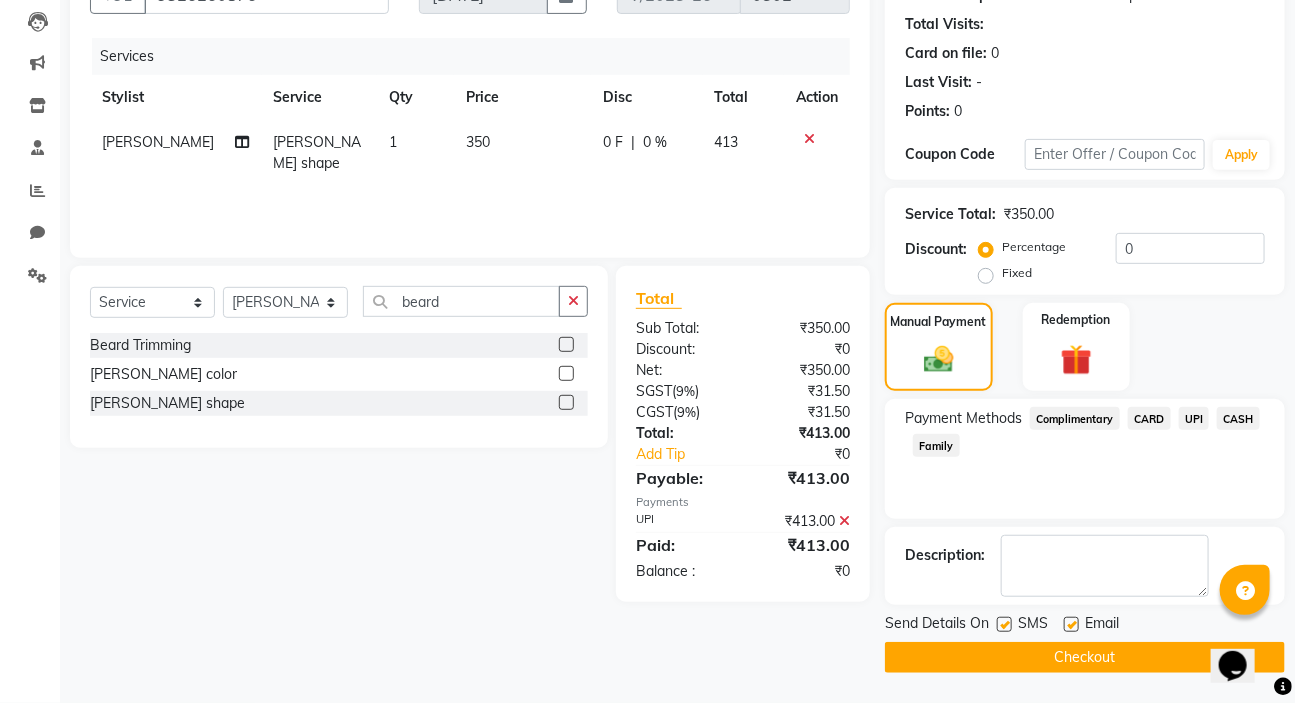 click on "Checkout" 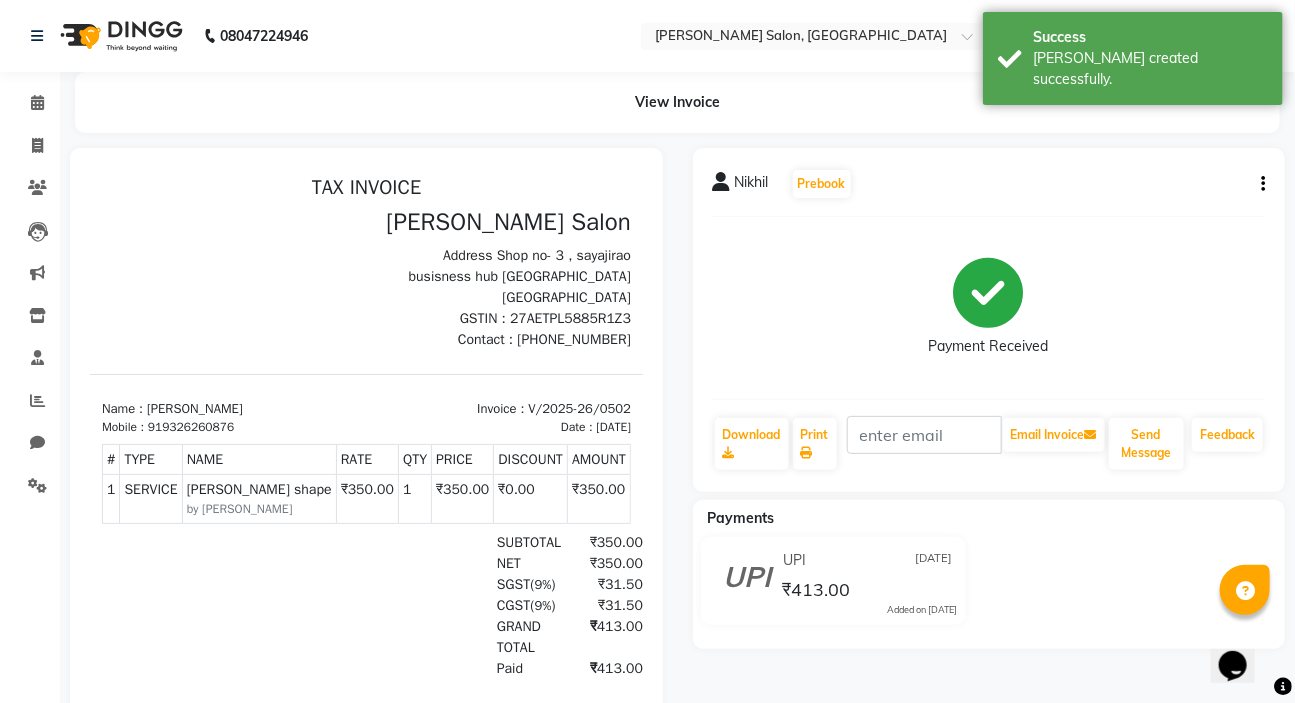 scroll, scrollTop: 0, scrollLeft: 0, axis: both 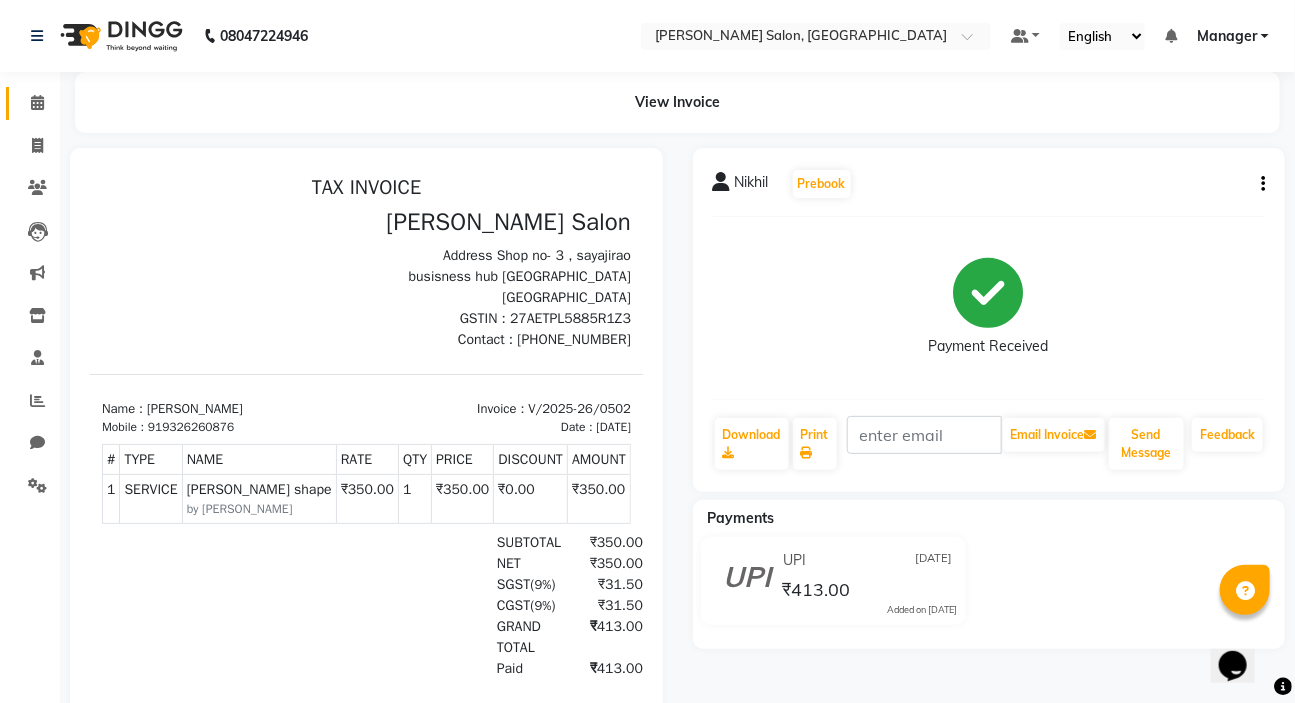 click on "Calendar" 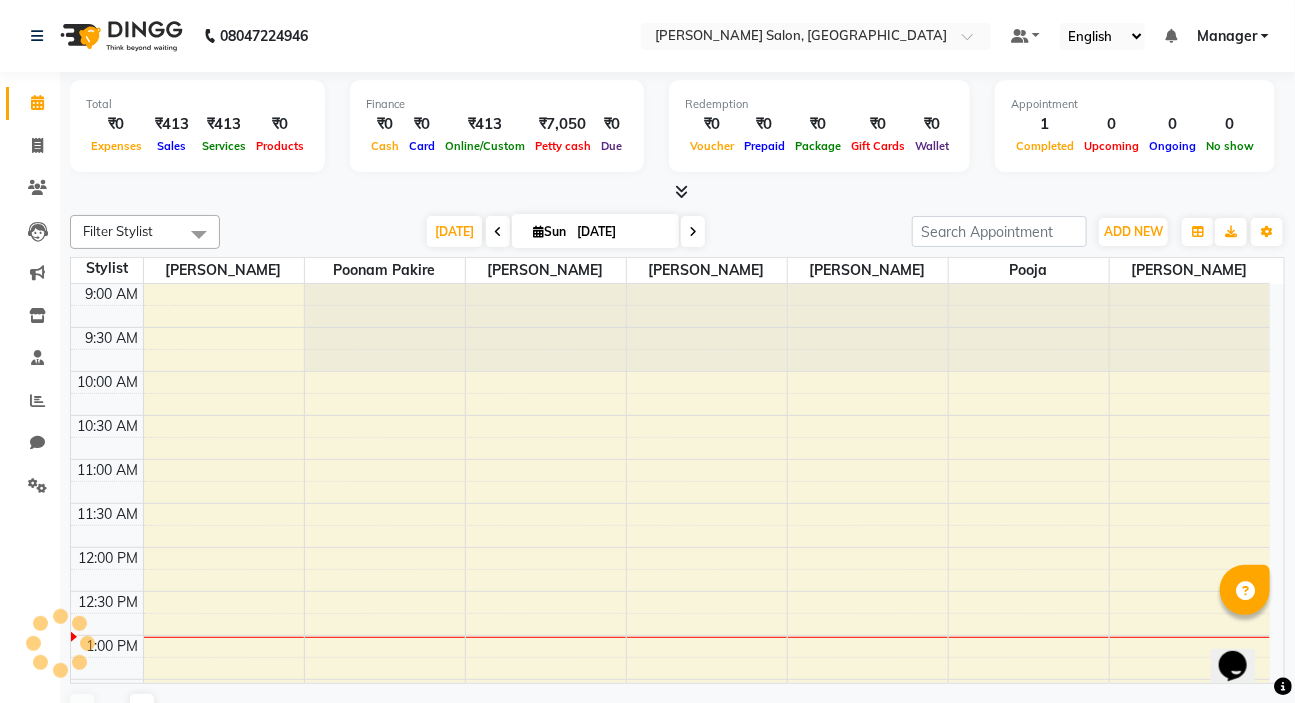 scroll, scrollTop: 351, scrollLeft: 0, axis: vertical 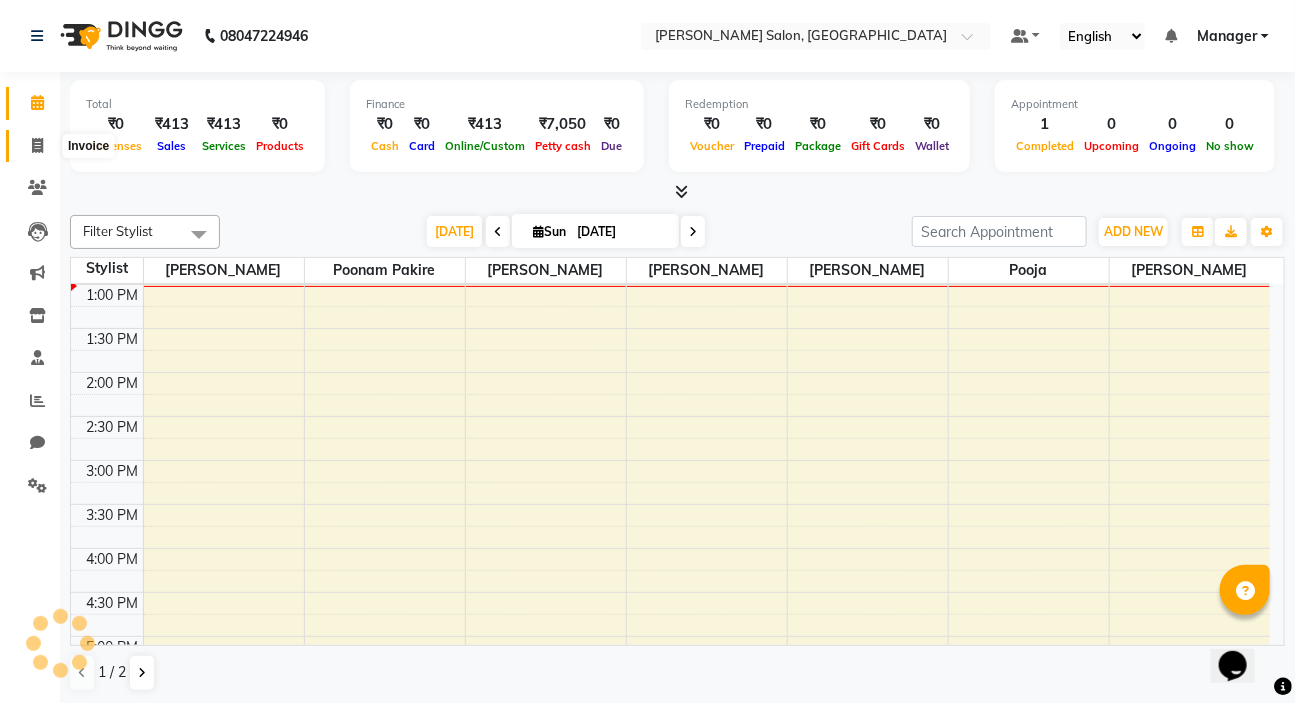 drag, startPoint x: 20, startPoint y: 153, endPoint x: 49, endPoint y: 157, distance: 29.274563 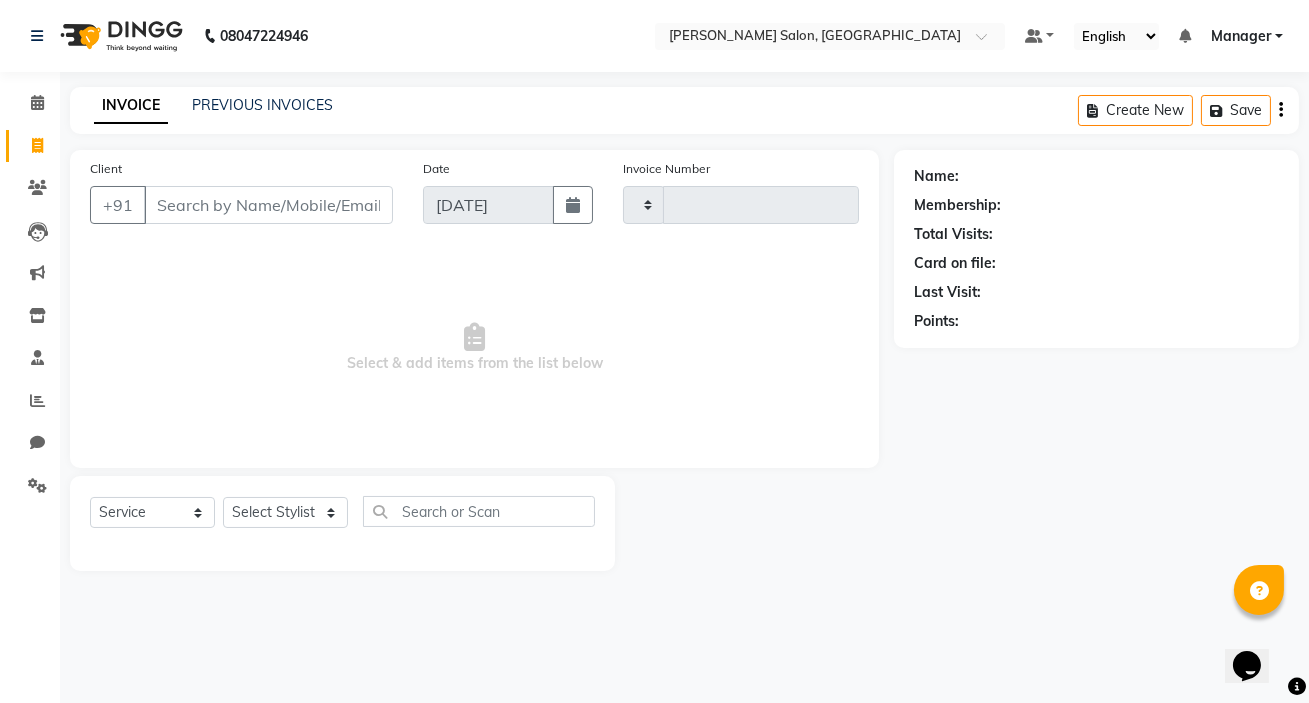 type on "0503" 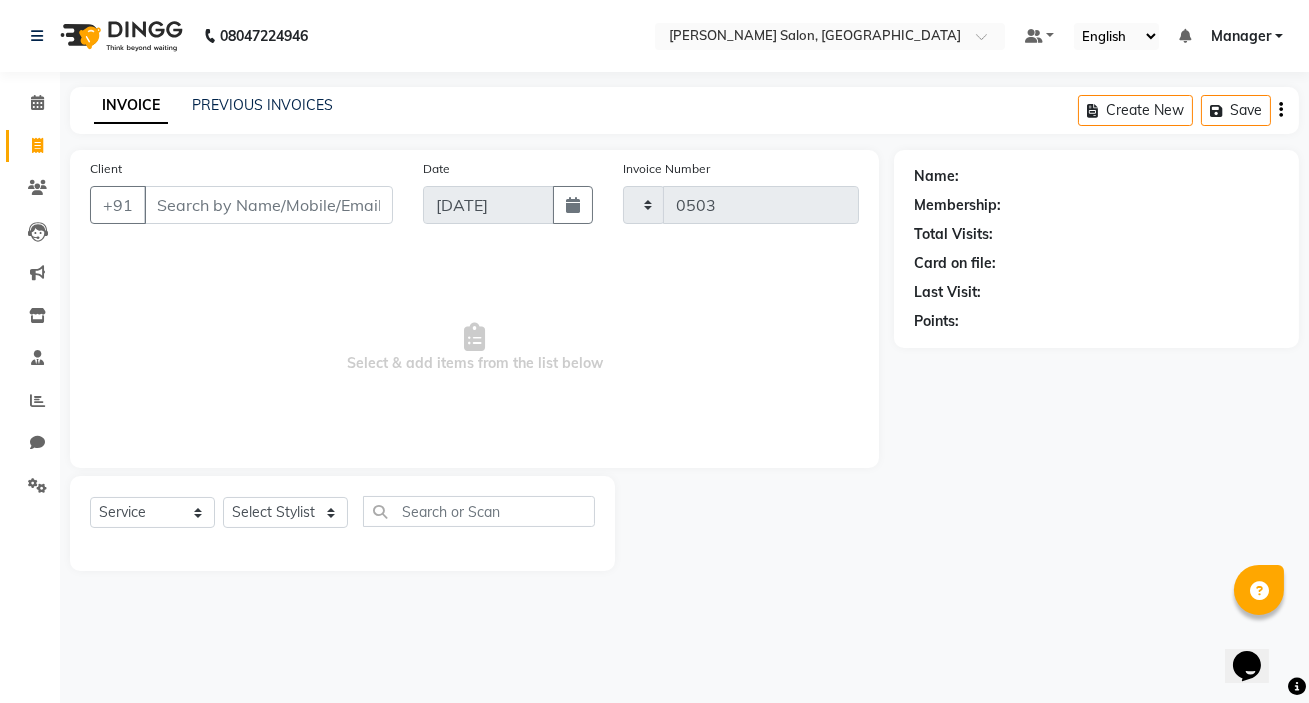 select on "7550" 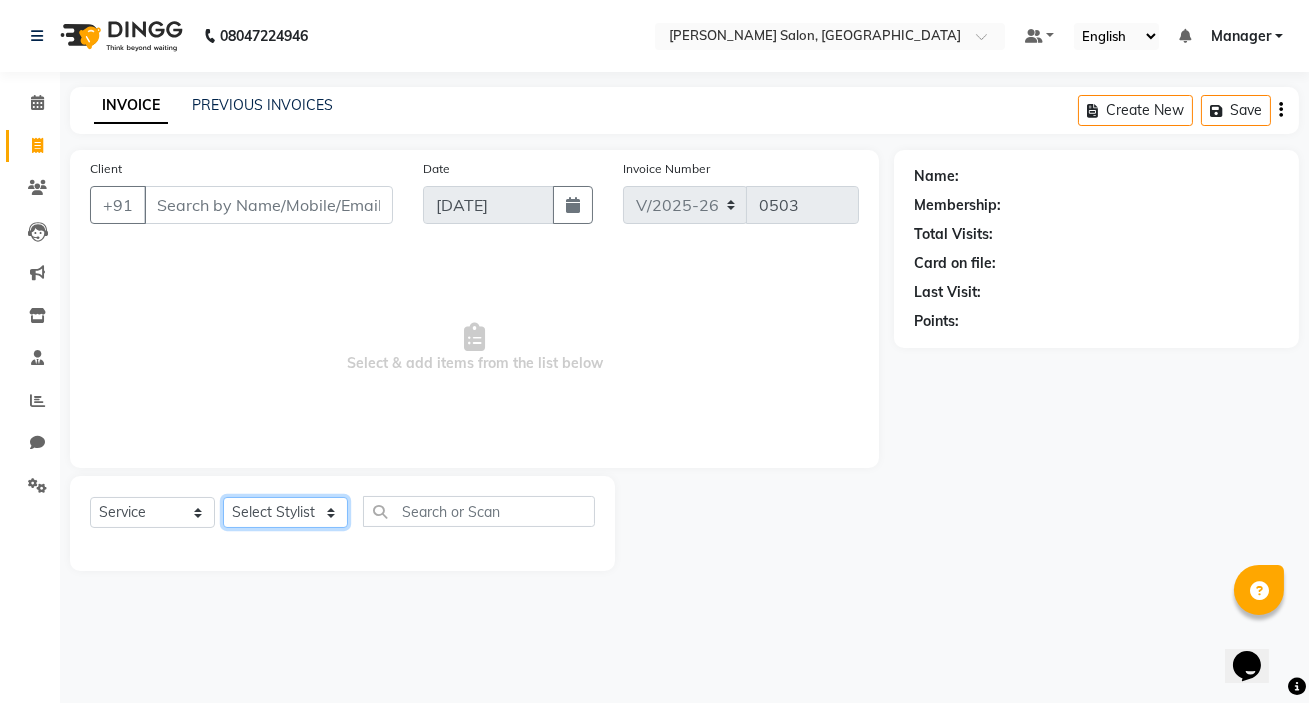 drag, startPoint x: 278, startPoint y: 509, endPoint x: 261, endPoint y: 481, distance: 32.75668 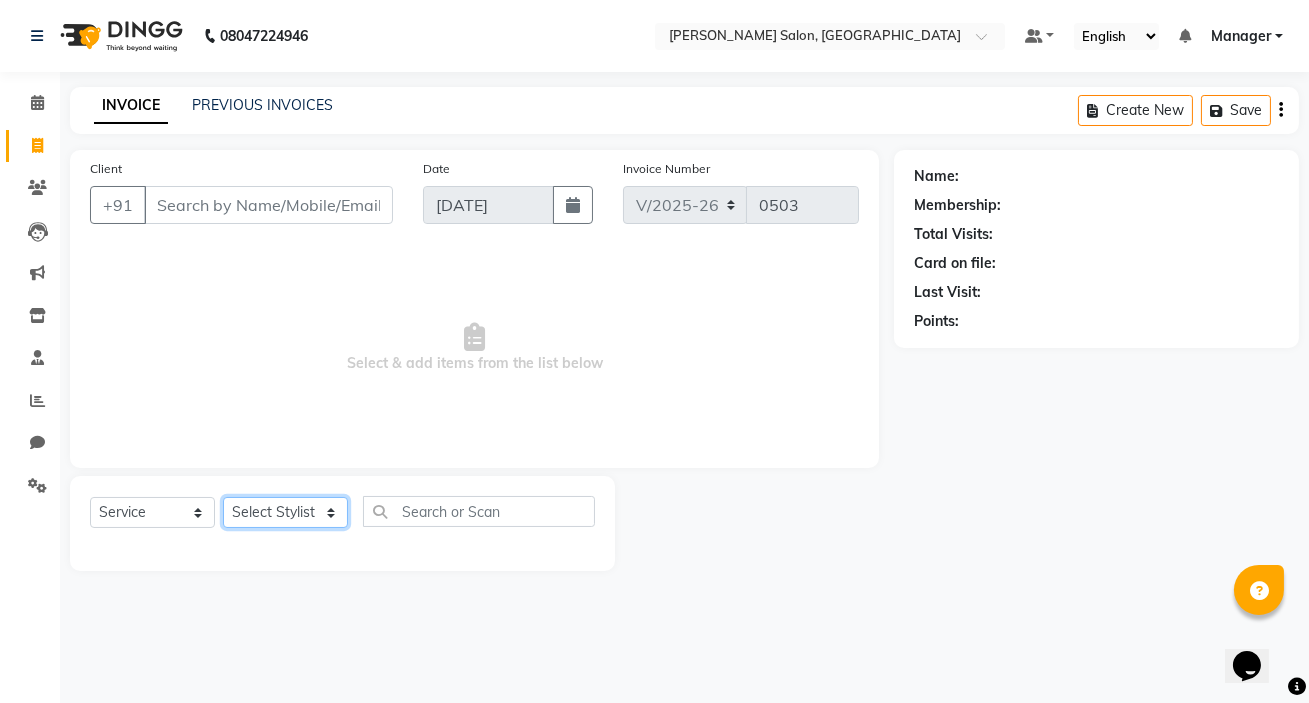 select on "72519" 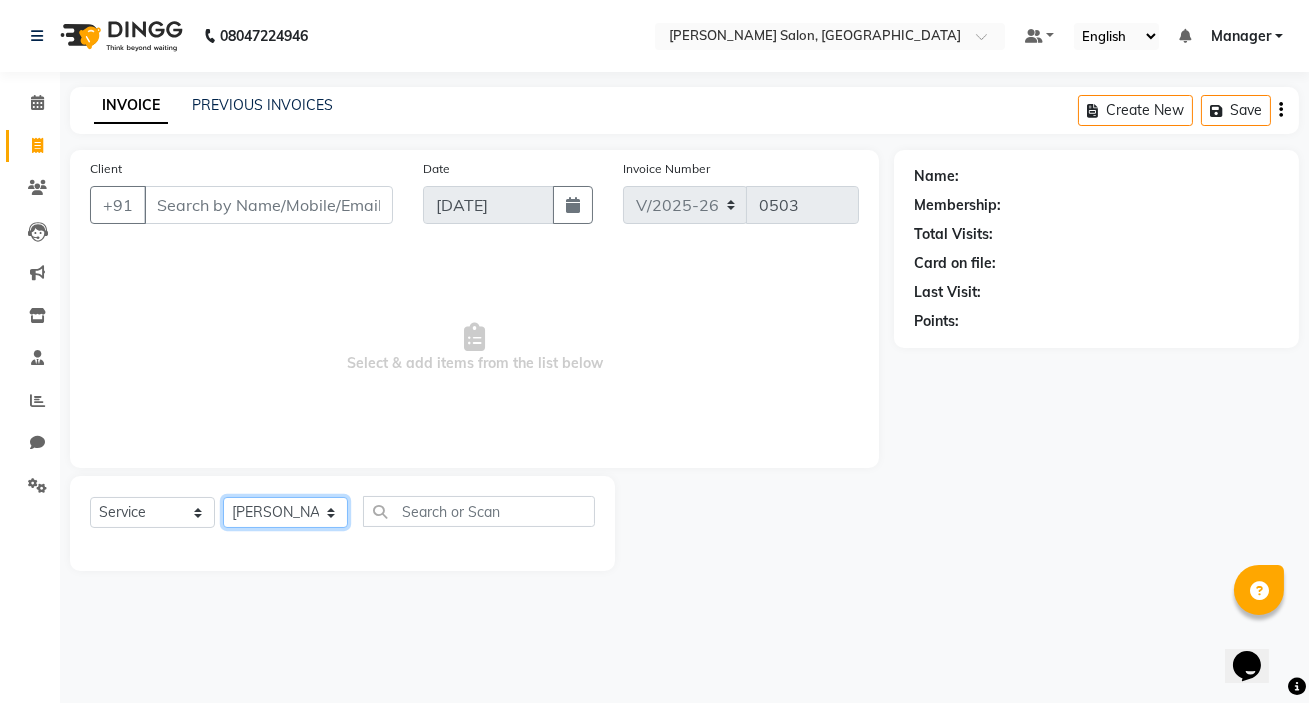 click on "Select Stylist [PERSON_NAME] [PERSON_NAME] Manager [PERSON_NAME]  [PERSON_NAME] [PERSON_NAME]" 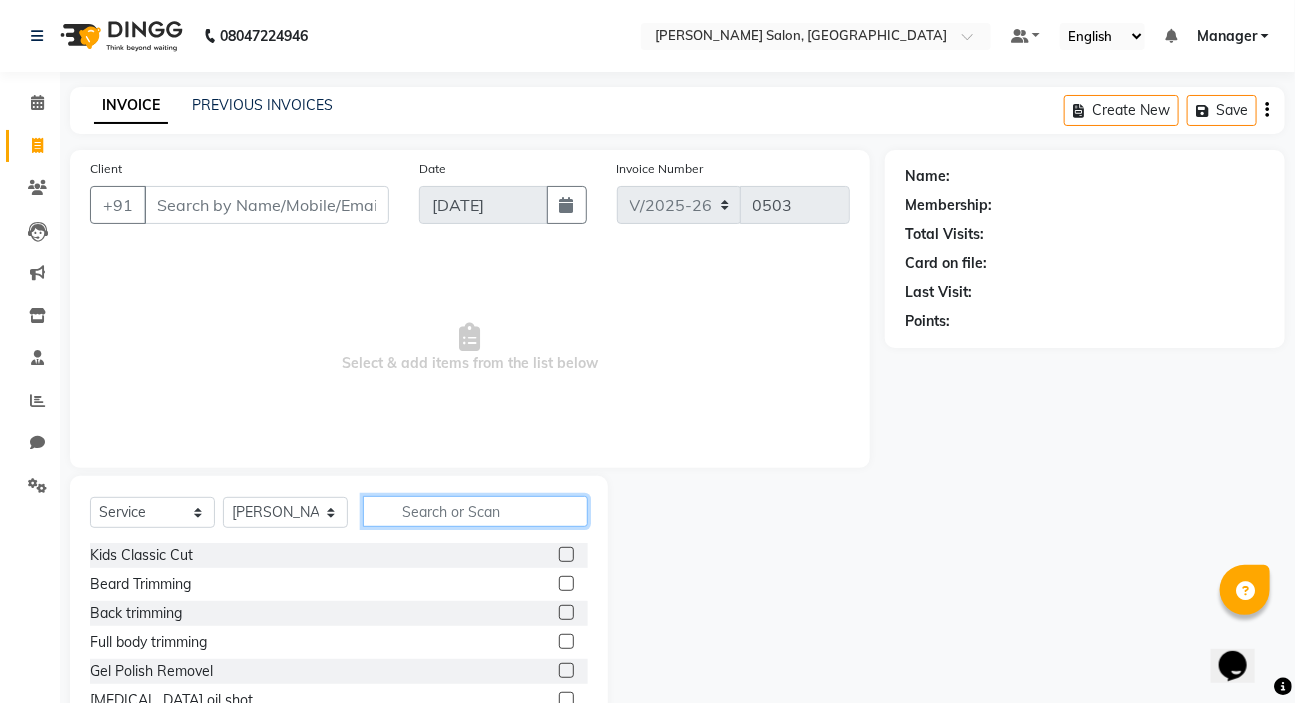 click 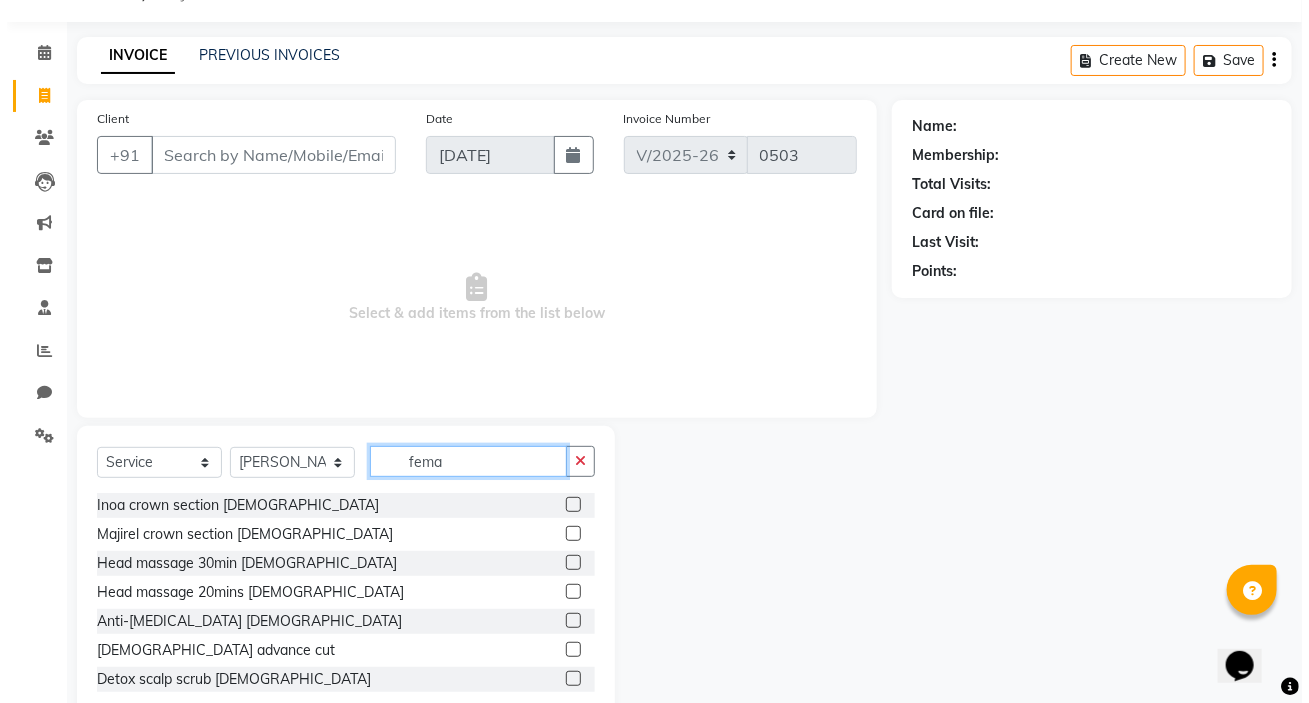 scroll, scrollTop: 99, scrollLeft: 0, axis: vertical 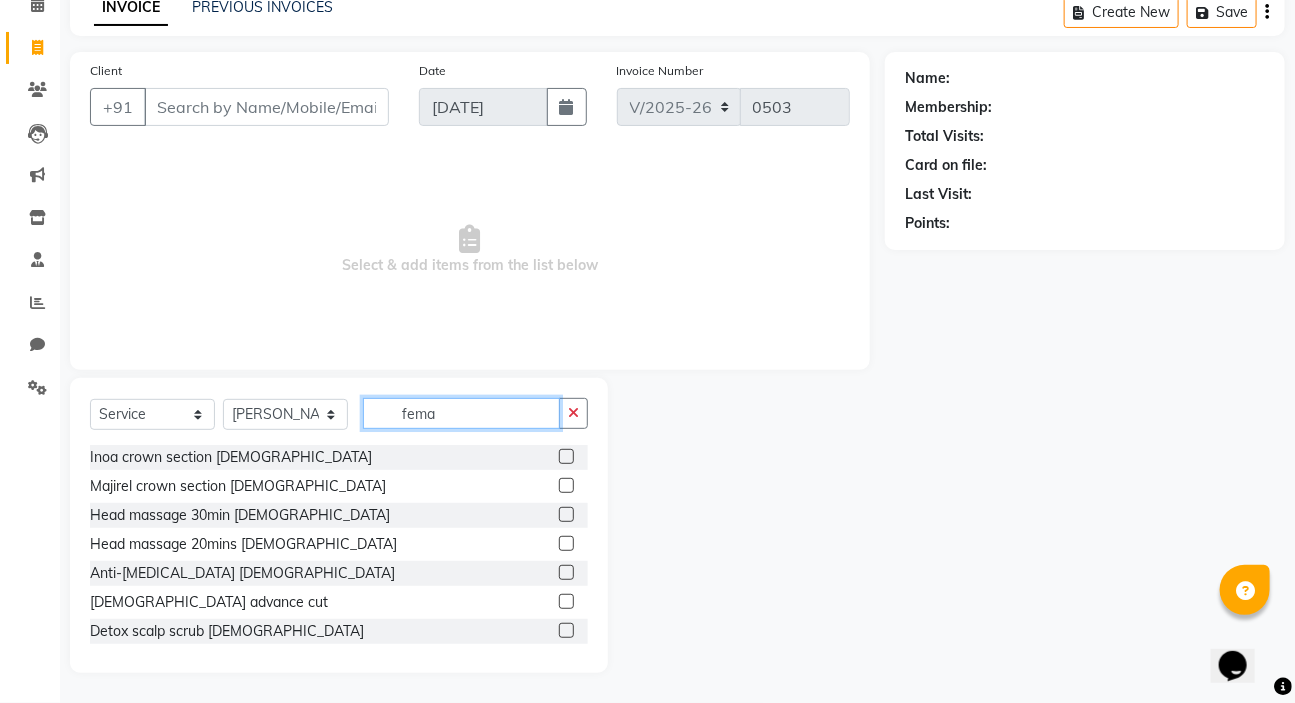 type on "fema" 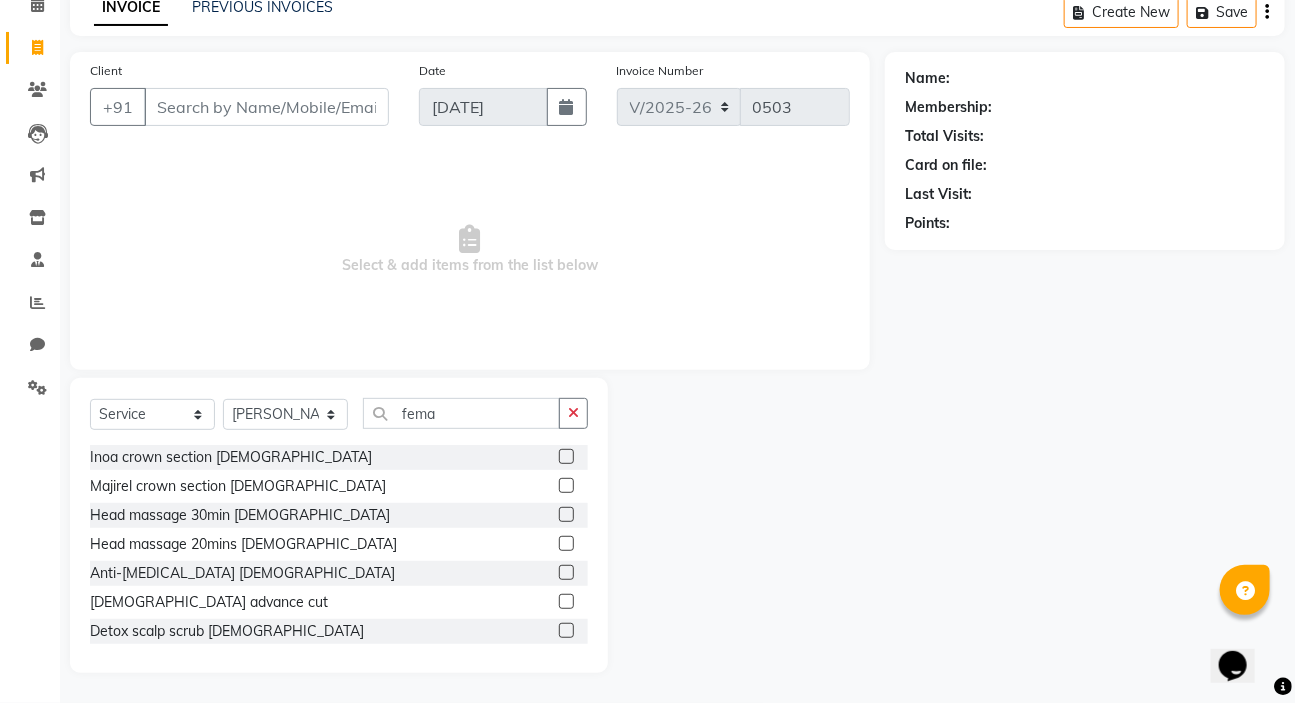 click 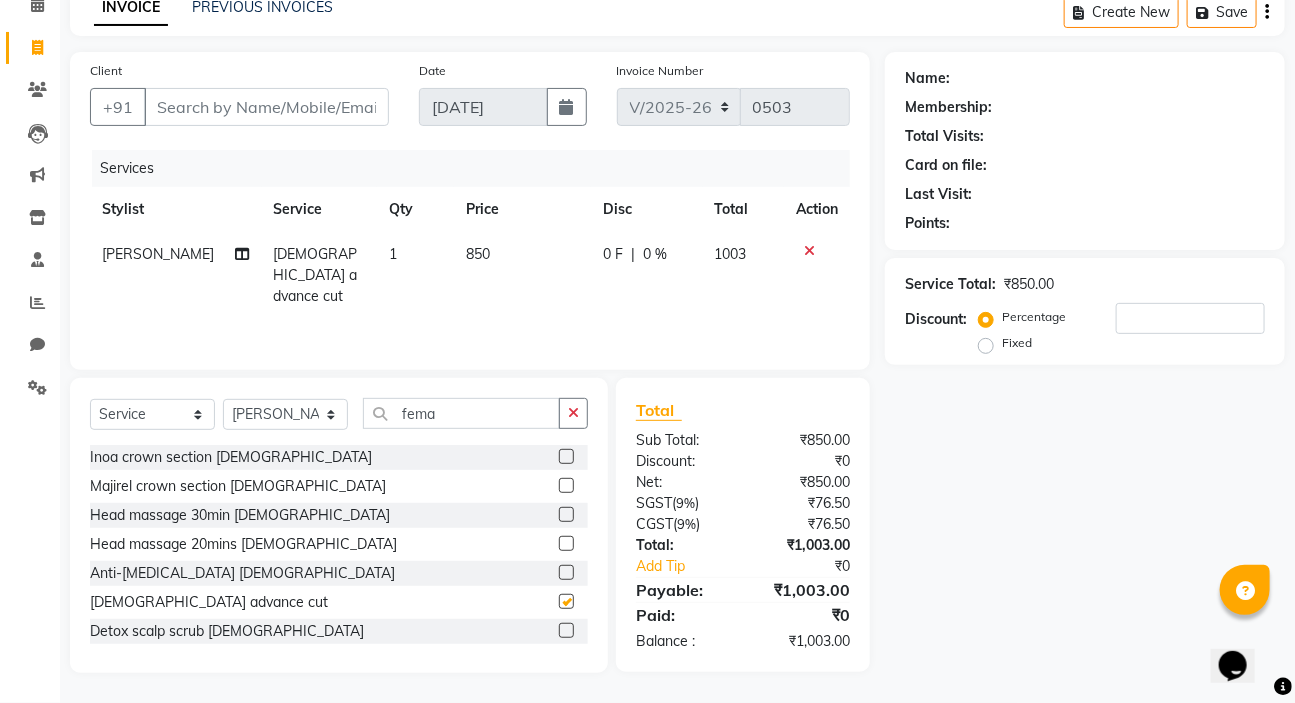 checkbox on "false" 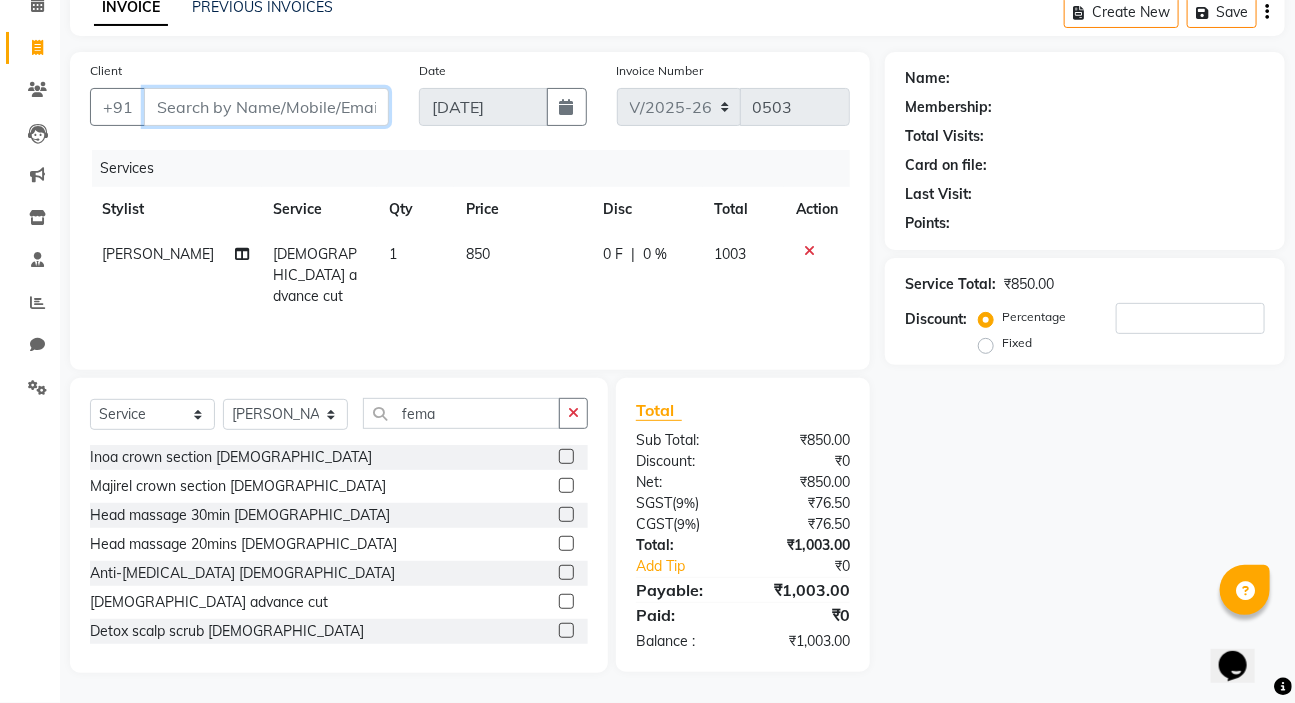 click on "Client" at bounding box center (266, 107) 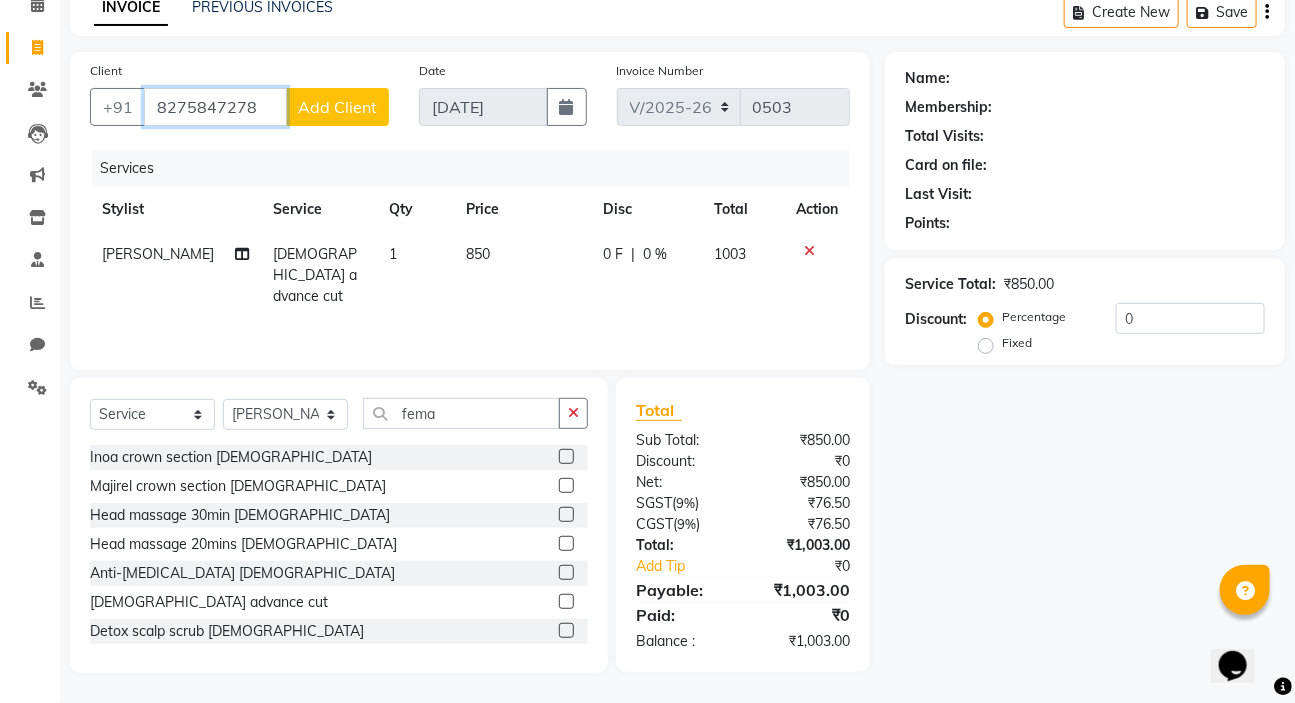 type on "8275847278" 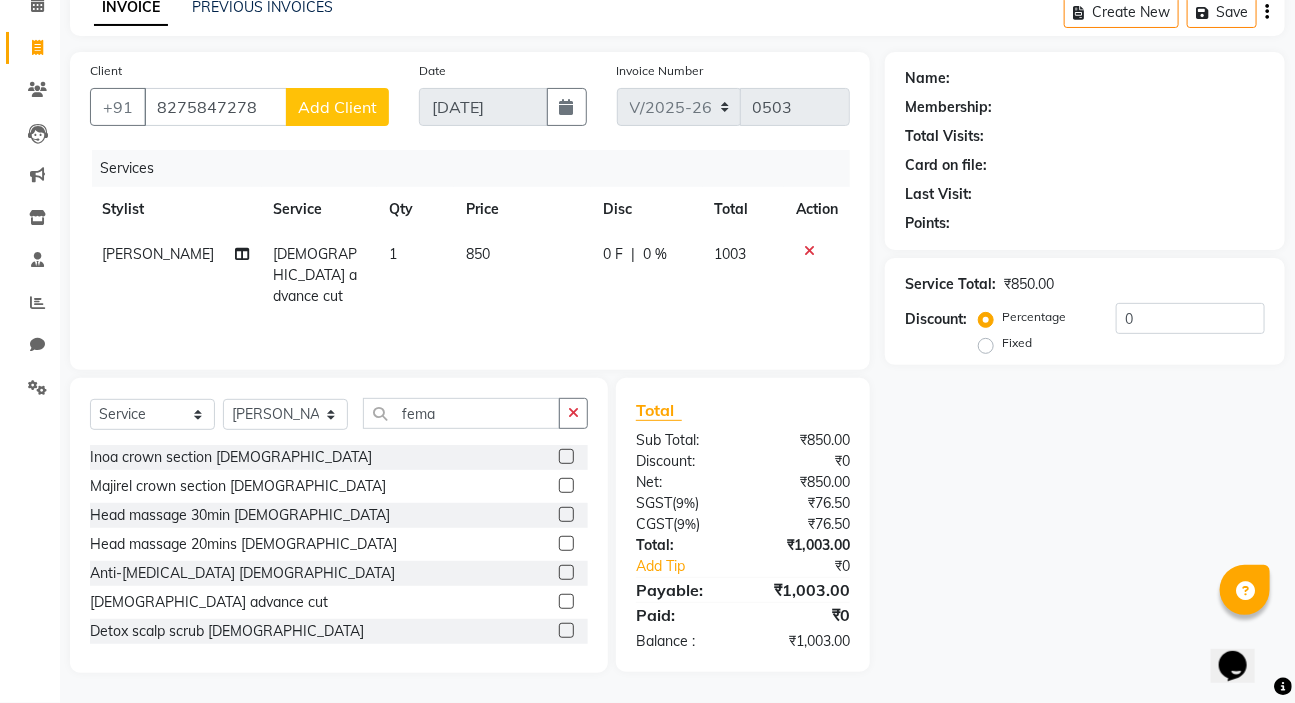 click on "Add Client" 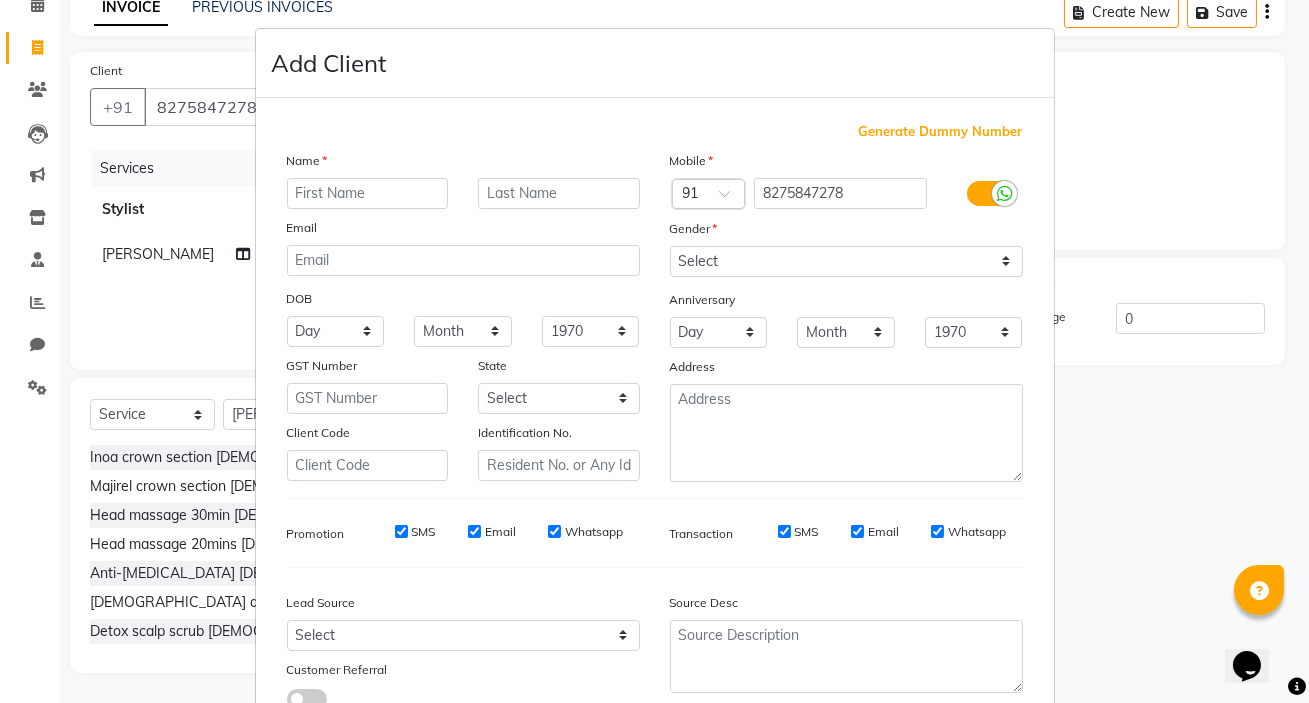 click at bounding box center [368, 193] 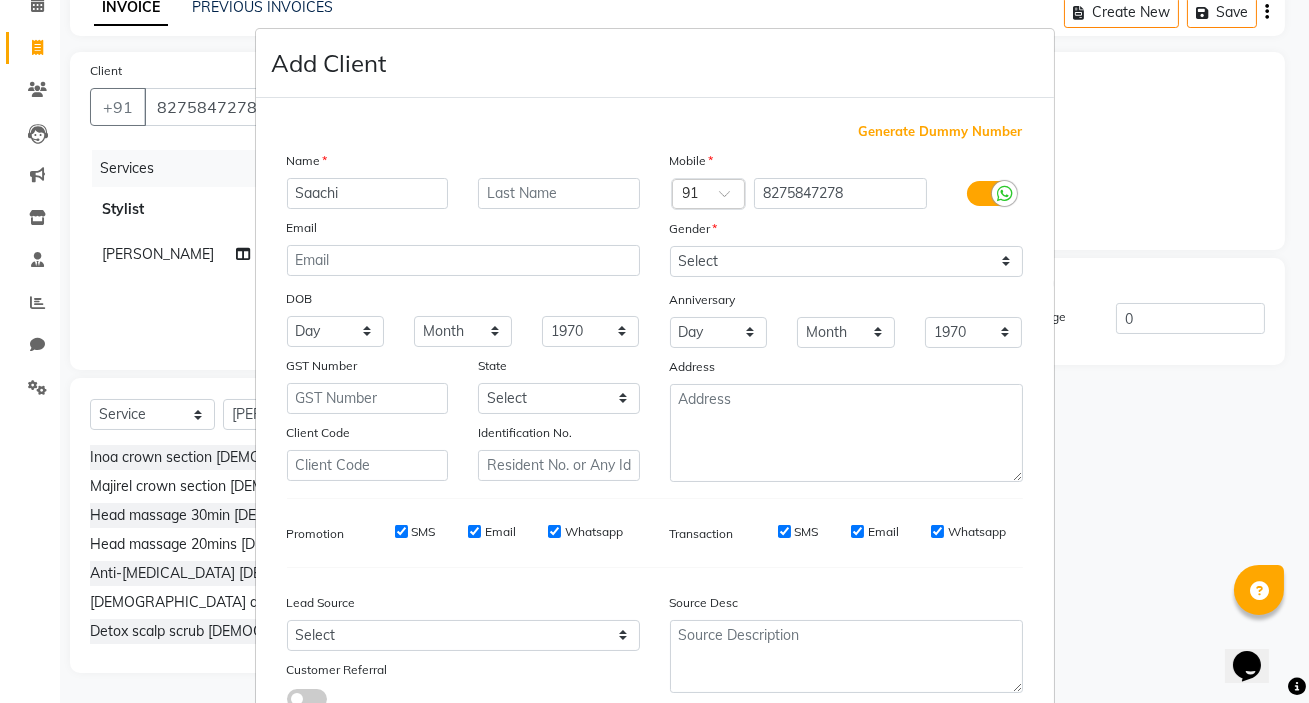 type on "Saachi" 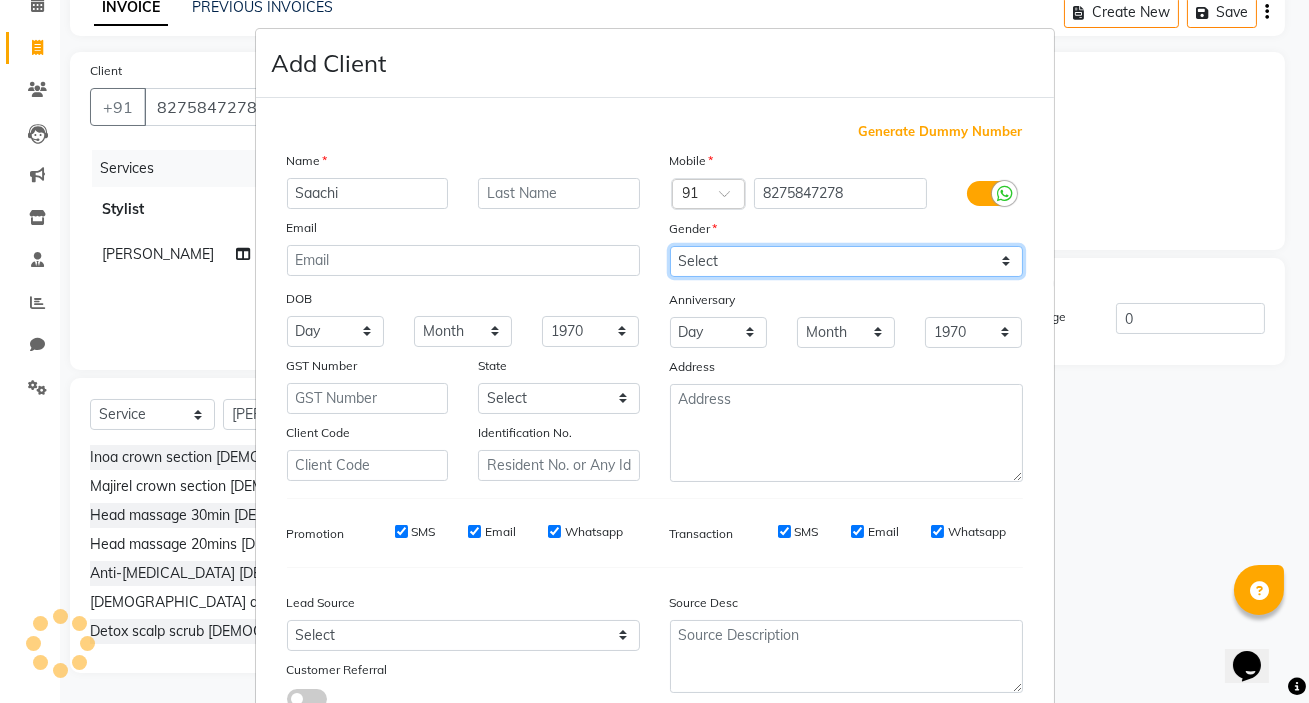 click on "Select [DEMOGRAPHIC_DATA] [DEMOGRAPHIC_DATA] Other Prefer Not To Say" at bounding box center (846, 261) 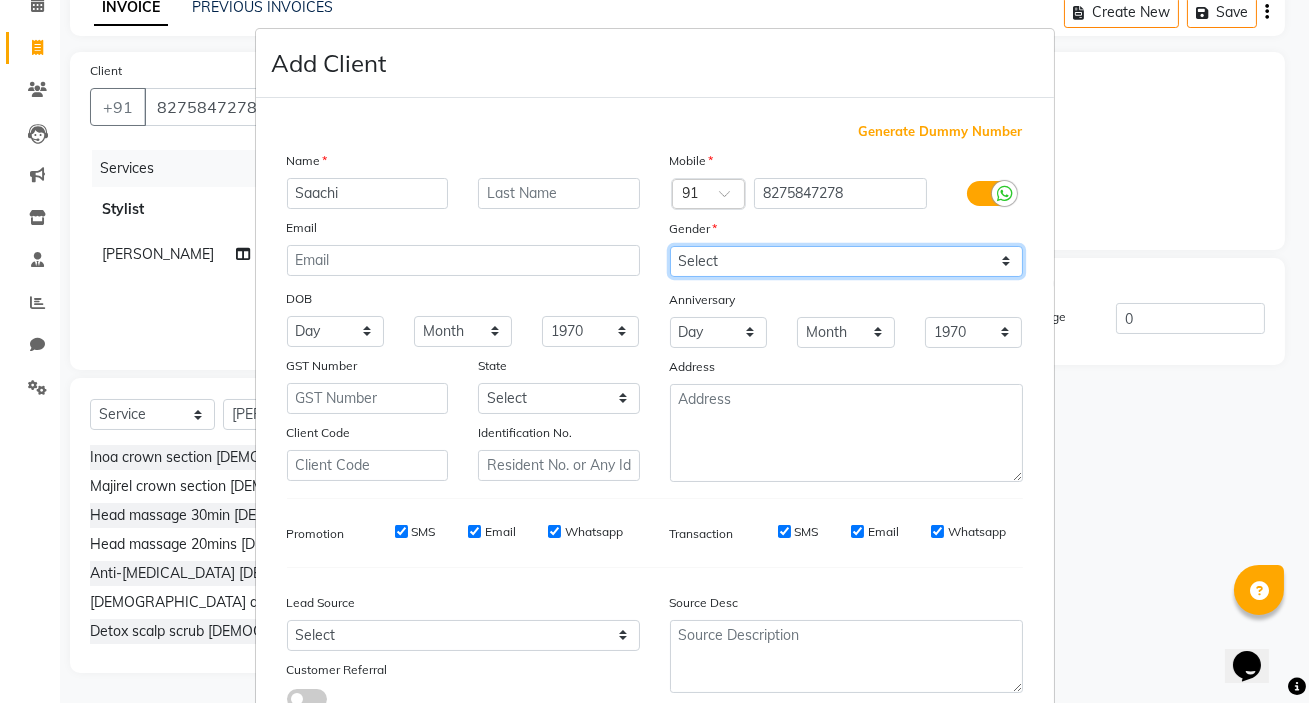 select on "[DEMOGRAPHIC_DATA]" 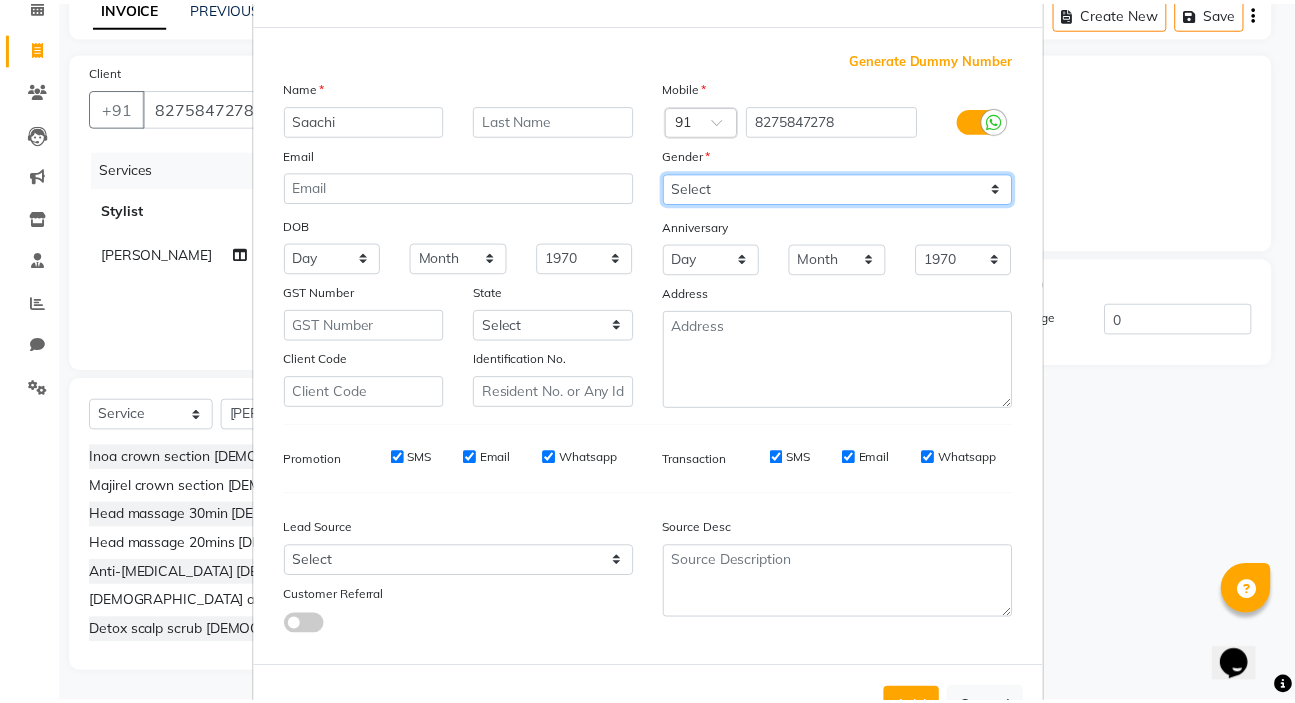 scroll, scrollTop: 150, scrollLeft: 0, axis: vertical 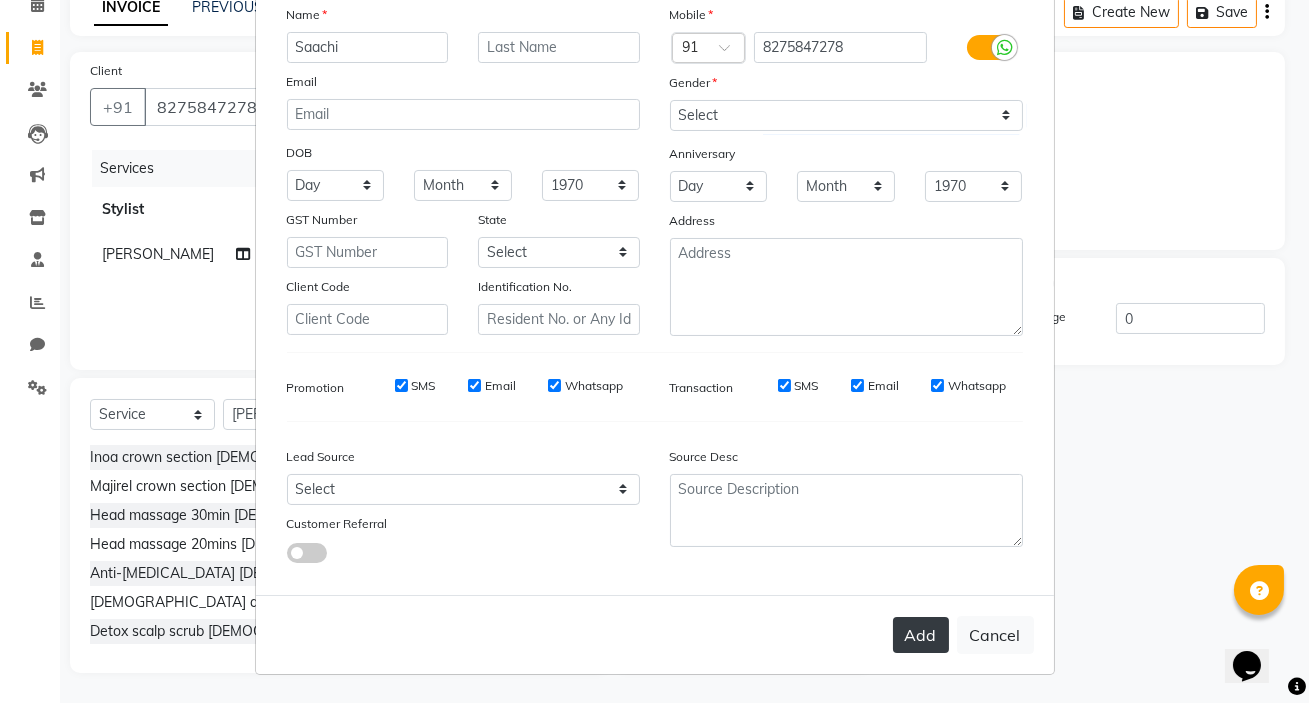 click on "Add" at bounding box center (921, 635) 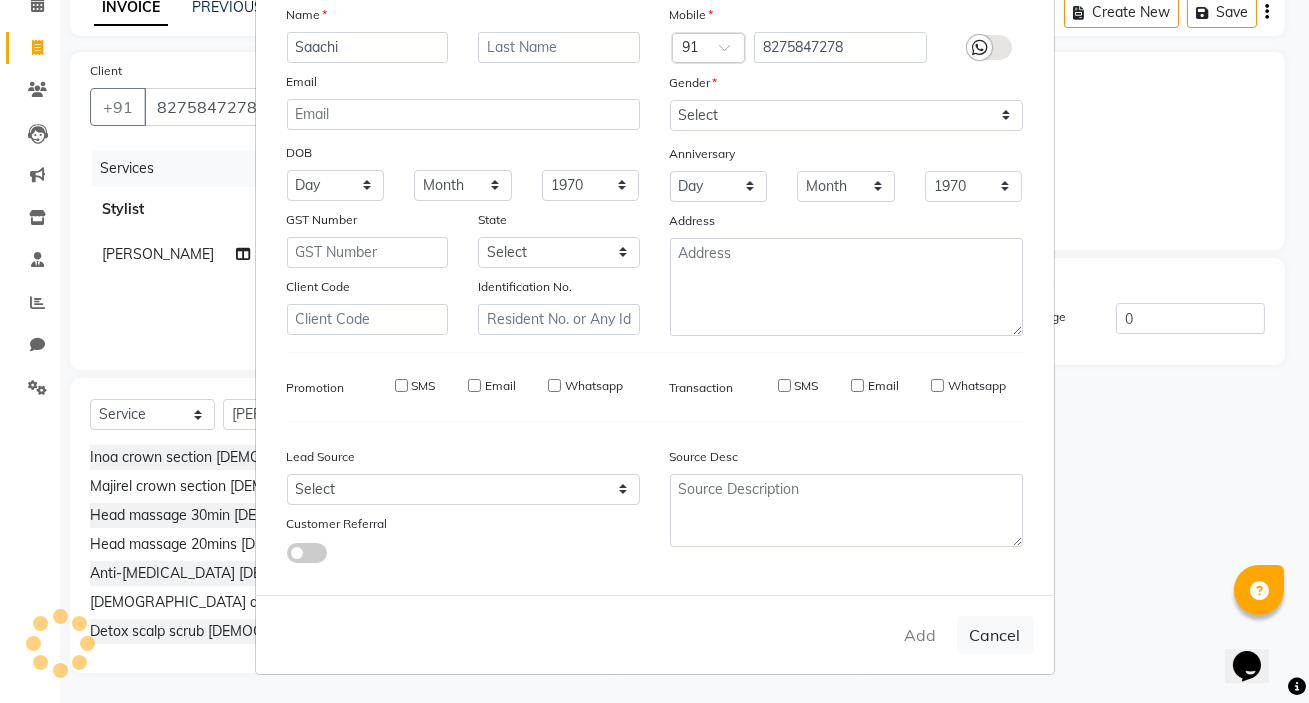 type 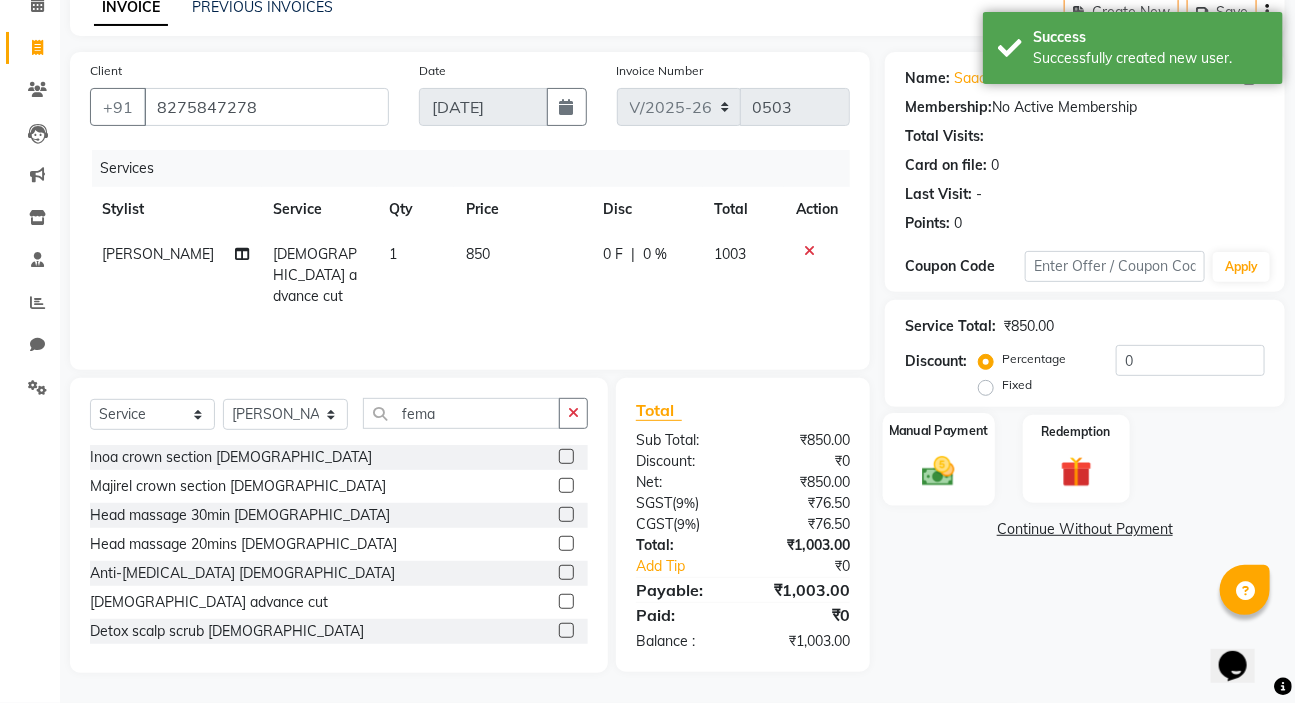 click on "Manual Payment" 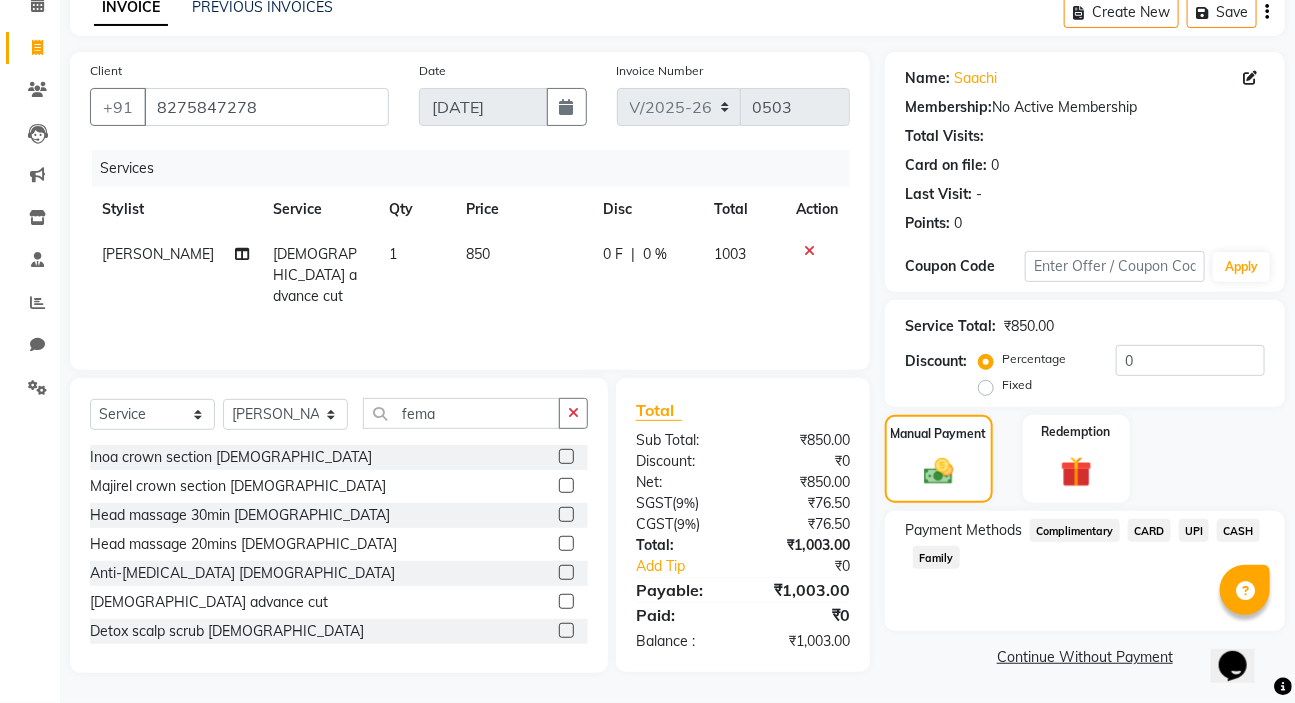 click on "UPI" 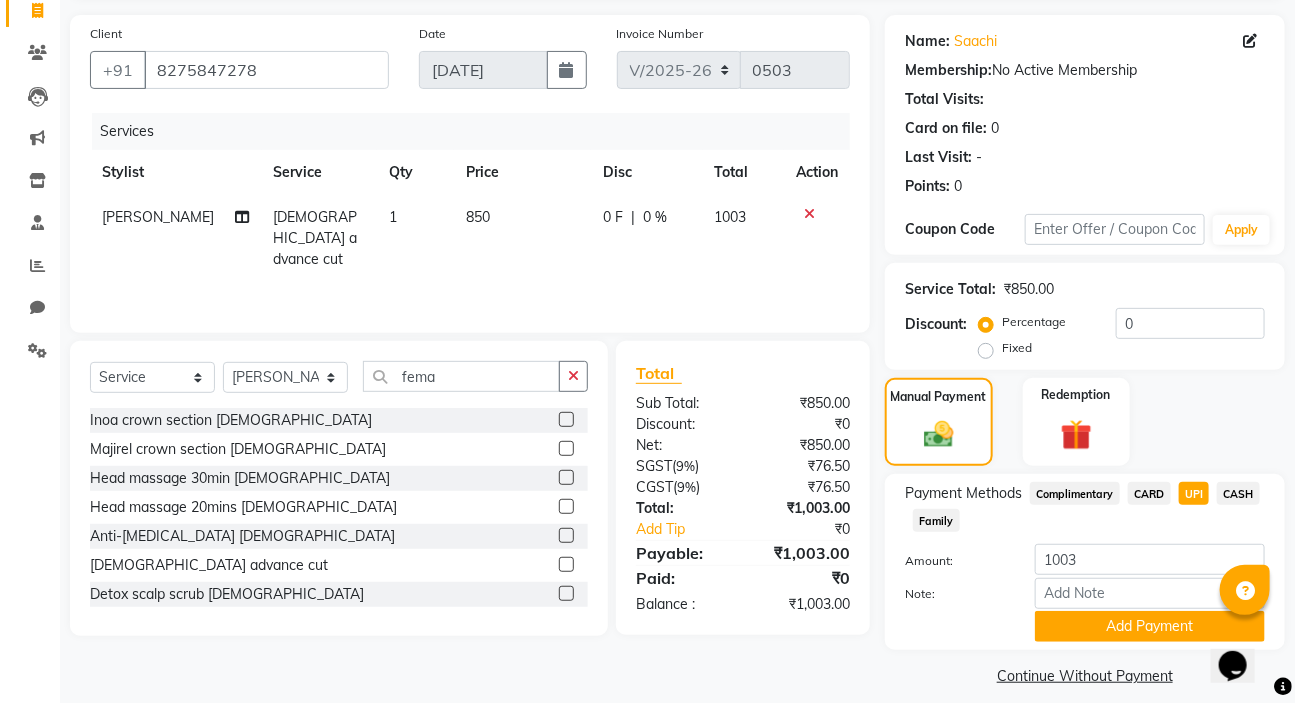scroll, scrollTop: 153, scrollLeft: 0, axis: vertical 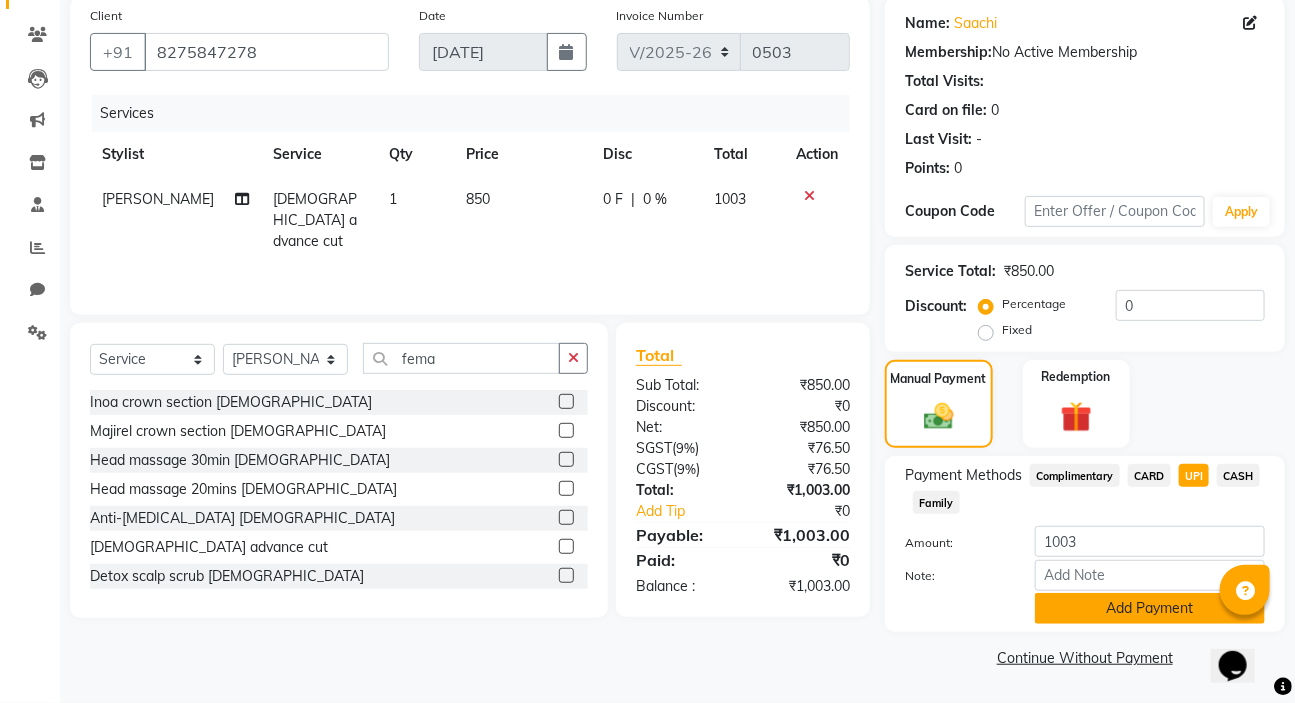 click on "Add Payment" 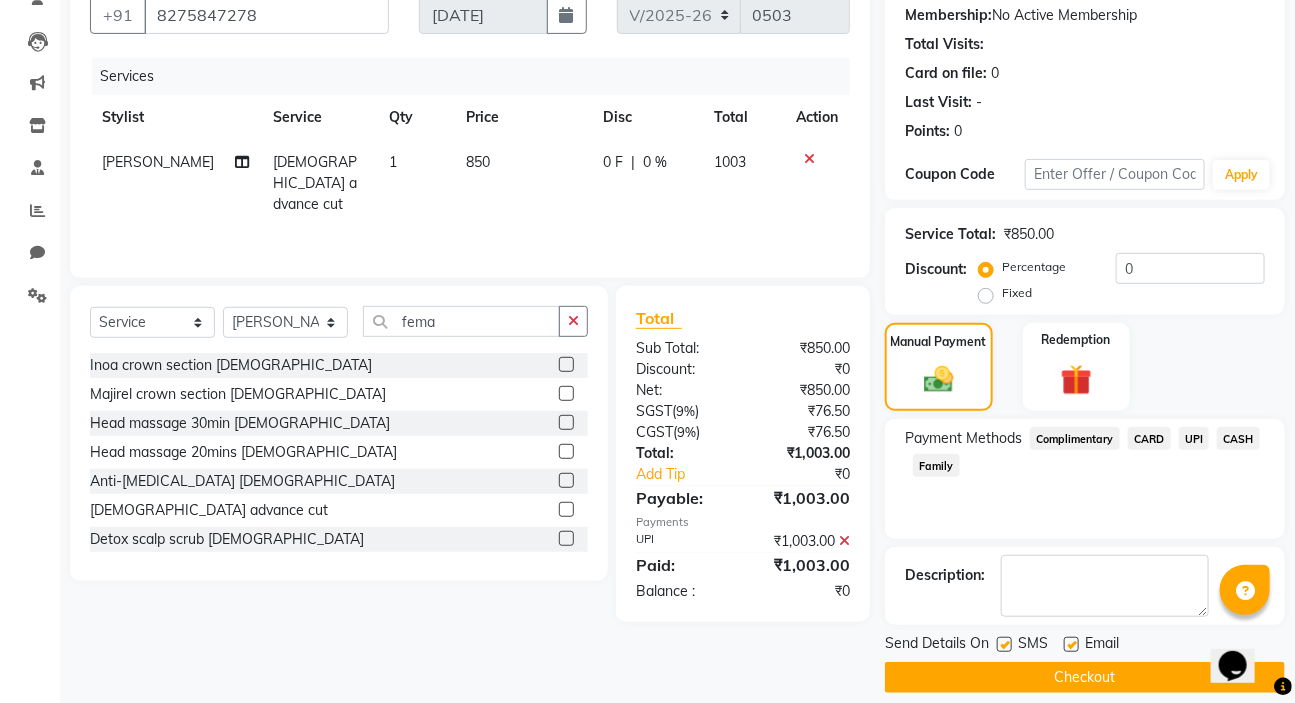 scroll, scrollTop: 210, scrollLeft: 0, axis: vertical 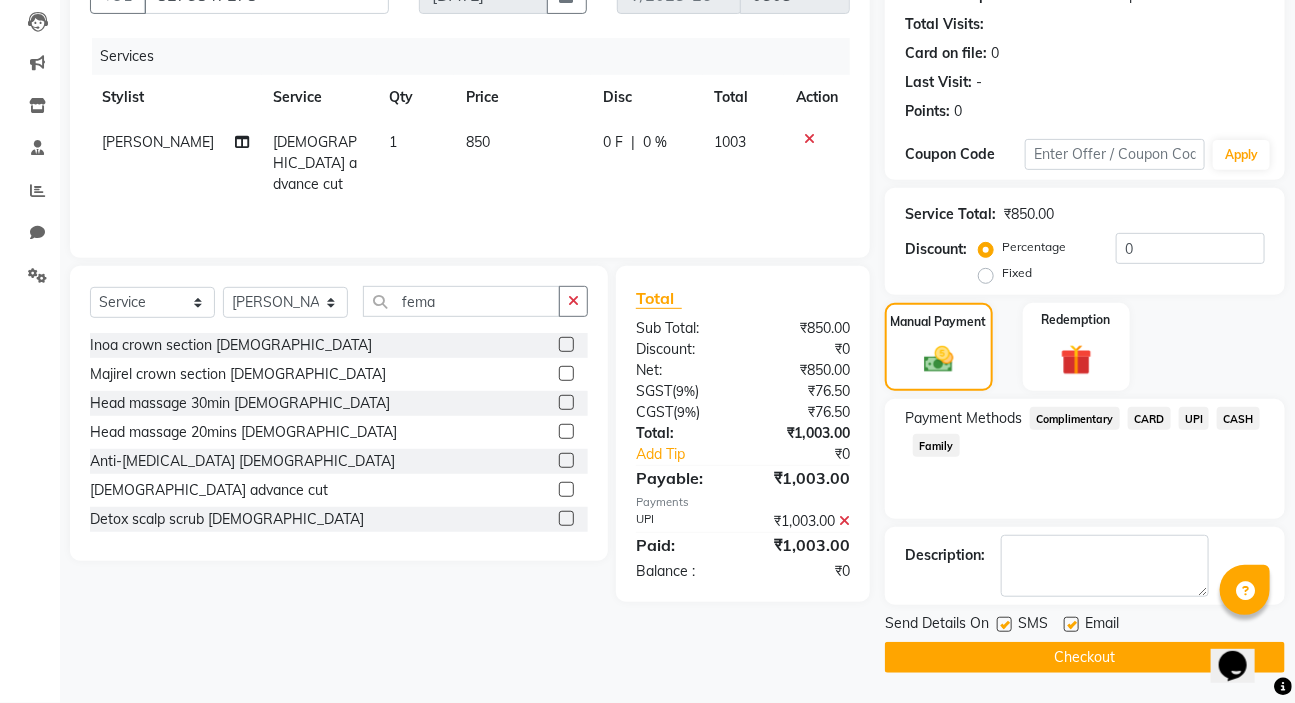 click on "Checkout" 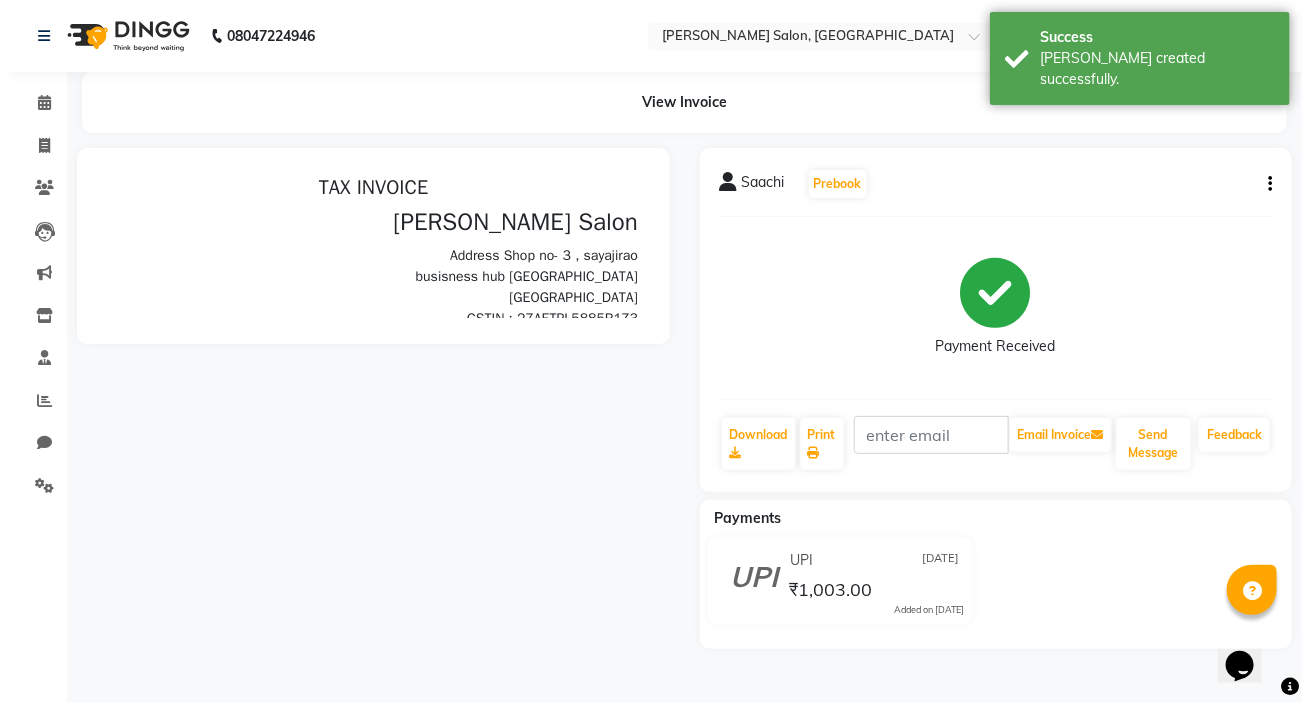 scroll, scrollTop: 0, scrollLeft: 0, axis: both 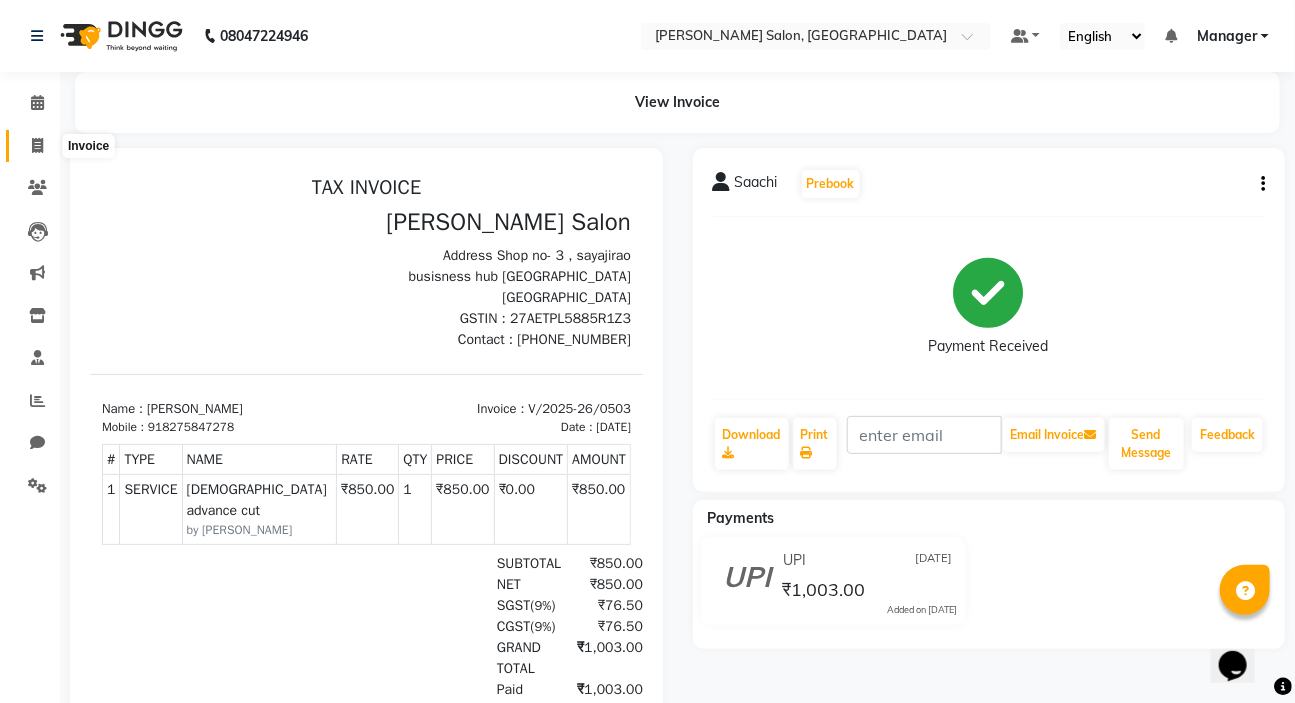 click 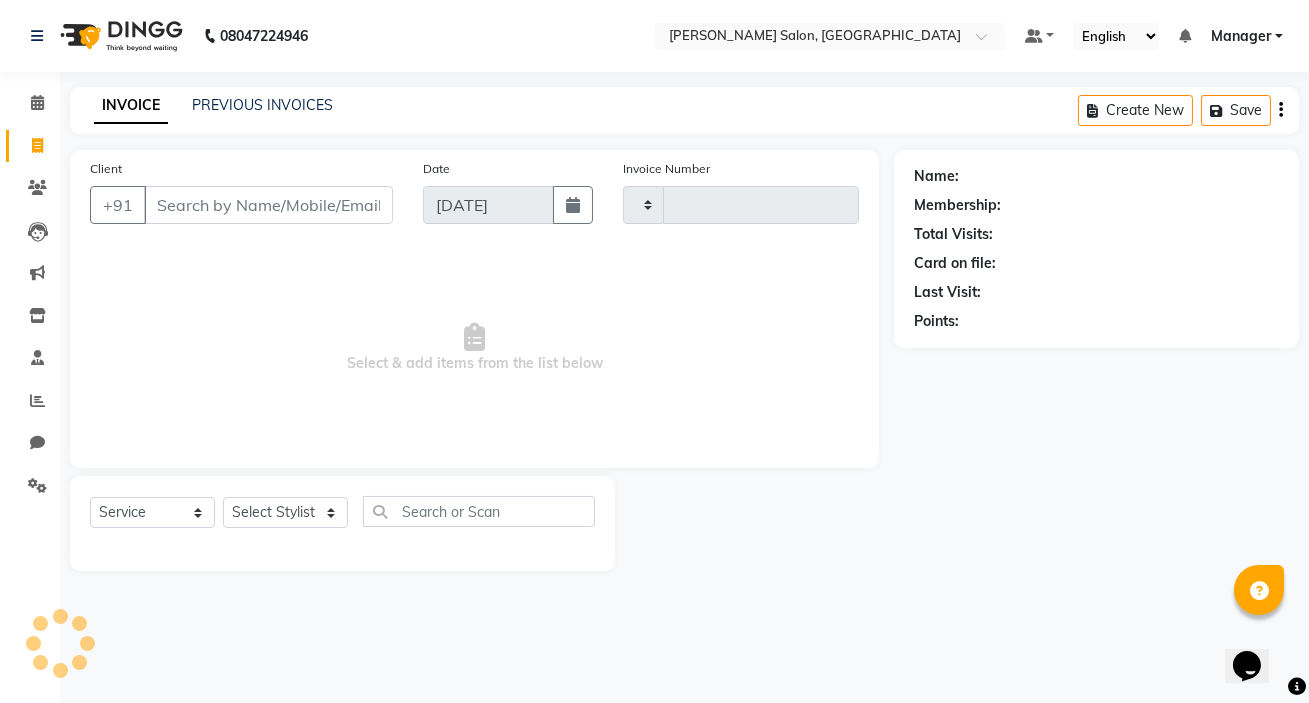 type on "0504" 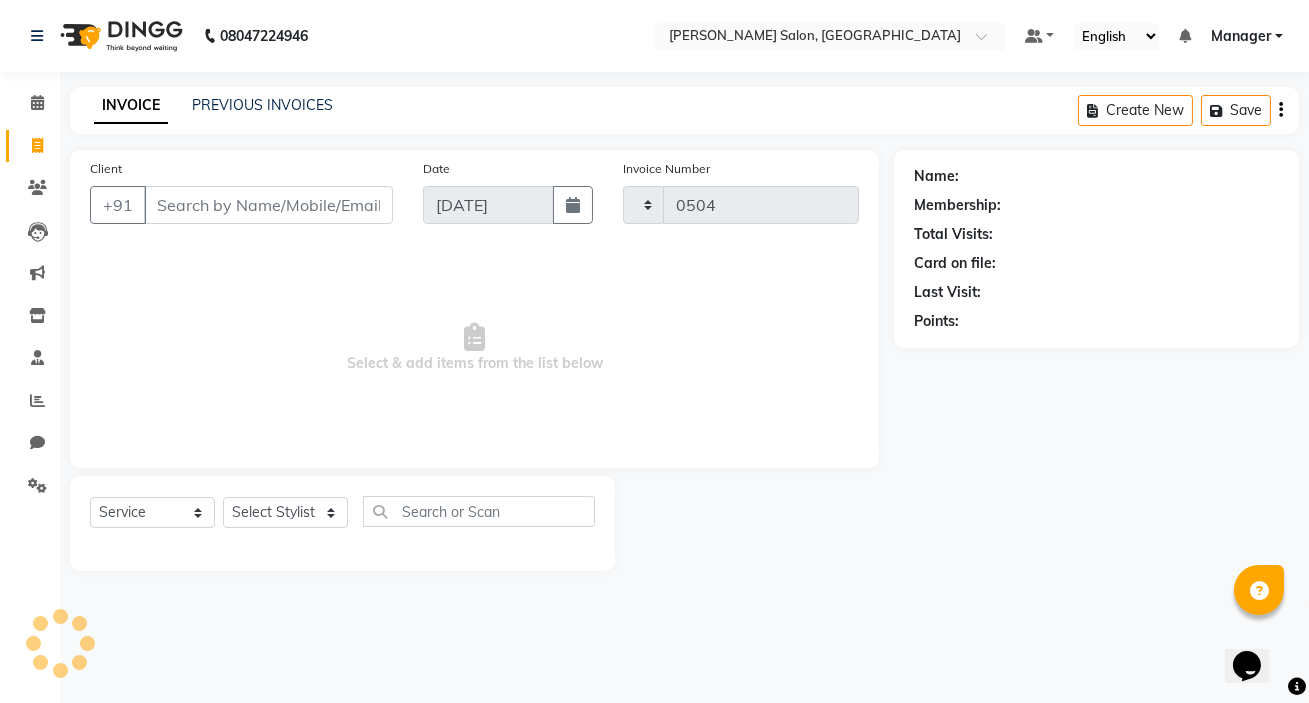 select on "7550" 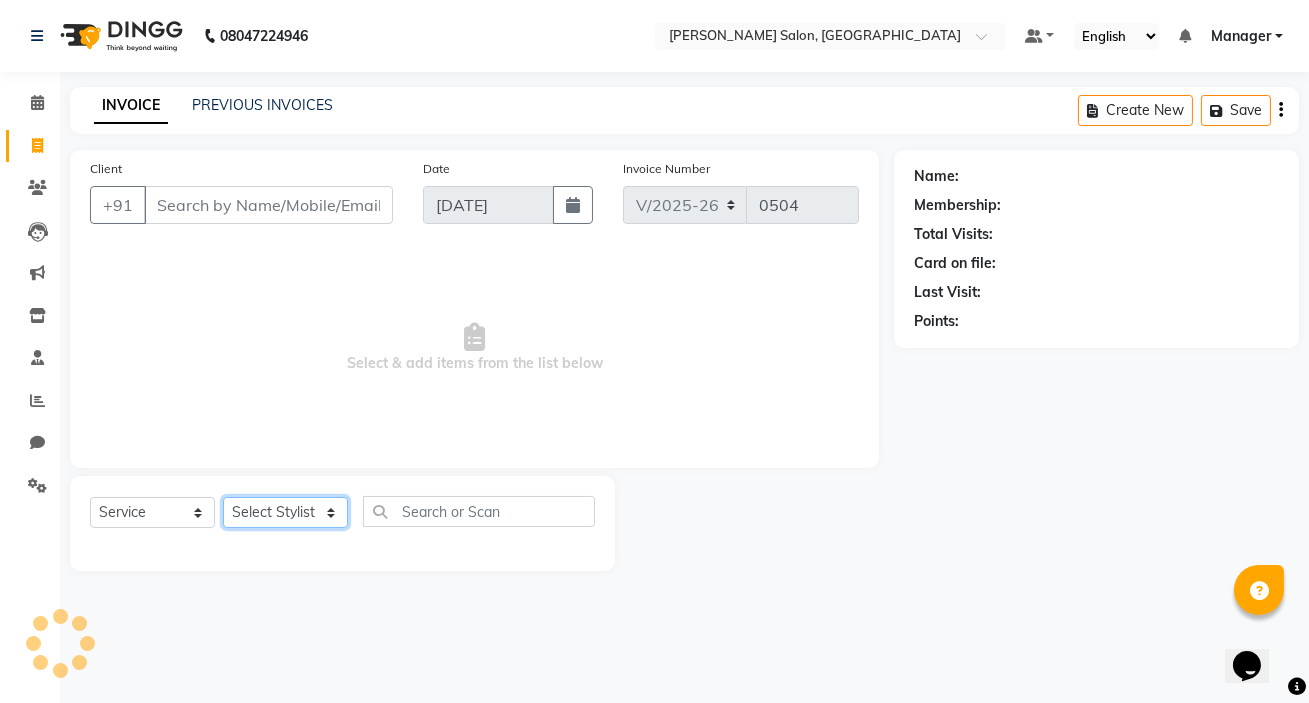 drag, startPoint x: 285, startPoint y: 528, endPoint x: 285, endPoint y: 512, distance: 16 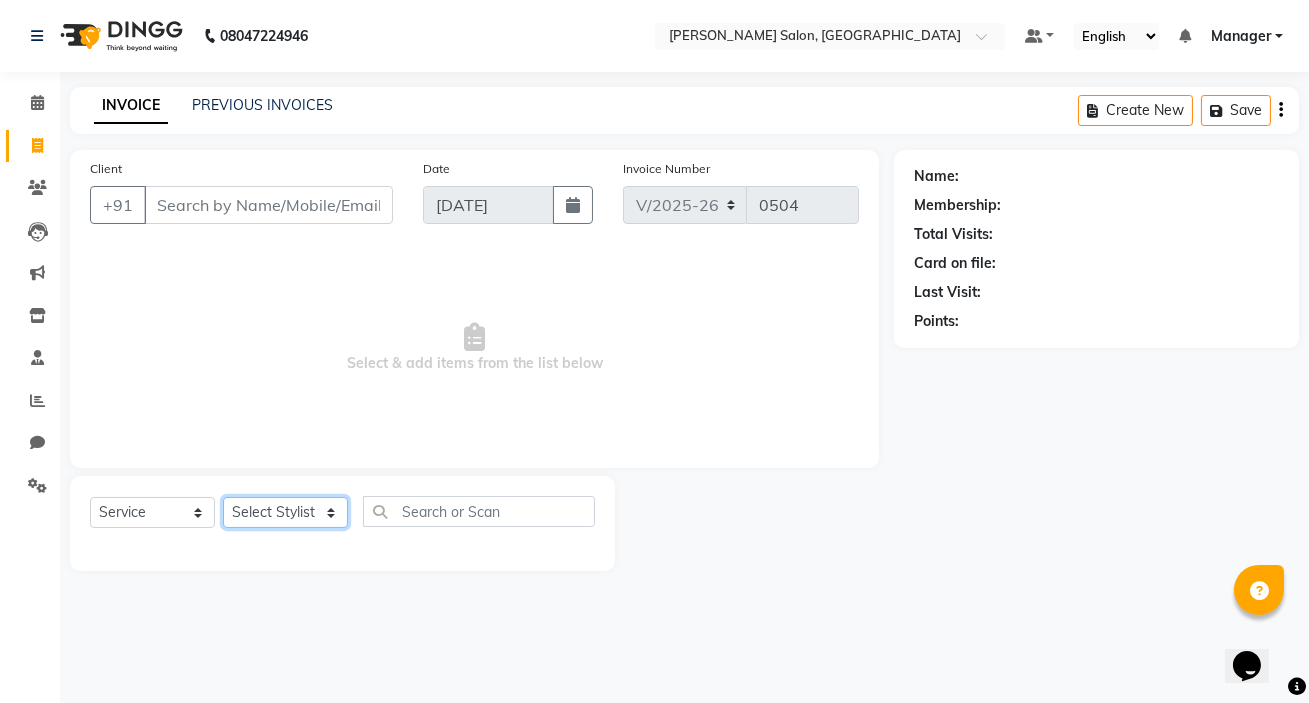 select on "63154" 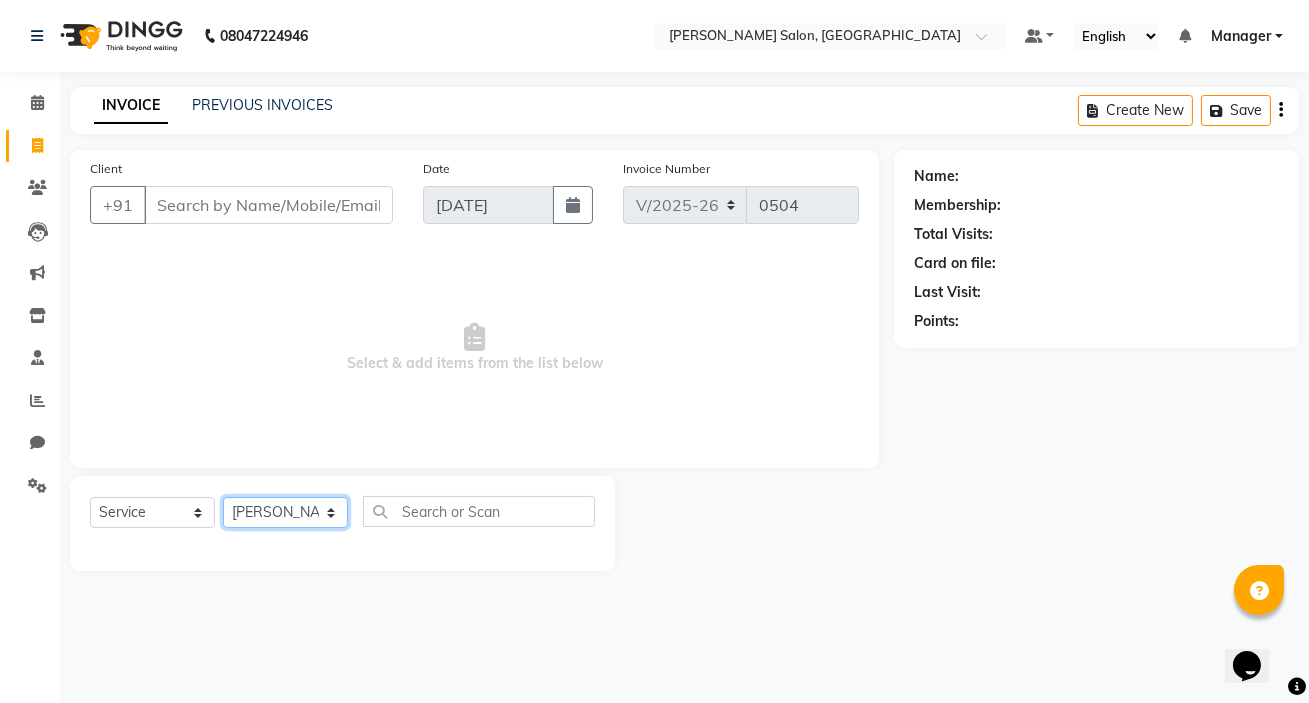 click on "Select Stylist [PERSON_NAME] [PERSON_NAME] Manager [PERSON_NAME]  [PERSON_NAME] [PERSON_NAME]" 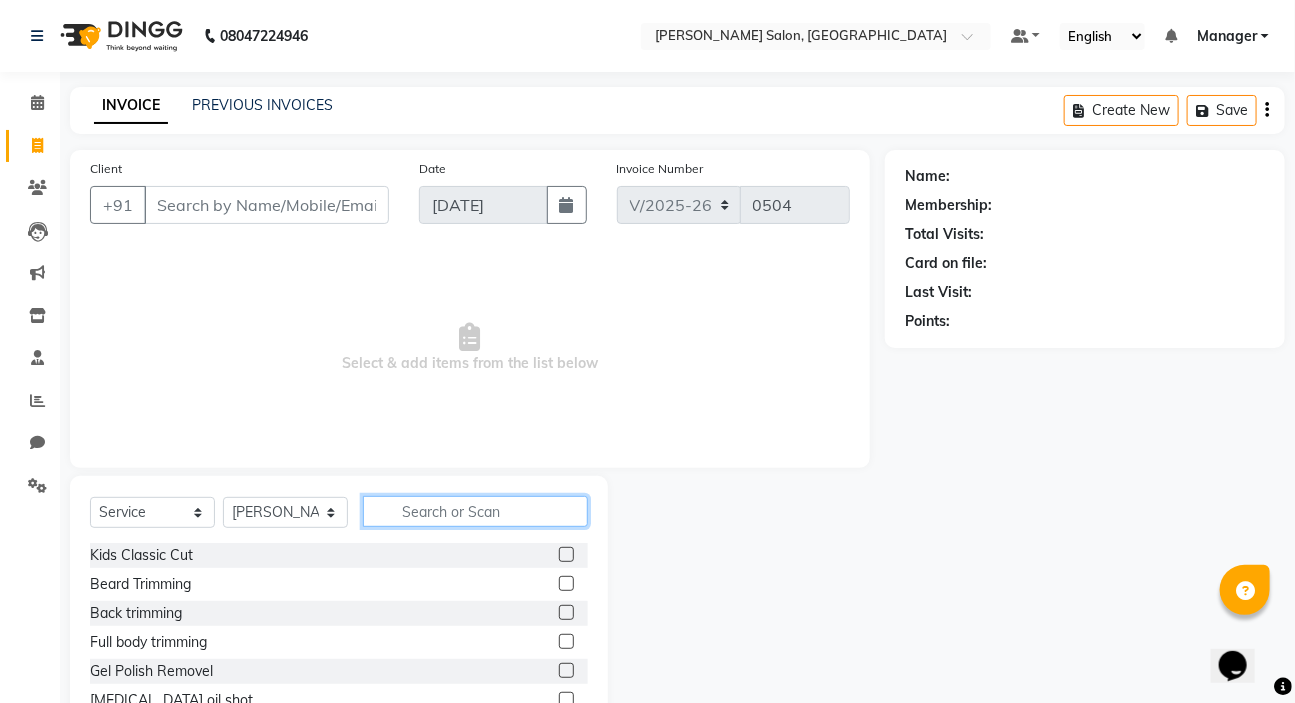 click 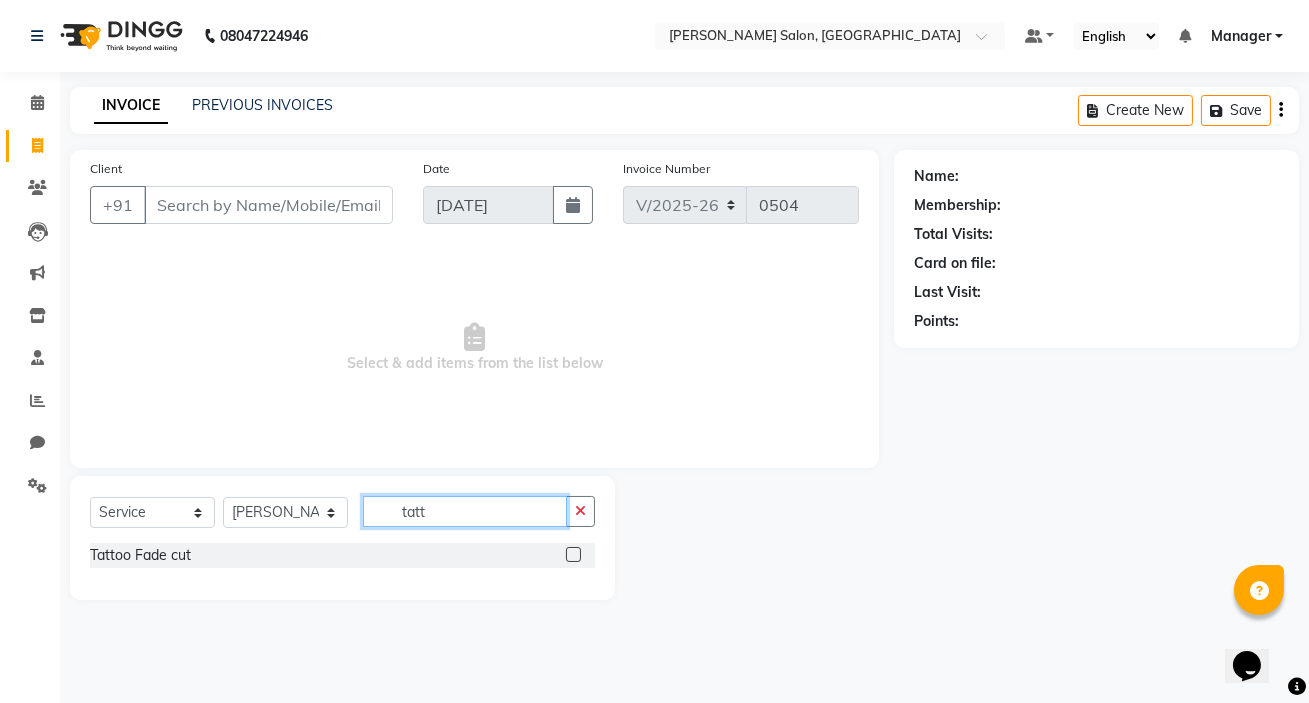 type on "tatt" 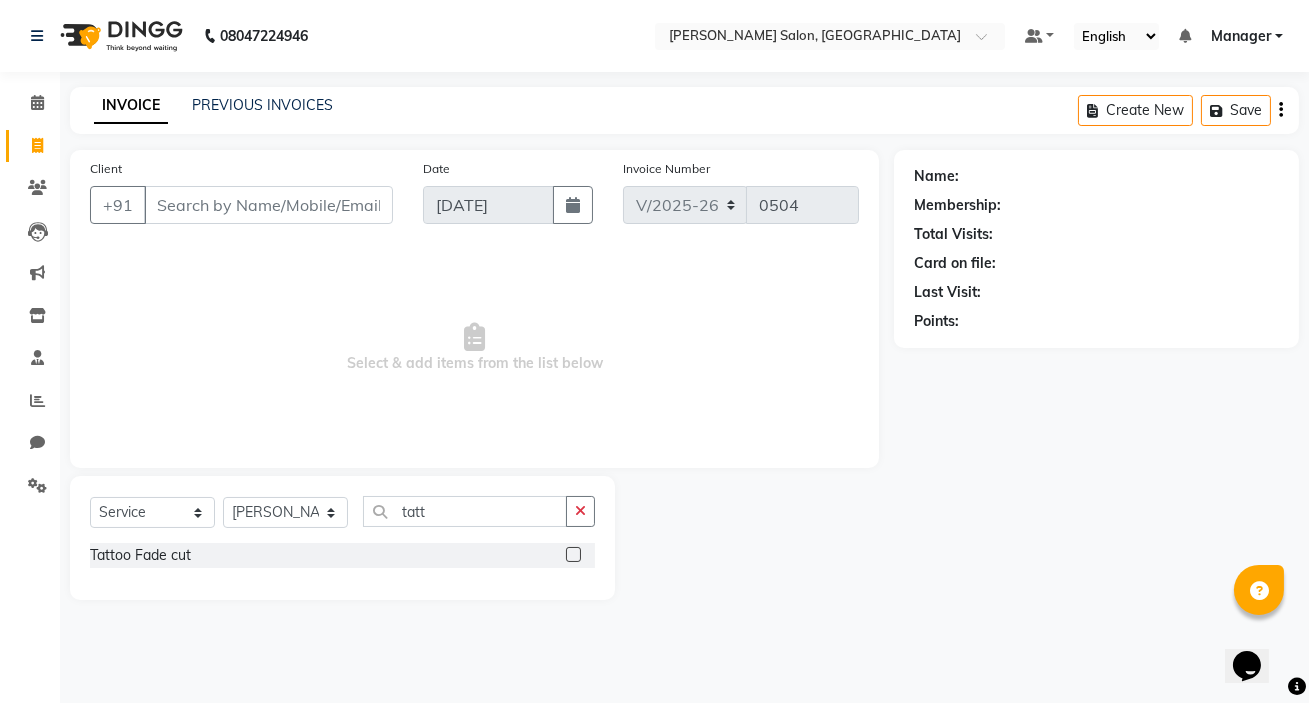 click 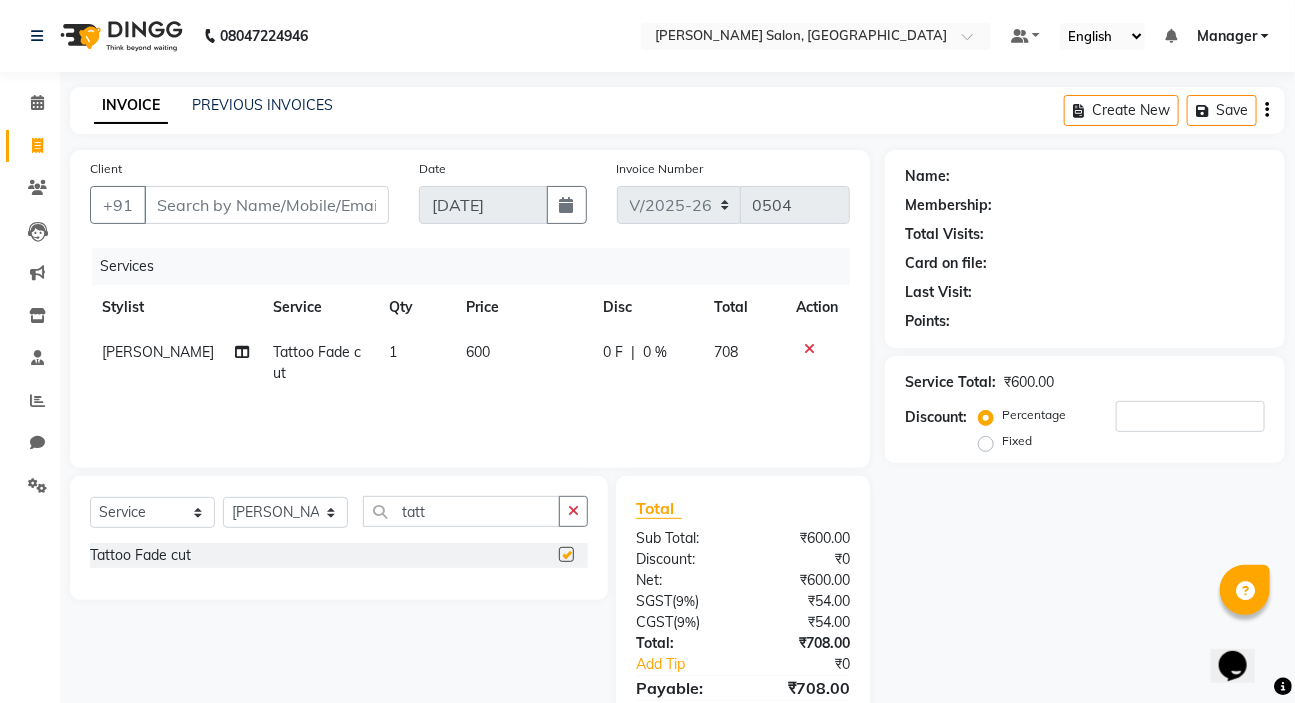 checkbox on "false" 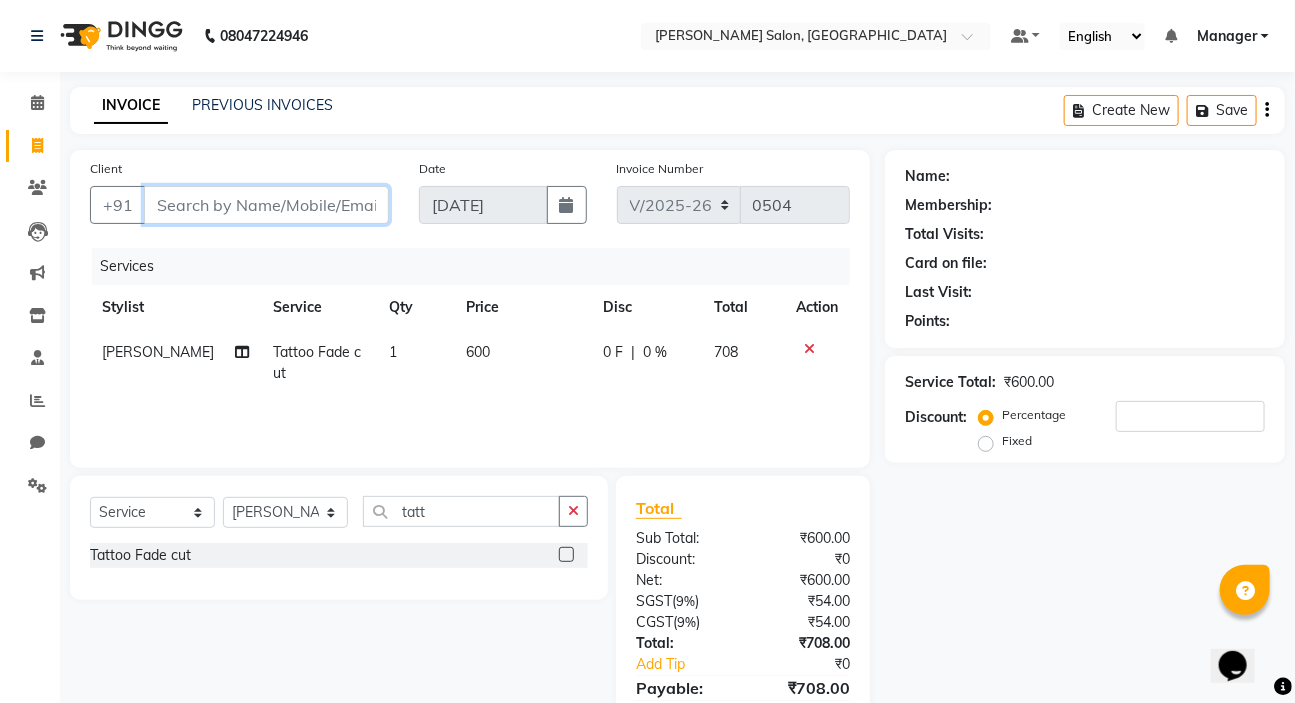 drag, startPoint x: 249, startPoint y: 204, endPoint x: 172, endPoint y: 207, distance: 77.05842 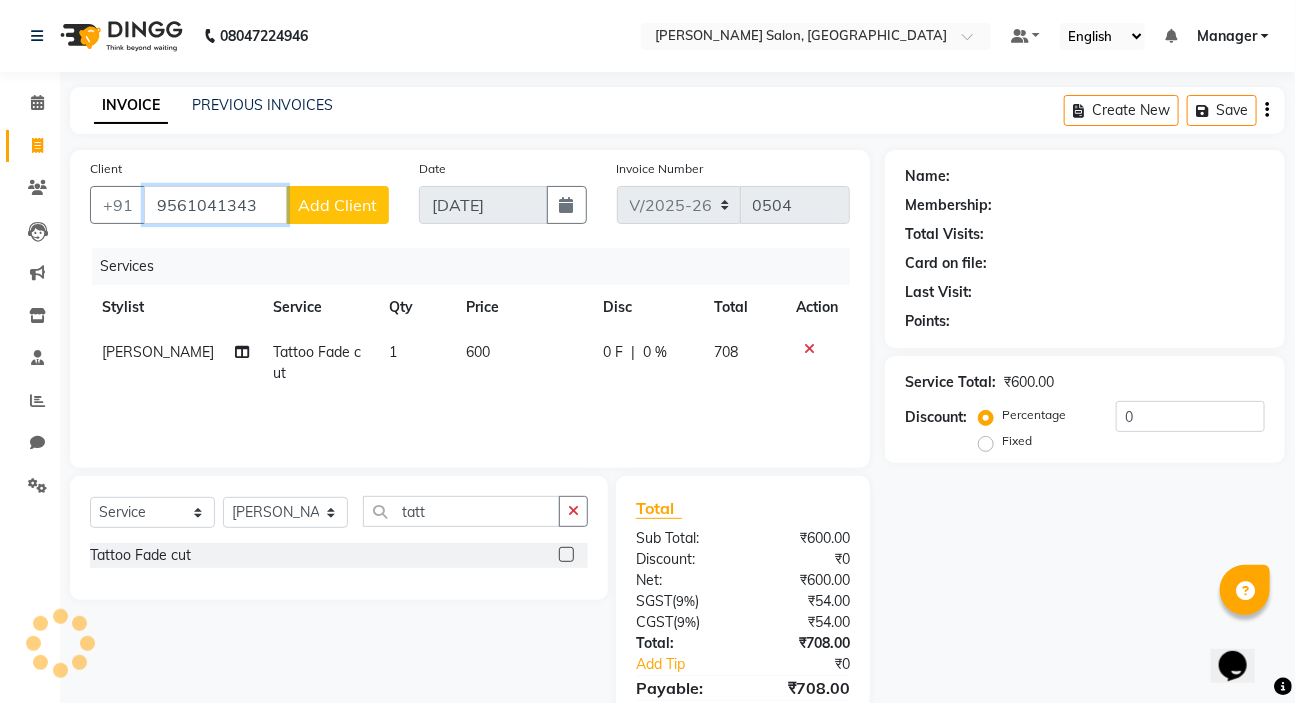 type on "9561041343" 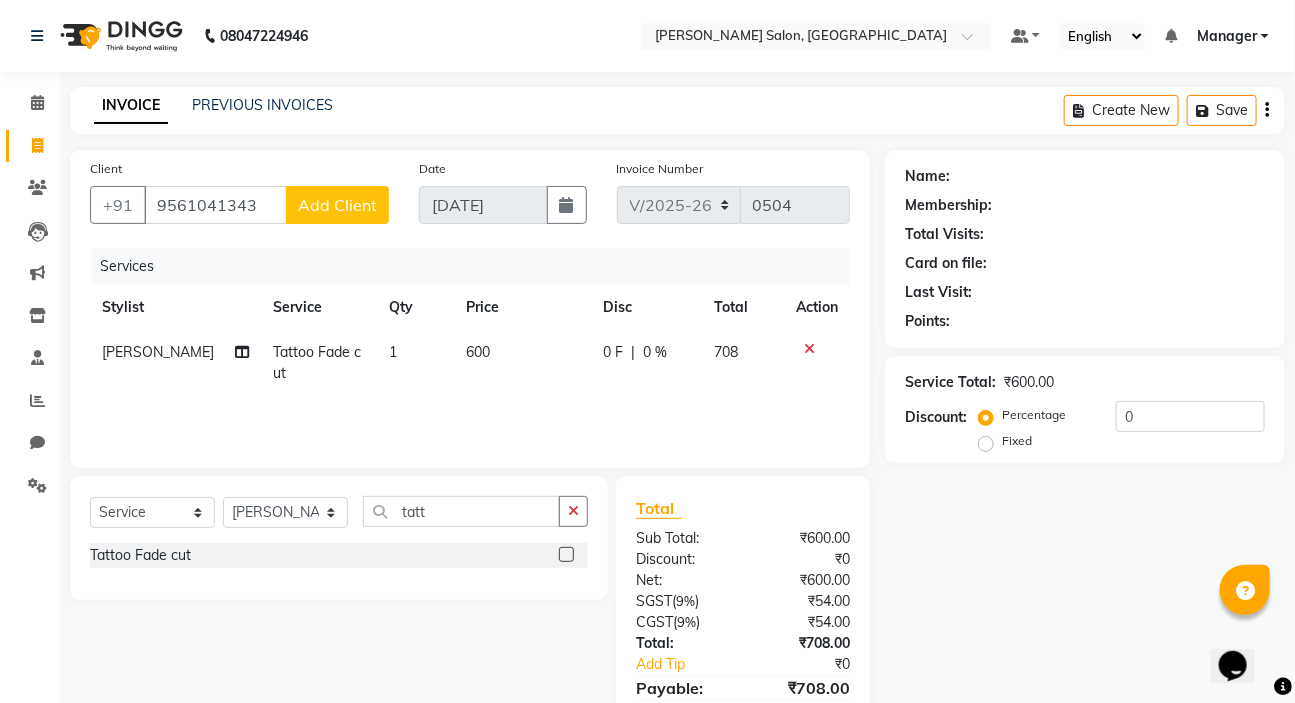 click on "Add Client" 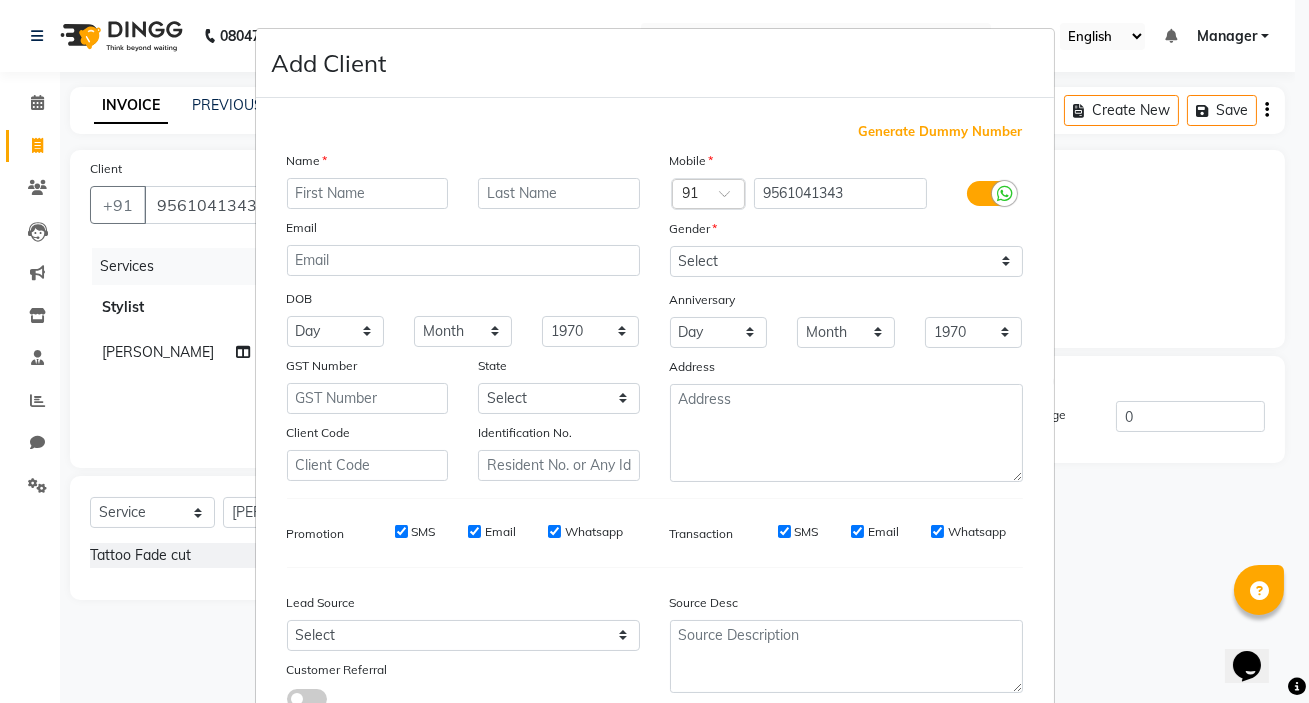 click at bounding box center (368, 193) 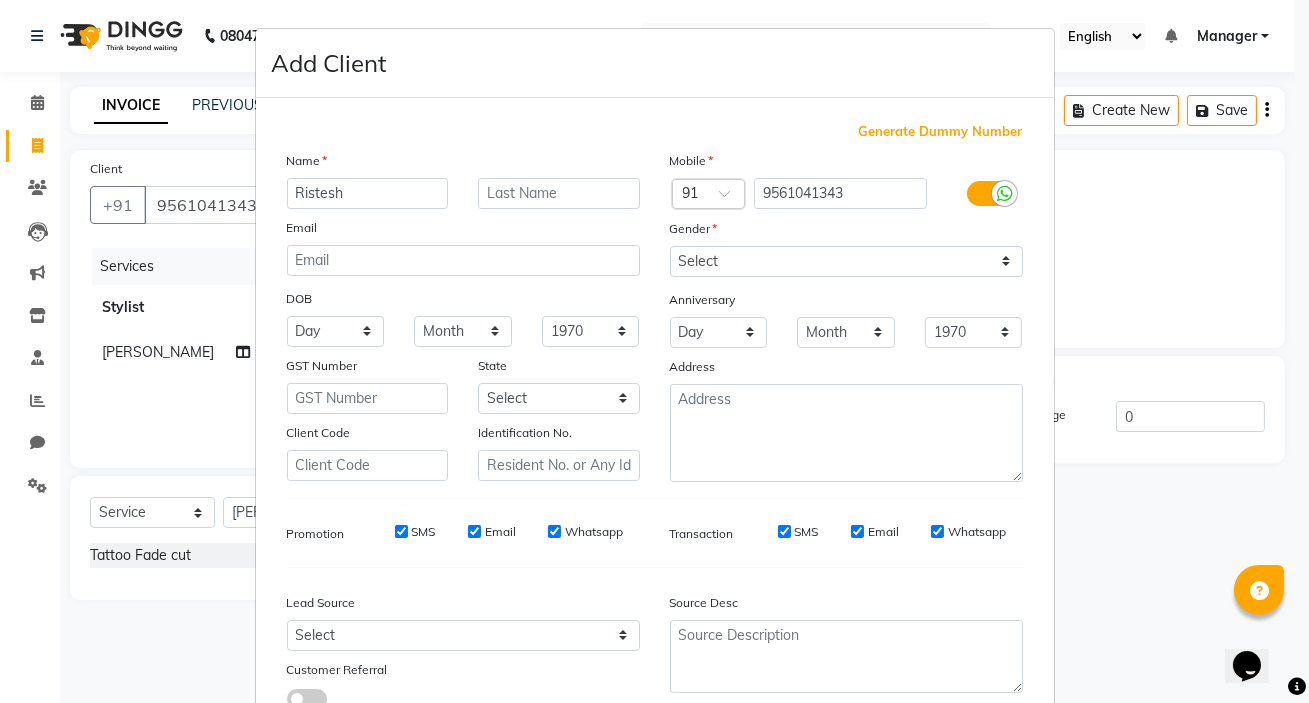 type on "Ristesh" 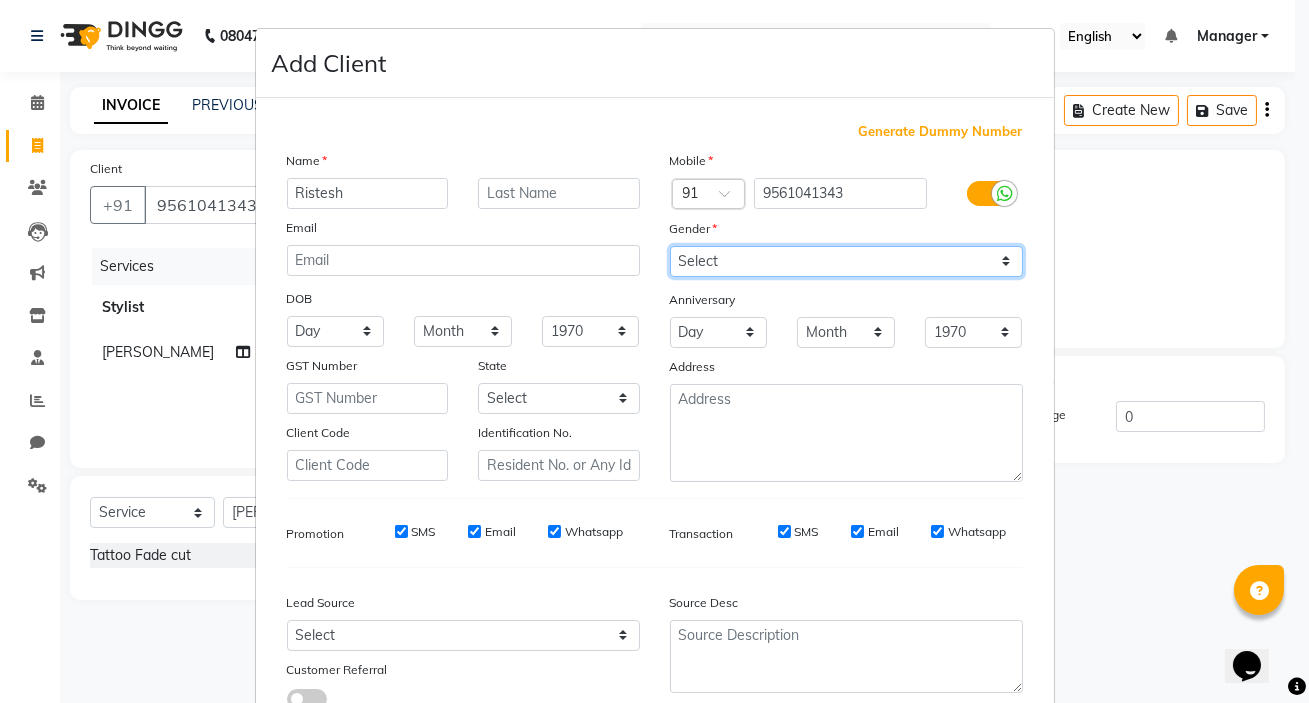 click on "Select [DEMOGRAPHIC_DATA] [DEMOGRAPHIC_DATA] Other Prefer Not To Say" at bounding box center (846, 261) 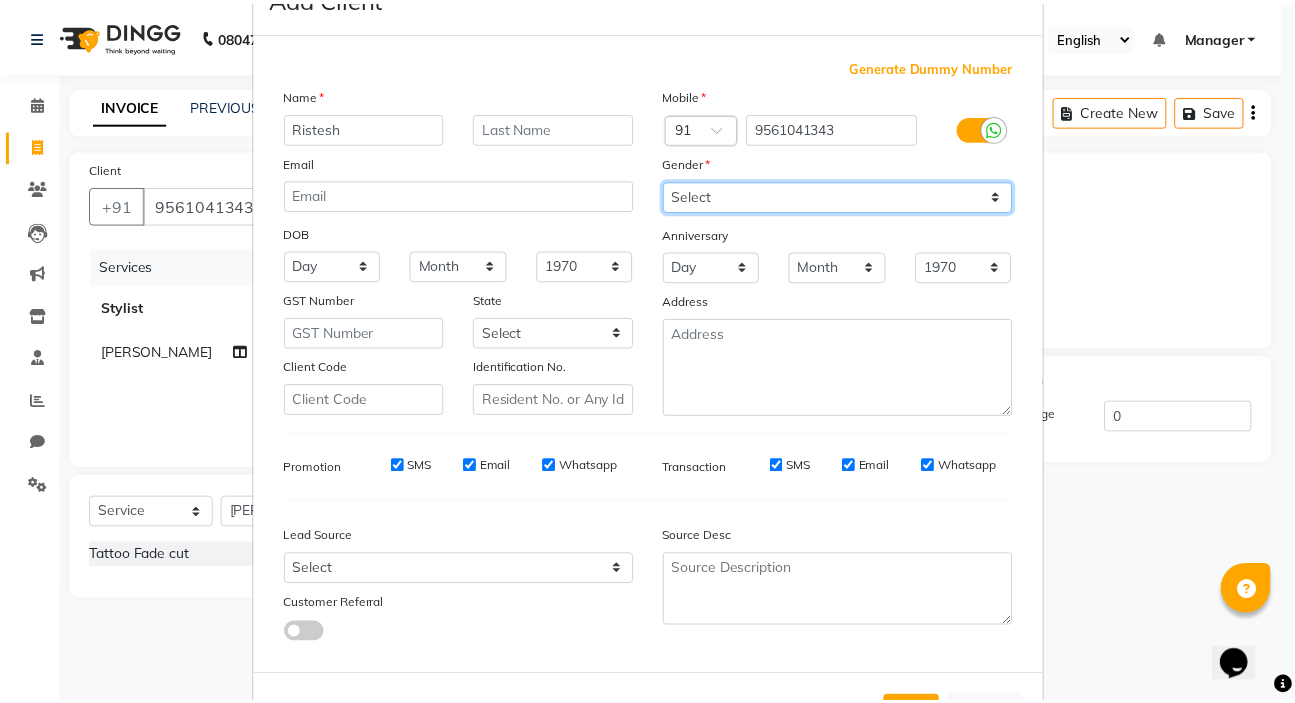 scroll, scrollTop: 150, scrollLeft: 0, axis: vertical 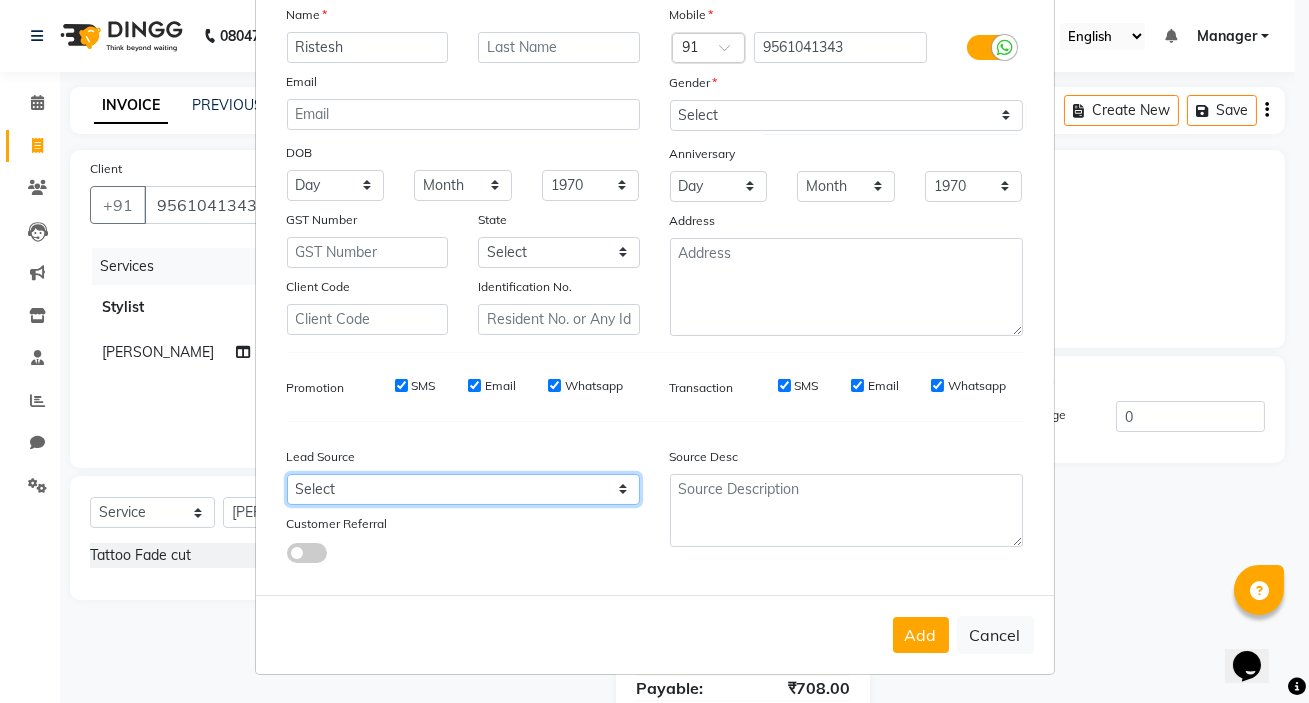 drag, startPoint x: 409, startPoint y: 502, endPoint x: 404, endPoint y: 493, distance: 10.29563 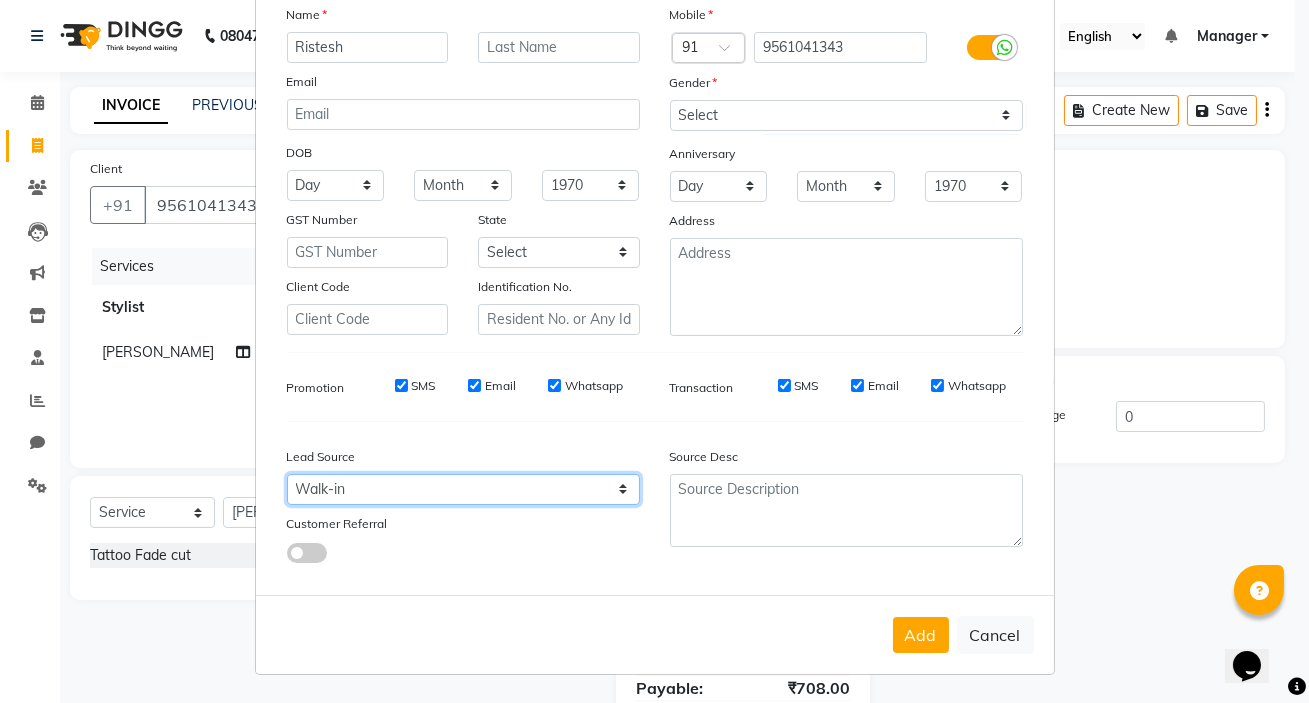 click on "Select Walk-in Referral Internet Friend Word of Mouth Advertisement Facebook JustDial Google Other" at bounding box center [463, 489] 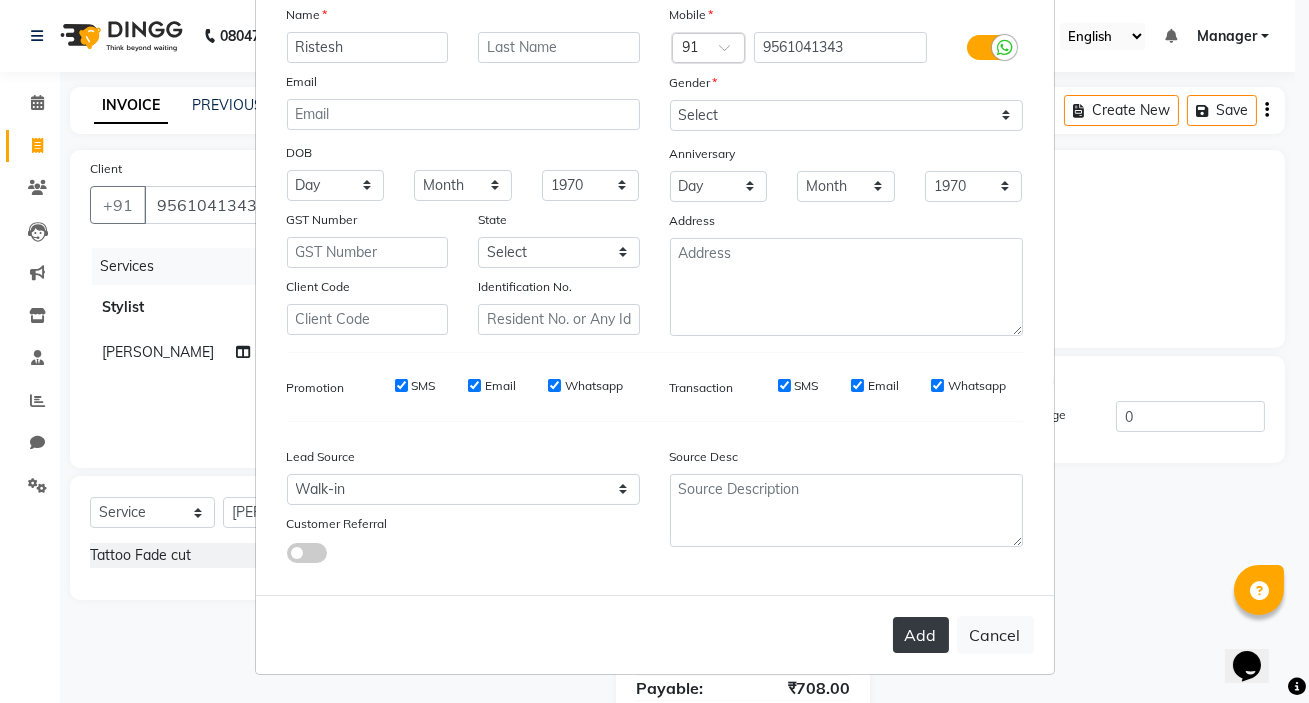 click on "Add" at bounding box center (921, 635) 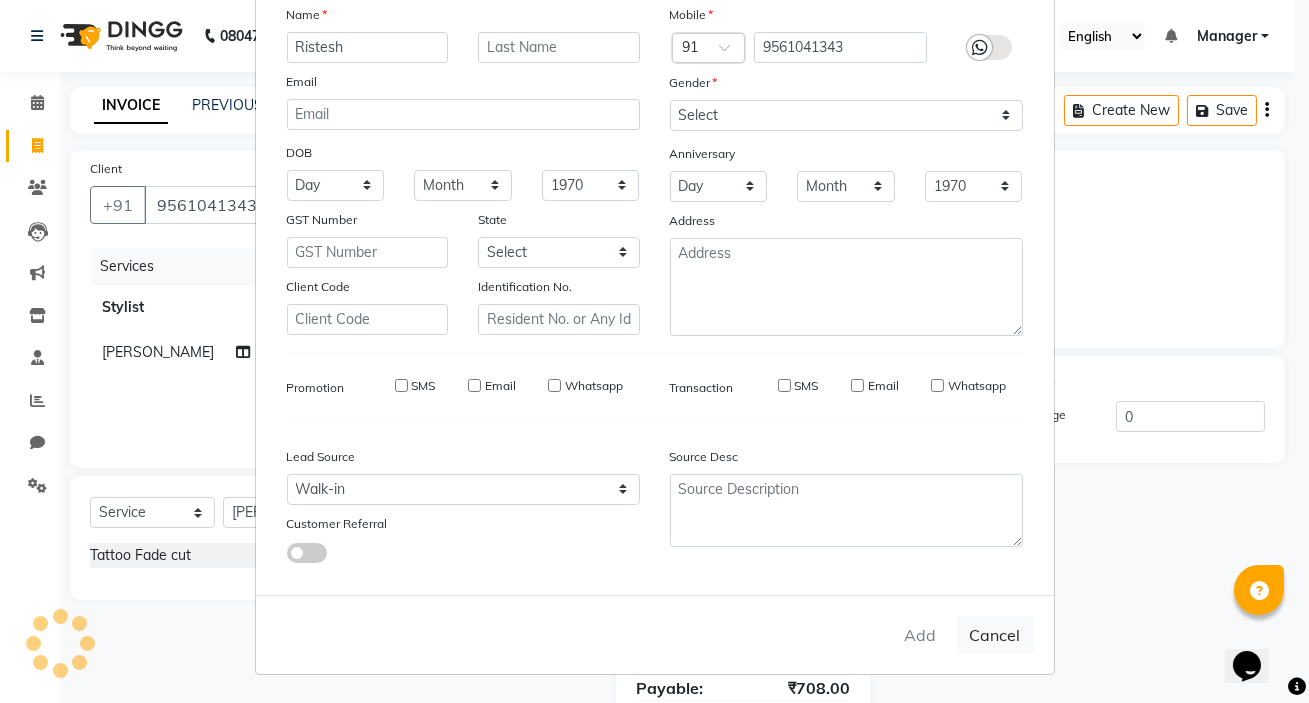 type 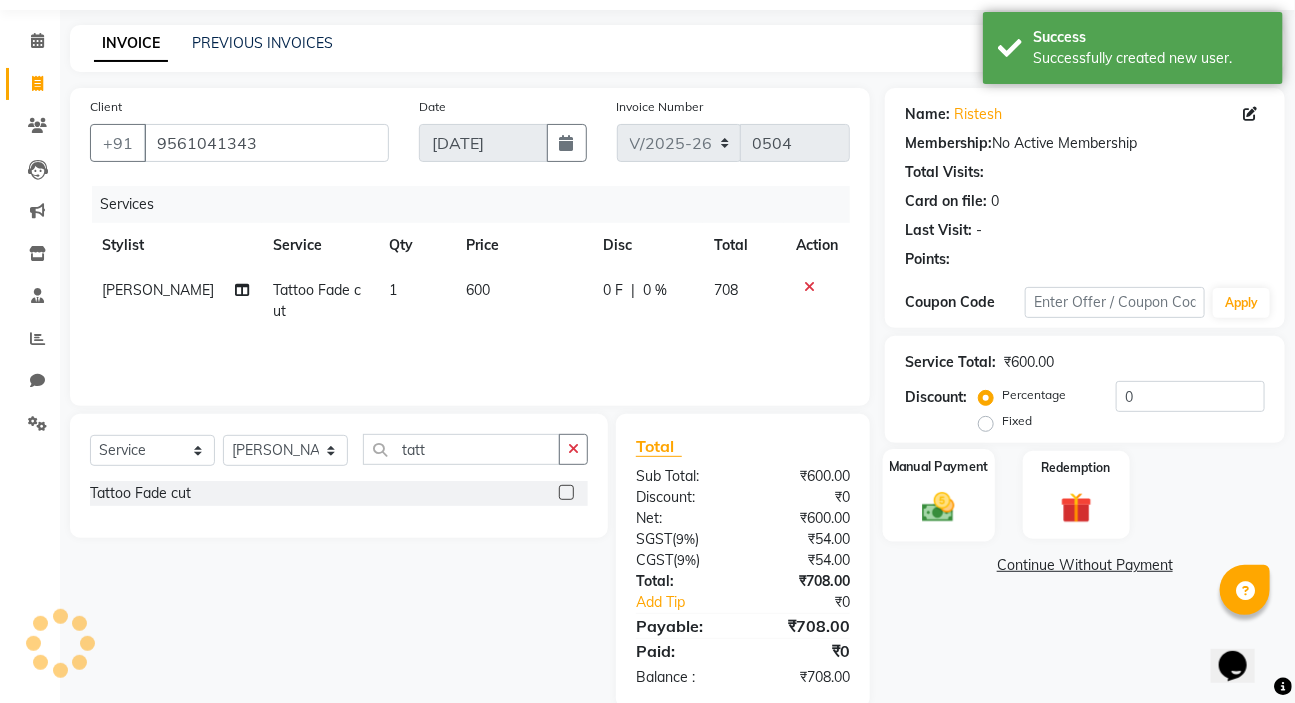 scroll, scrollTop: 98, scrollLeft: 0, axis: vertical 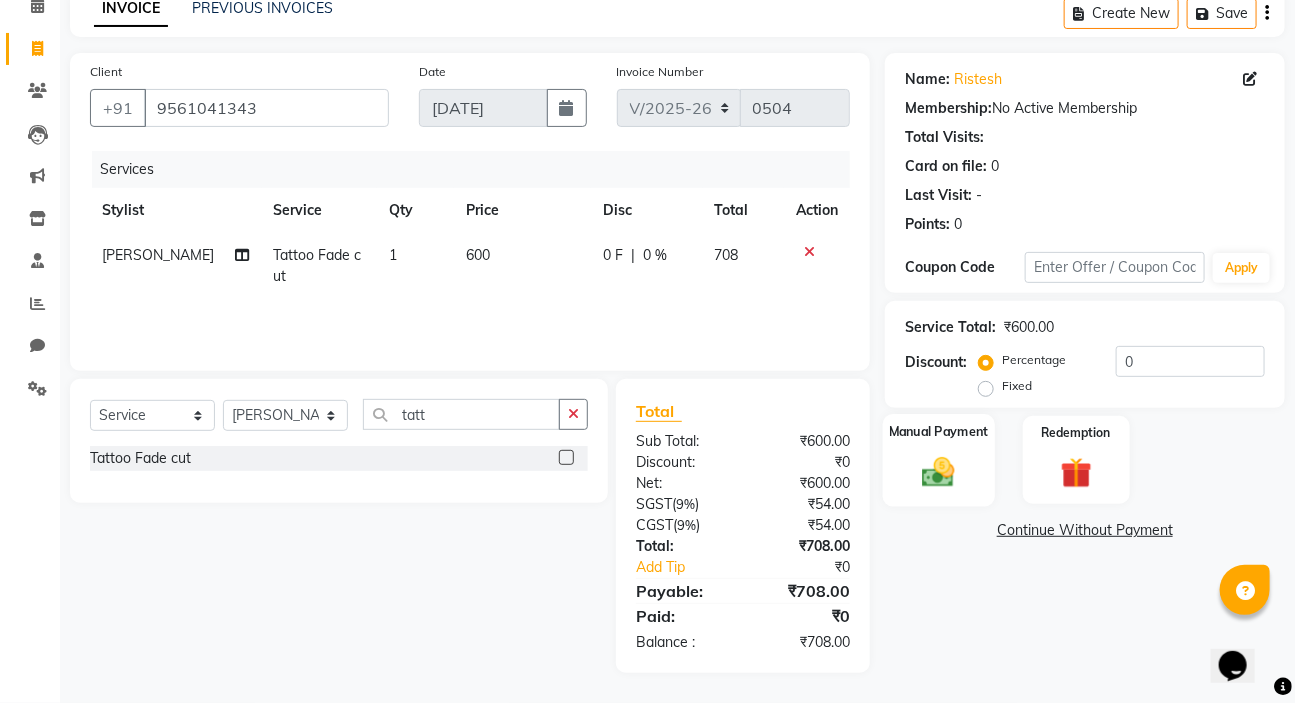 click on "Manual Payment" 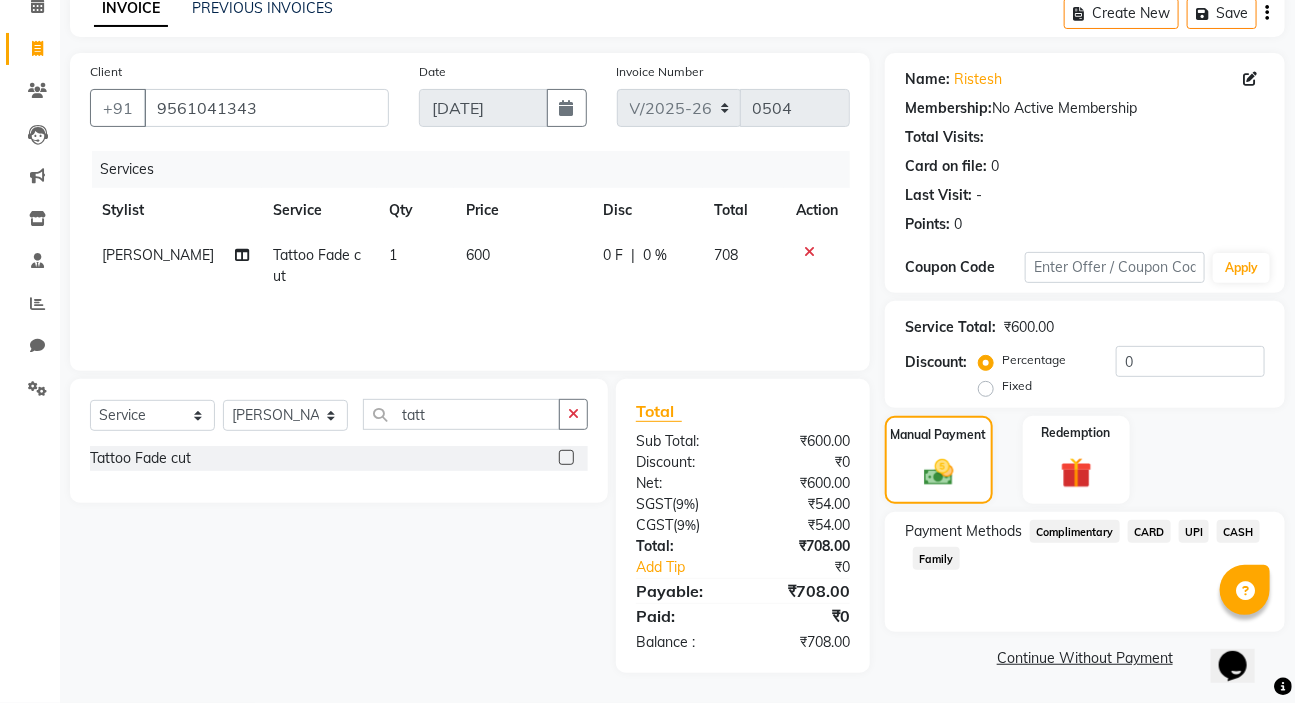 click on "UPI" 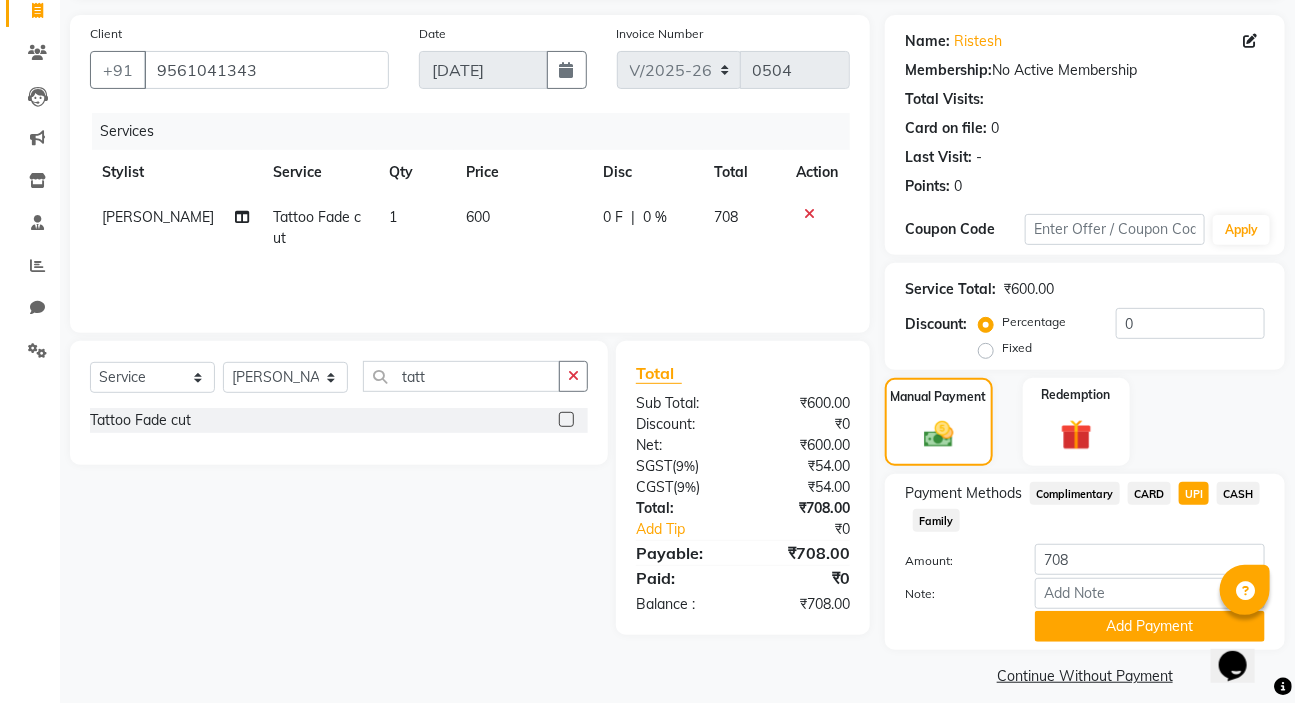 scroll, scrollTop: 153, scrollLeft: 0, axis: vertical 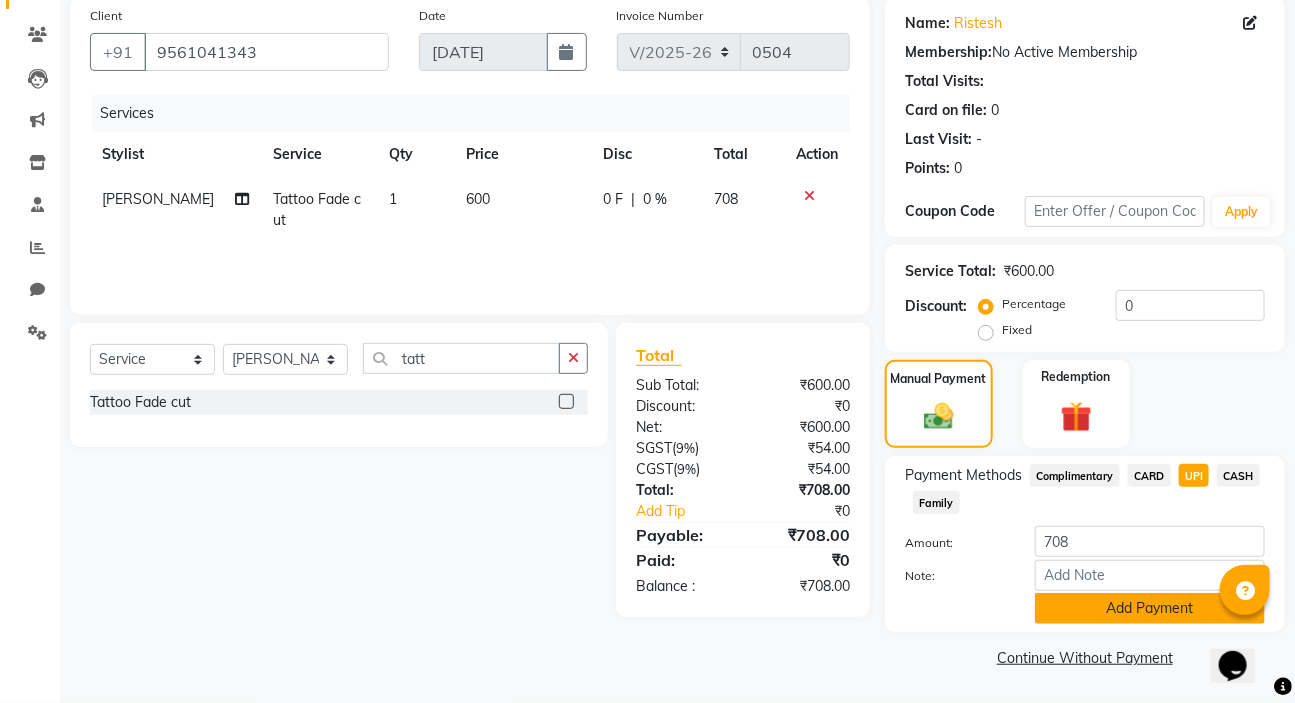 click on "Add Payment" 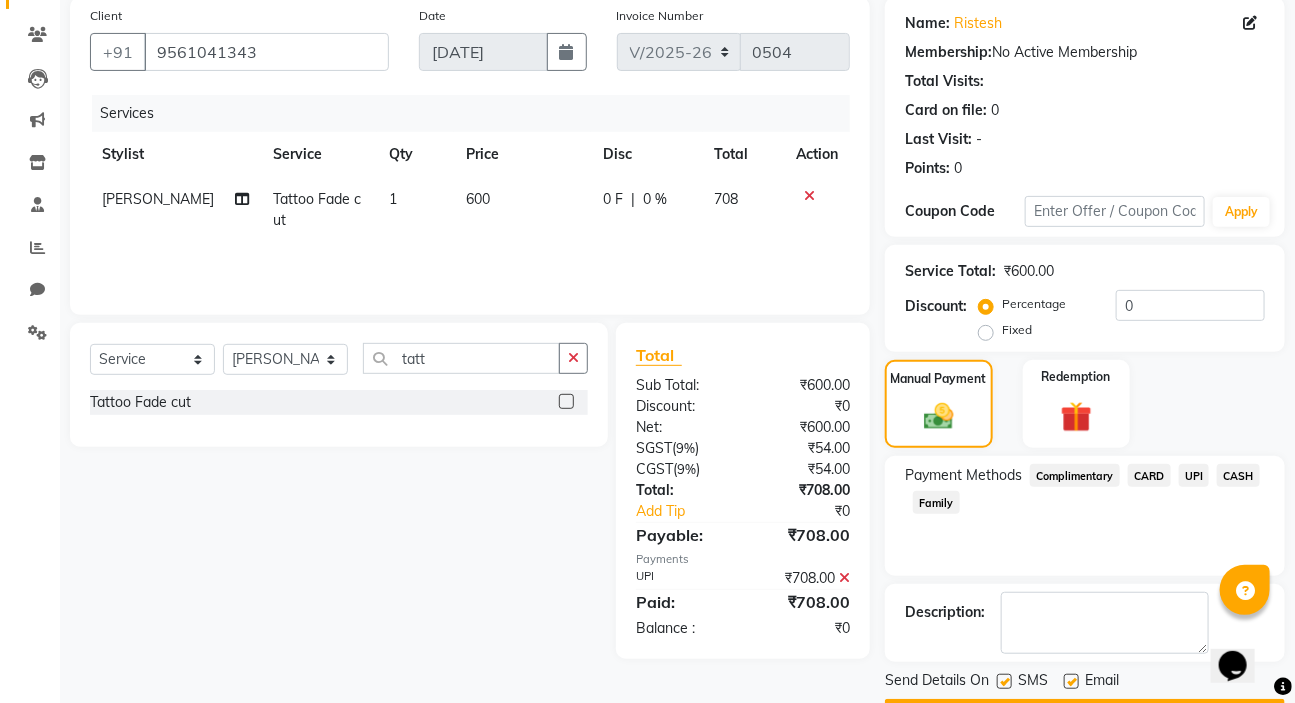 scroll, scrollTop: 210, scrollLeft: 0, axis: vertical 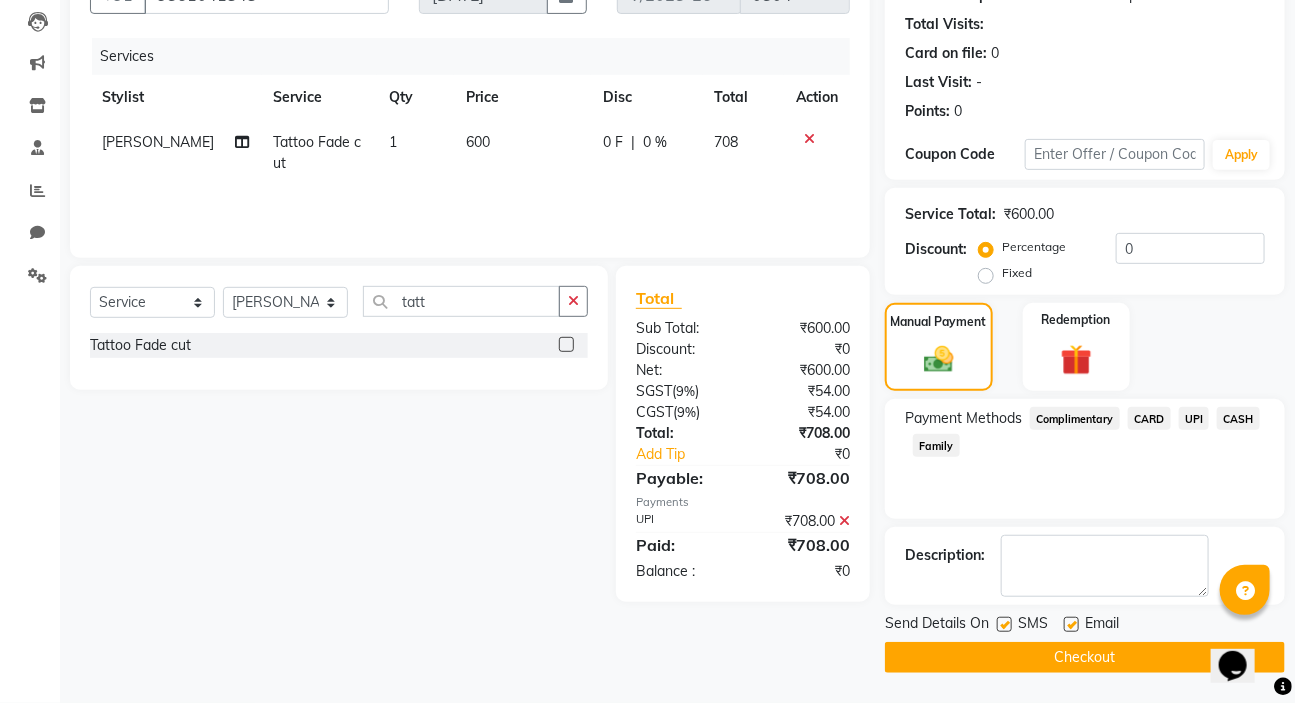 click on "Checkout" 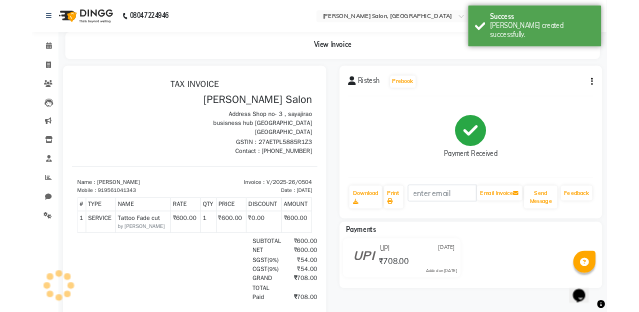 scroll, scrollTop: 0, scrollLeft: 0, axis: both 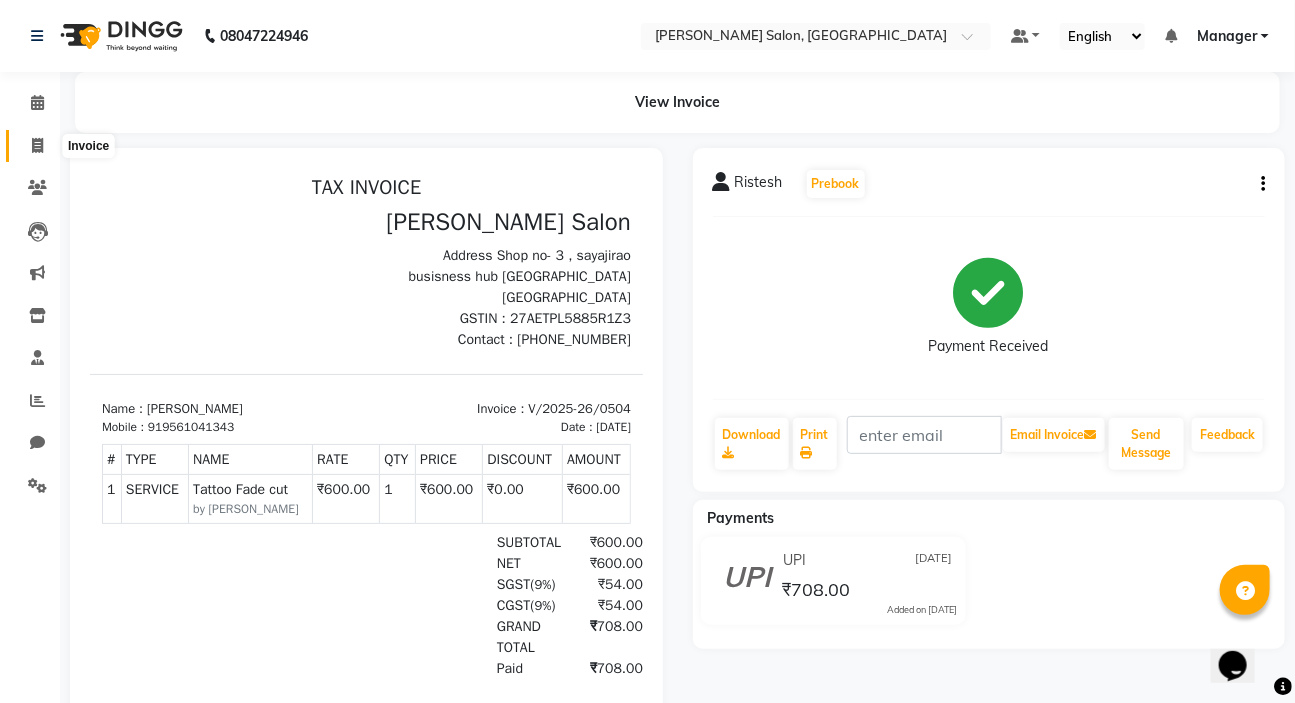 click 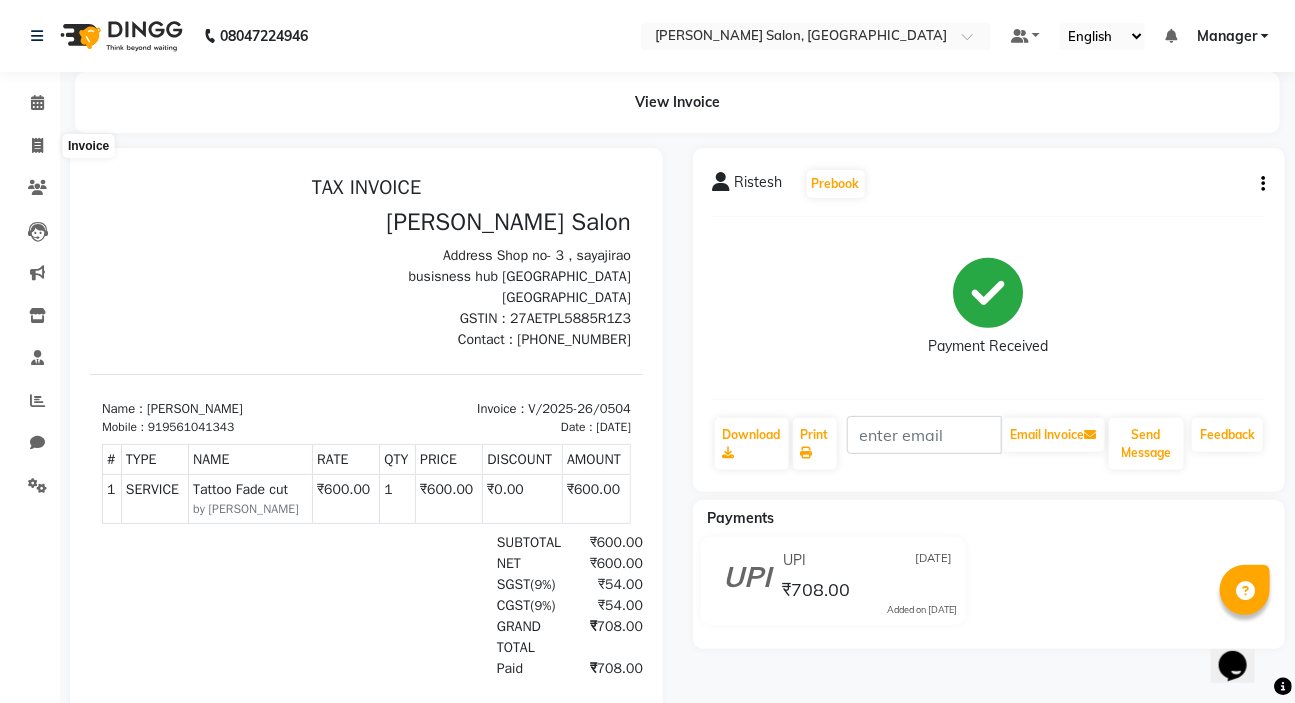 select on "service" 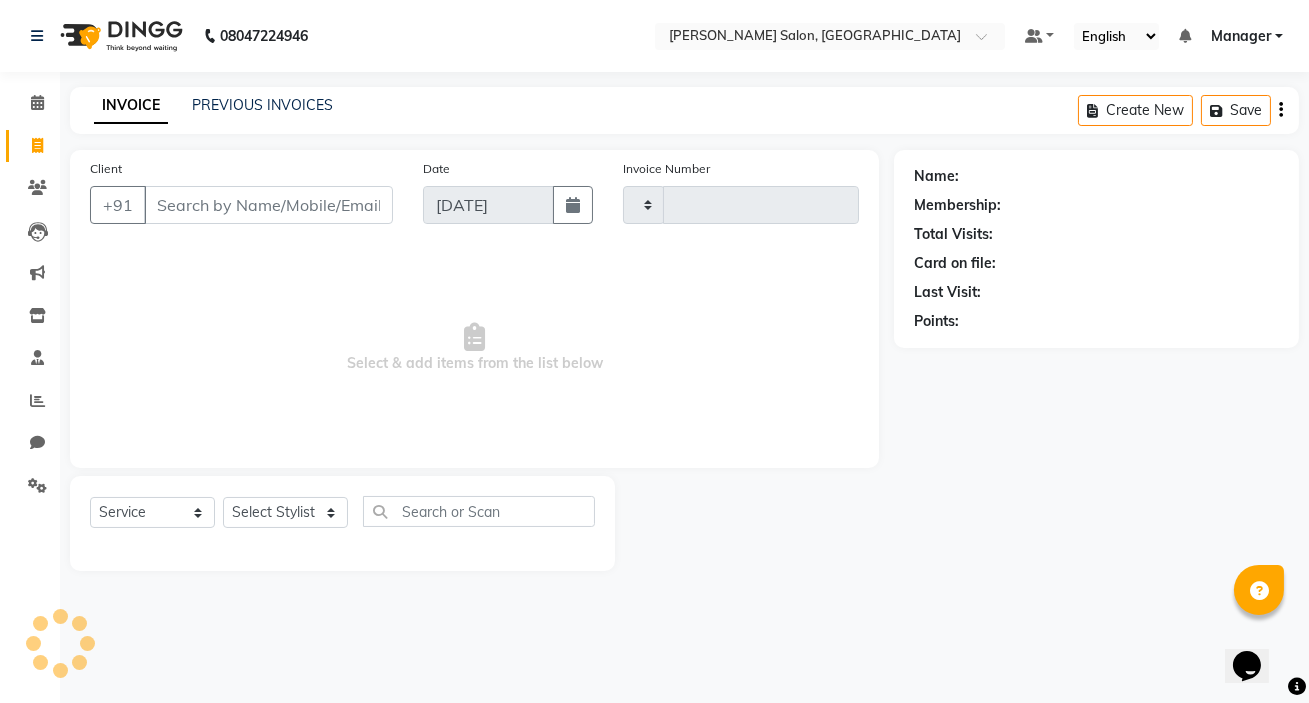 type on "0505" 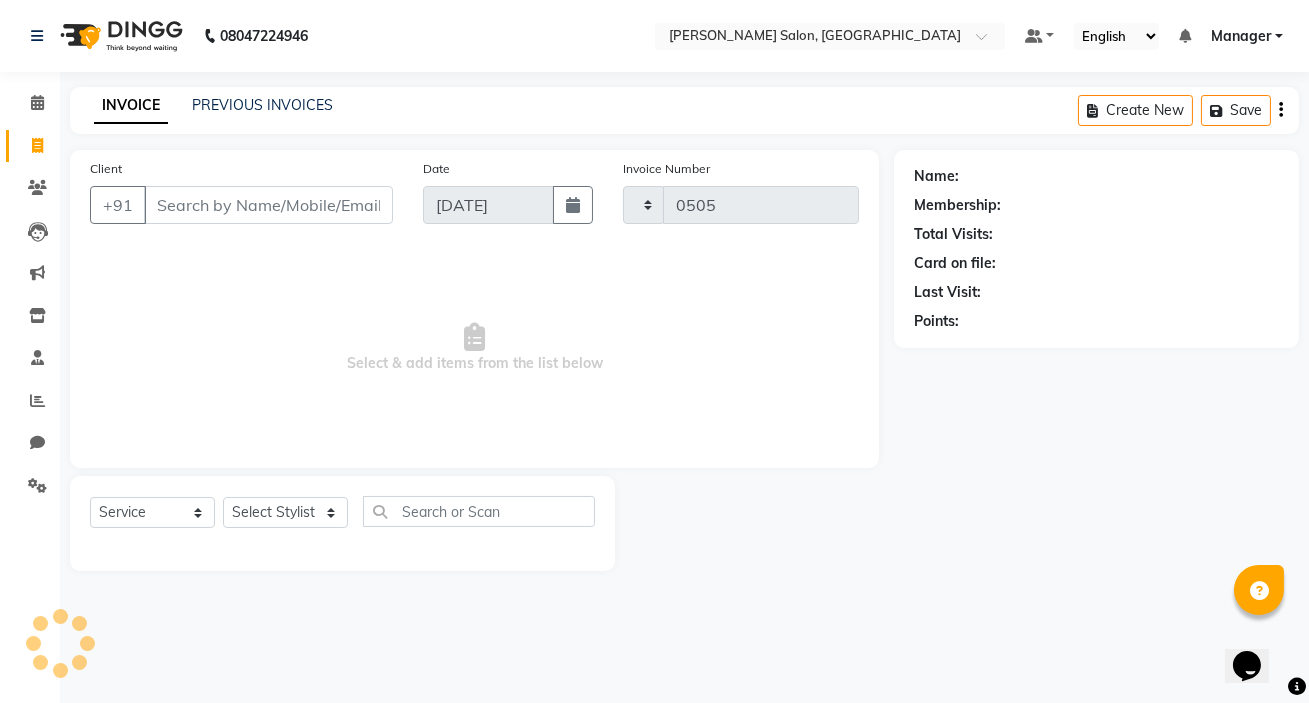 select on "7550" 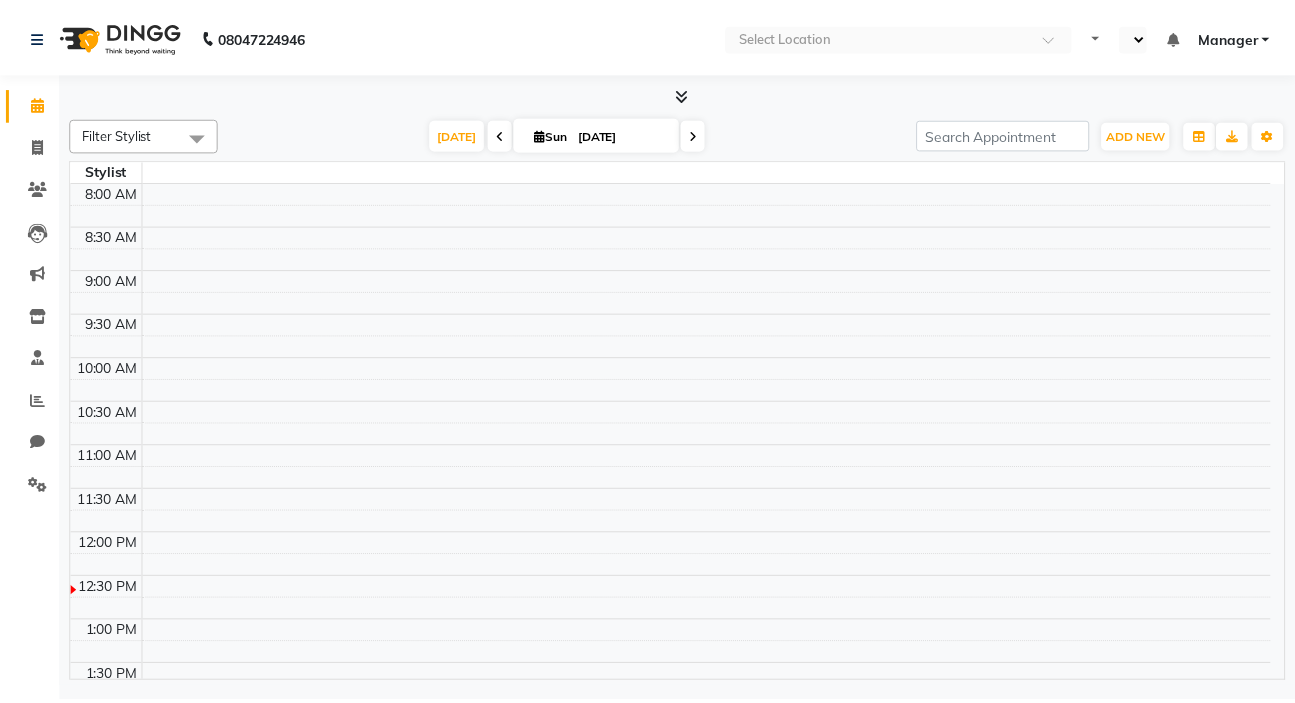 scroll, scrollTop: 0, scrollLeft: 0, axis: both 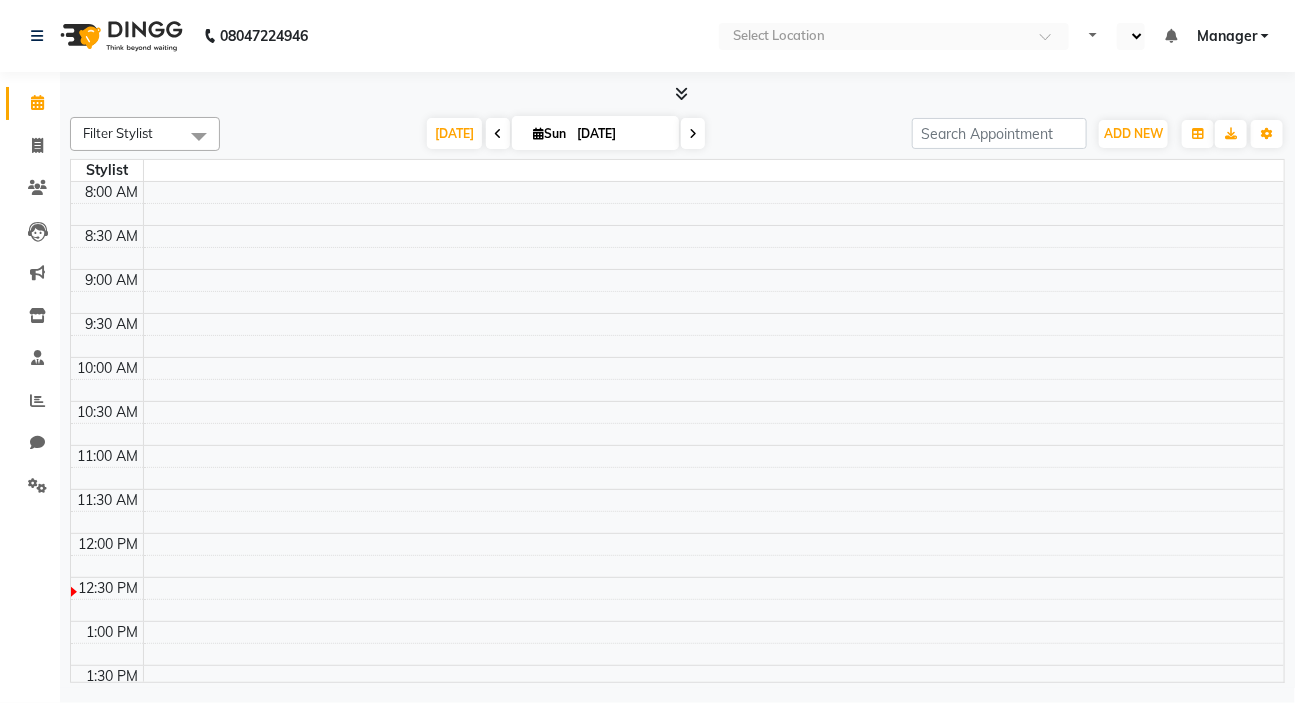 select on "en" 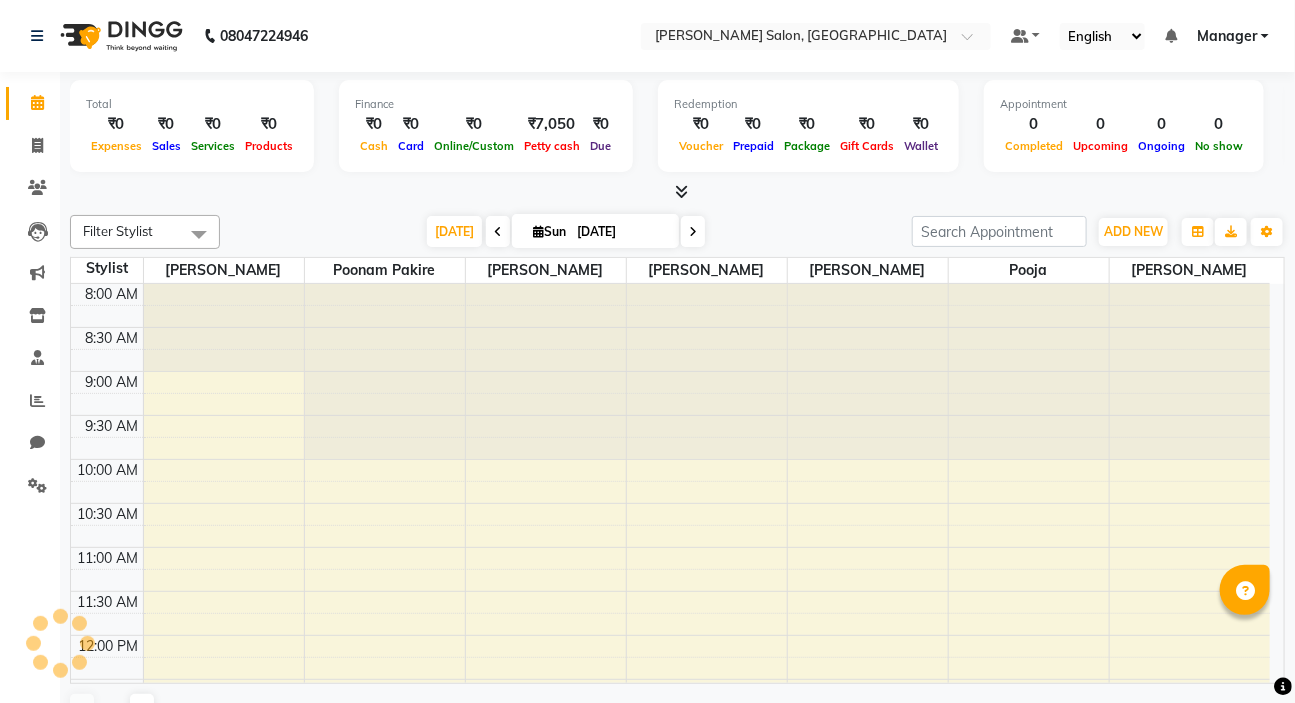 scroll, scrollTop: 263, scrollLeft: 0, axis: vertical 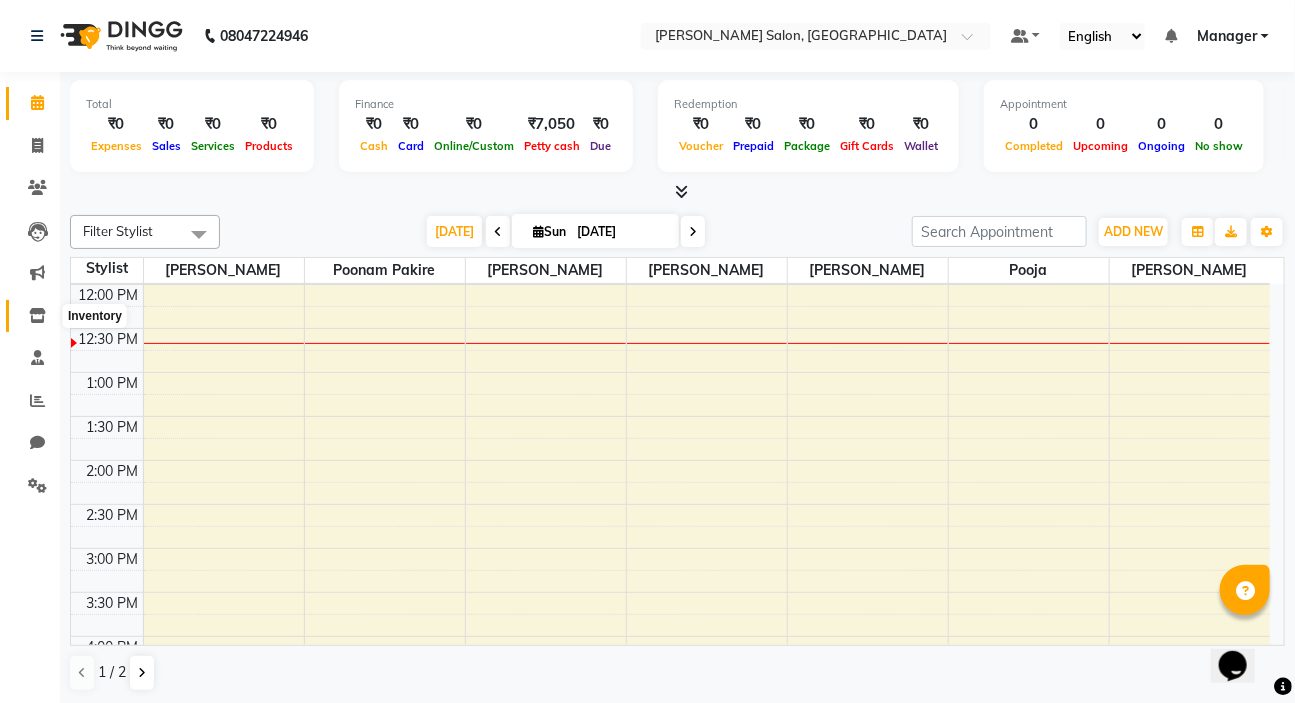 click 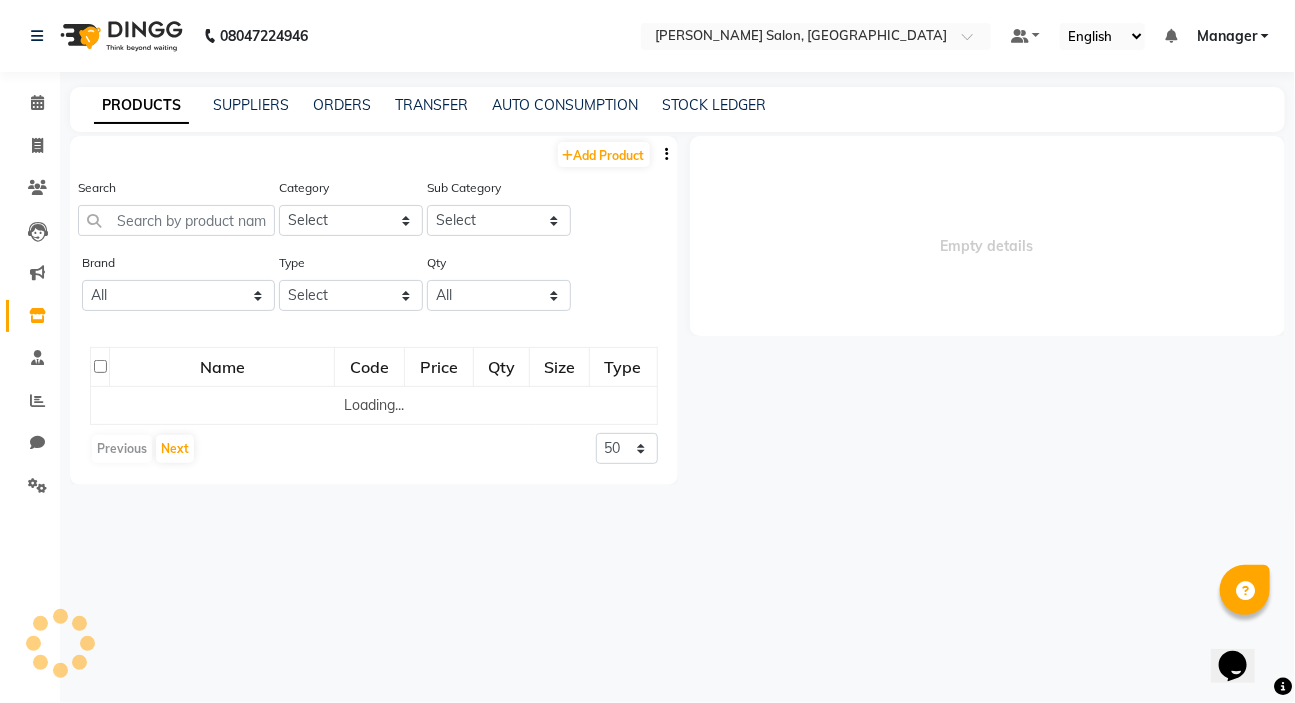 select 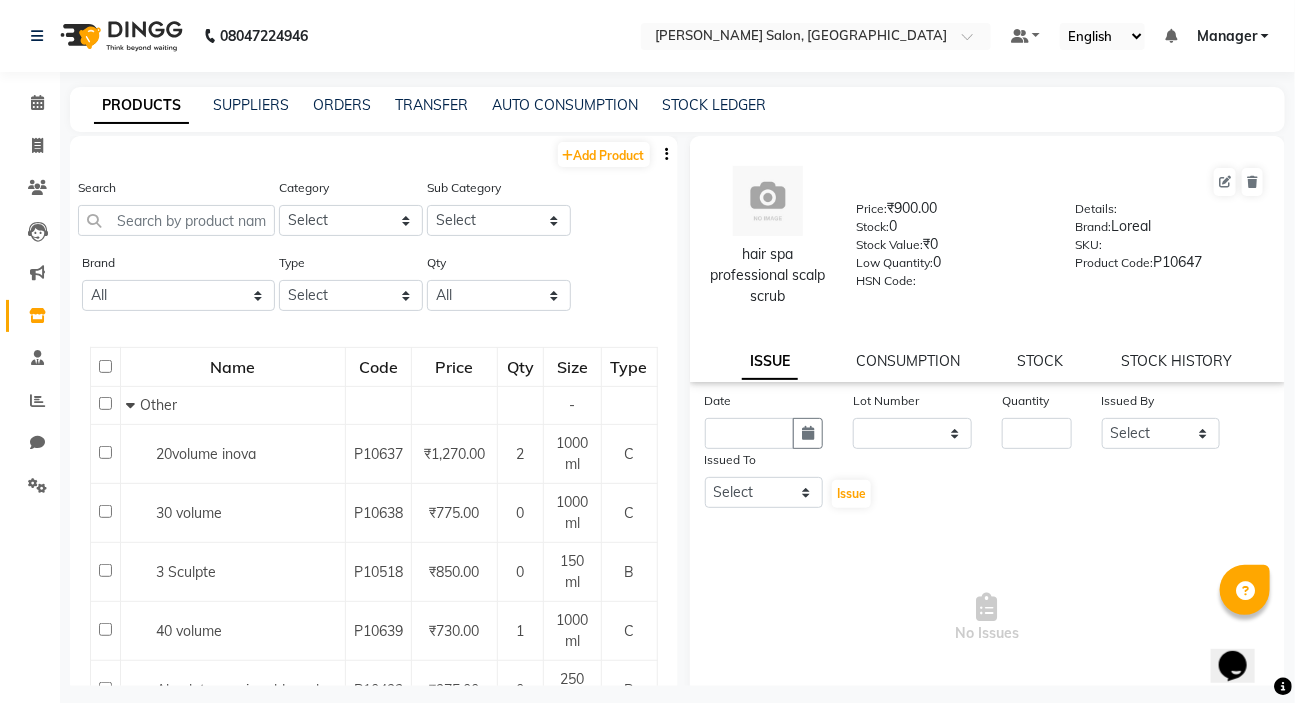 click on "PRODUCTS SUPPLIERS ORDERS TRANSFER AUTO CONSUMPTION STOCK LEDGER" 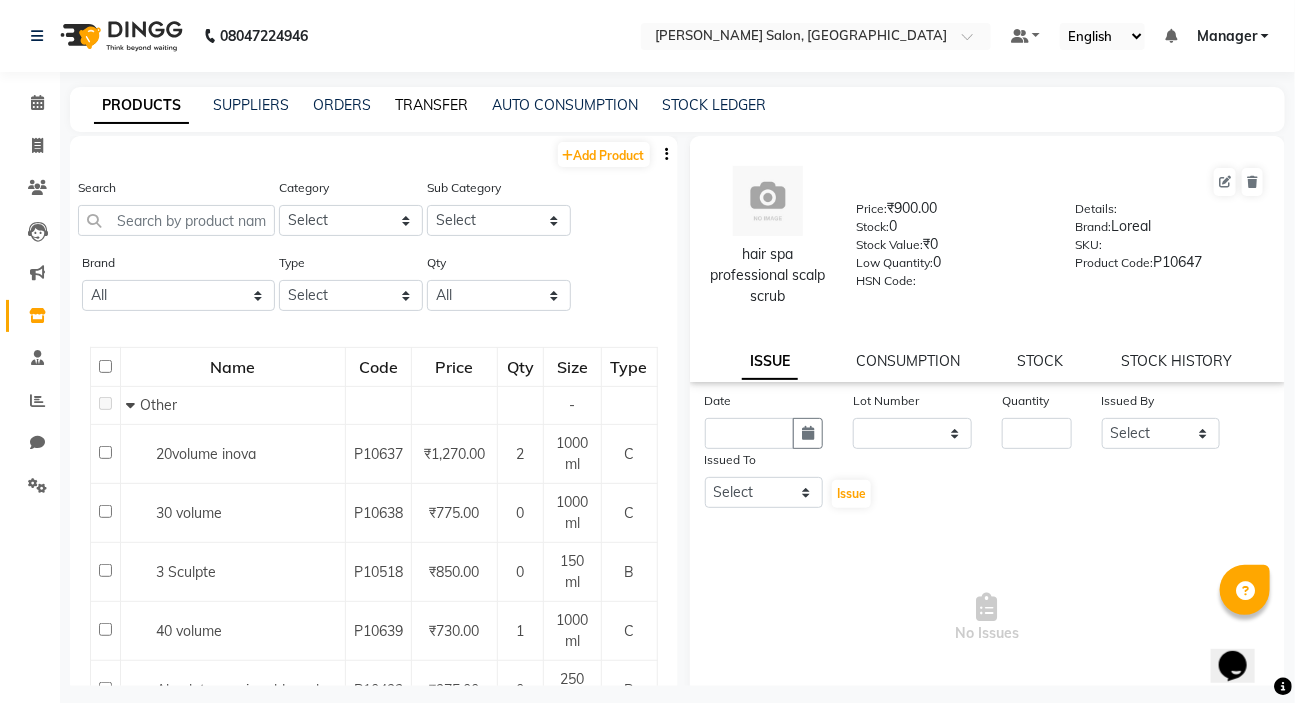 click on "TRANSFER" 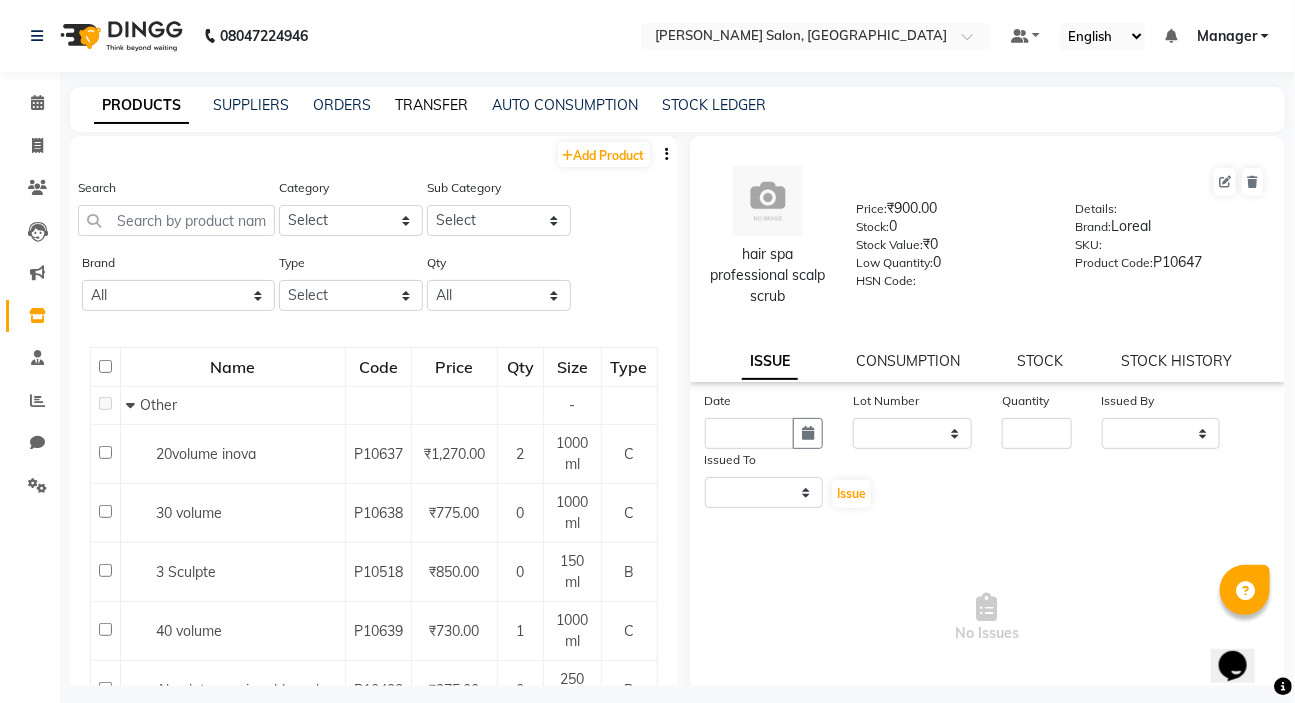 select on "sender" 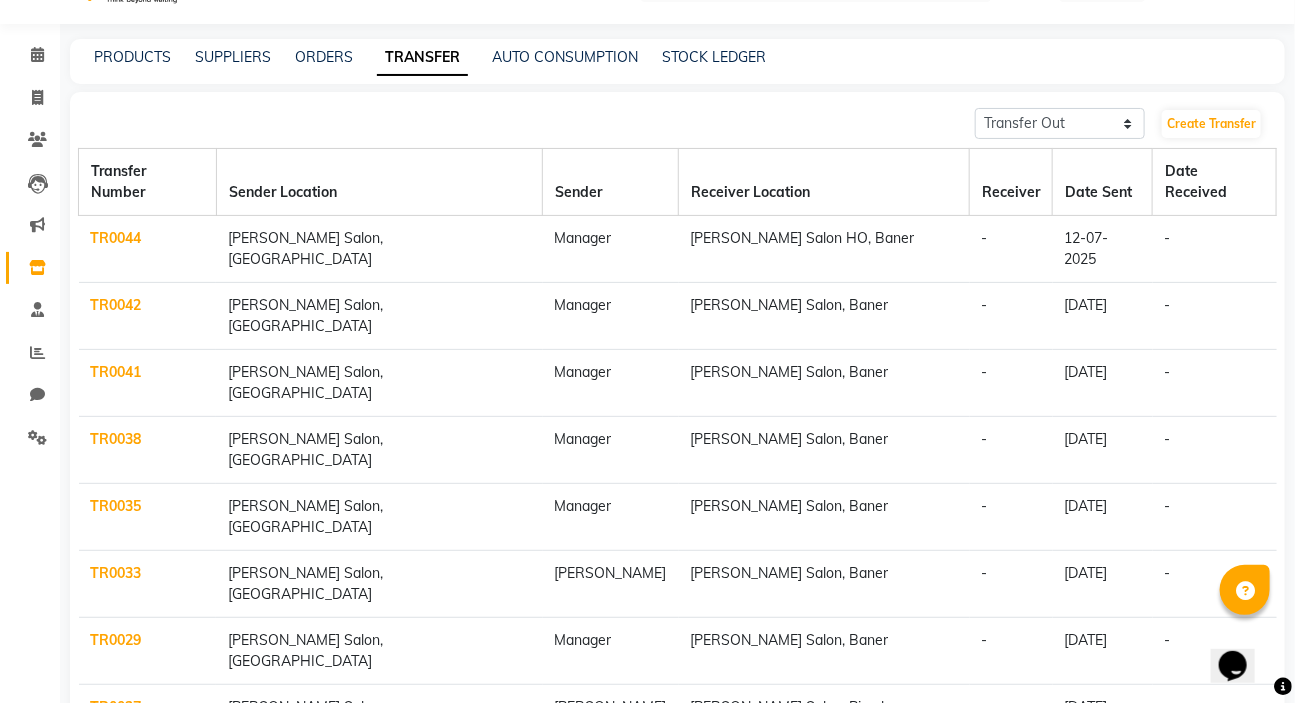 scroll, scrollTop: 92, scrollLeft: 0, axis: vertical 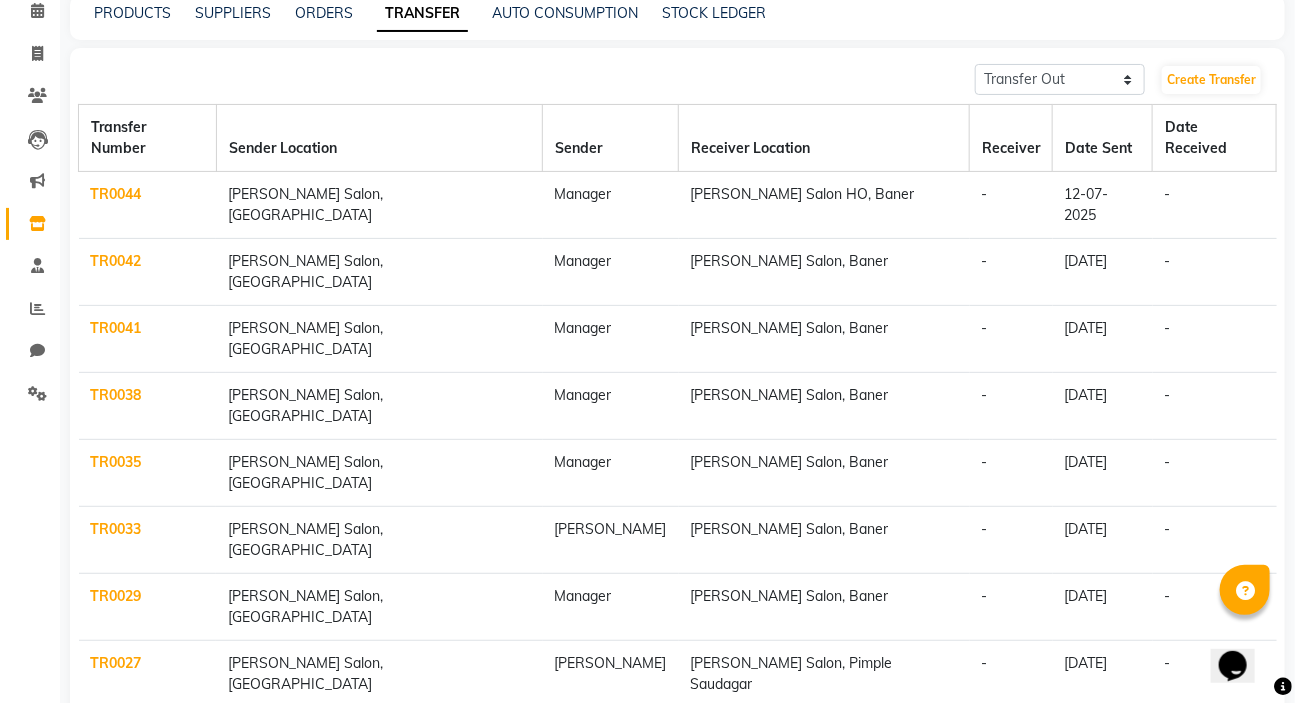 click on "Next" 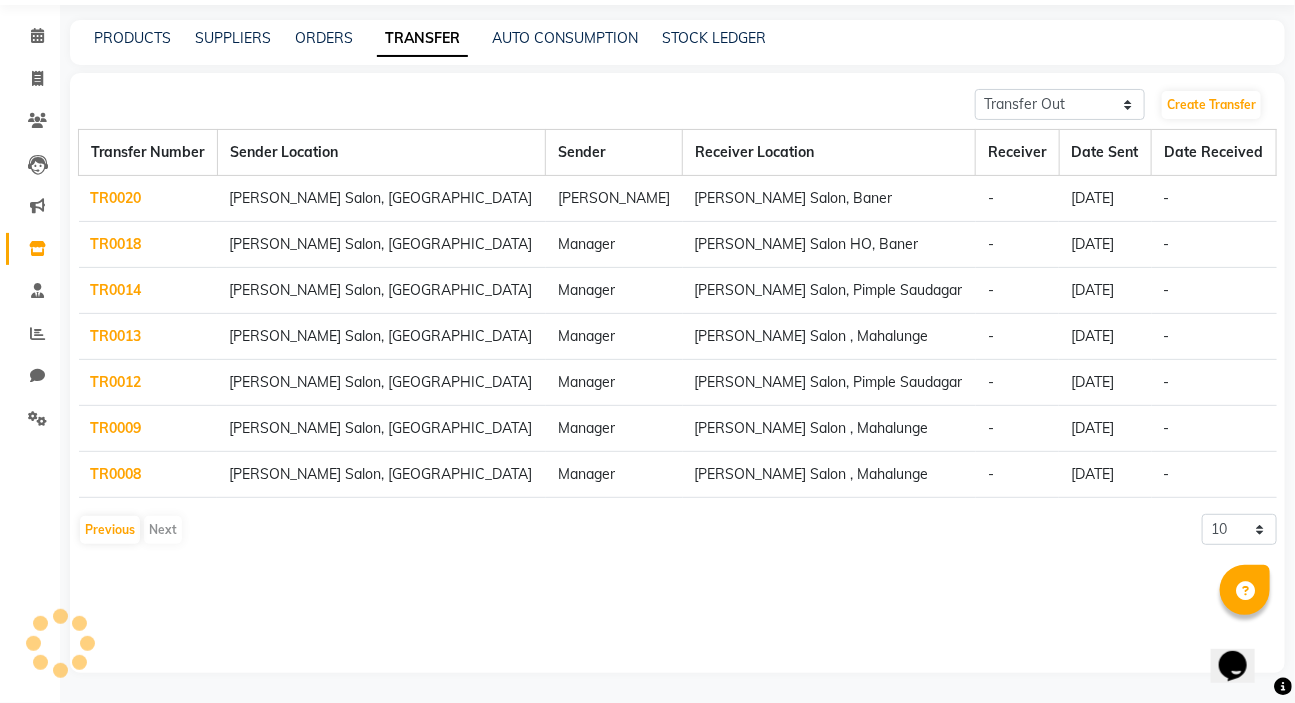 scroll, scrollTop: 67, scrollLeft: 0, axis: vertical 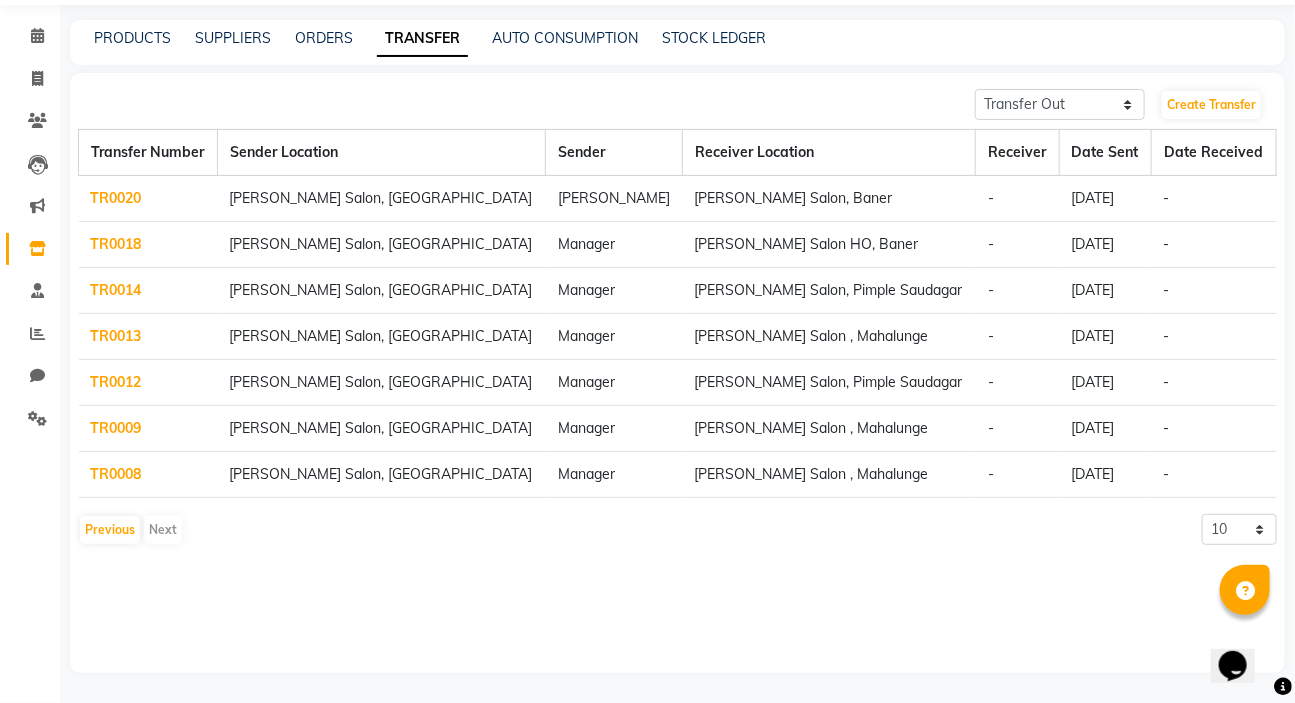 click on "TR0008" 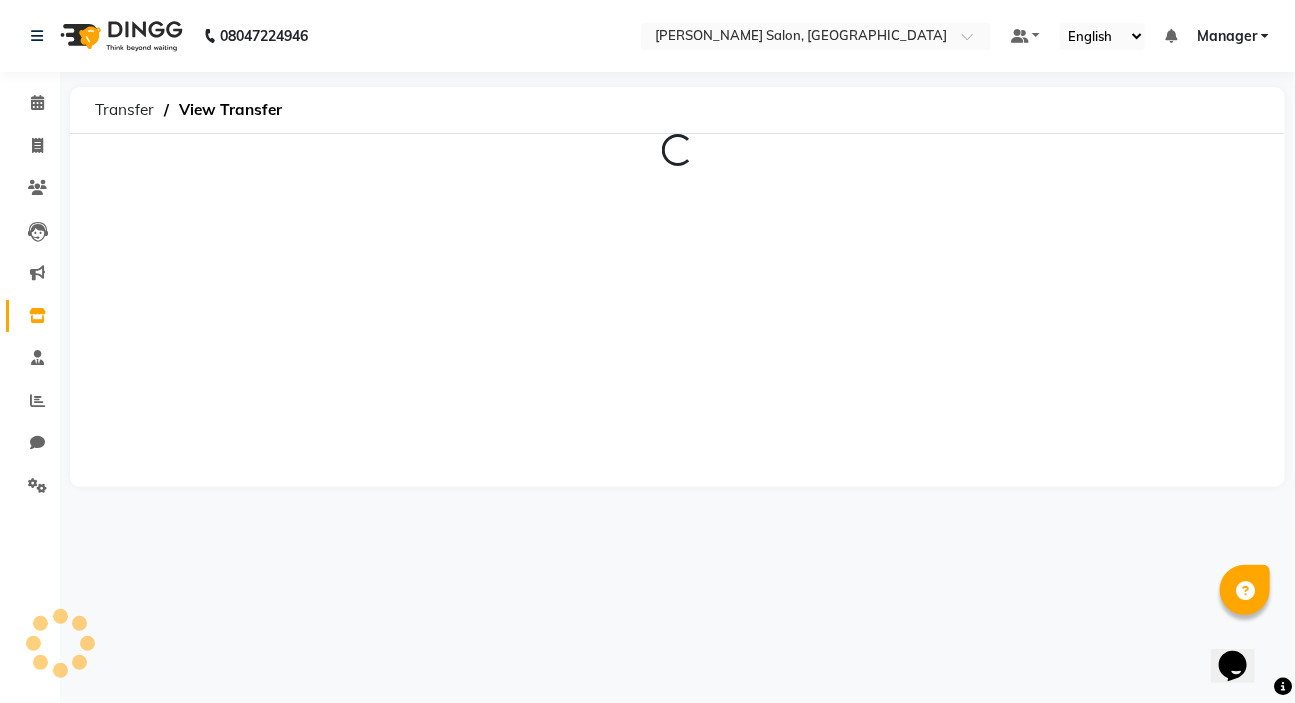 scroll, scrollTop: 0, scrollLeft: 0, axis: both 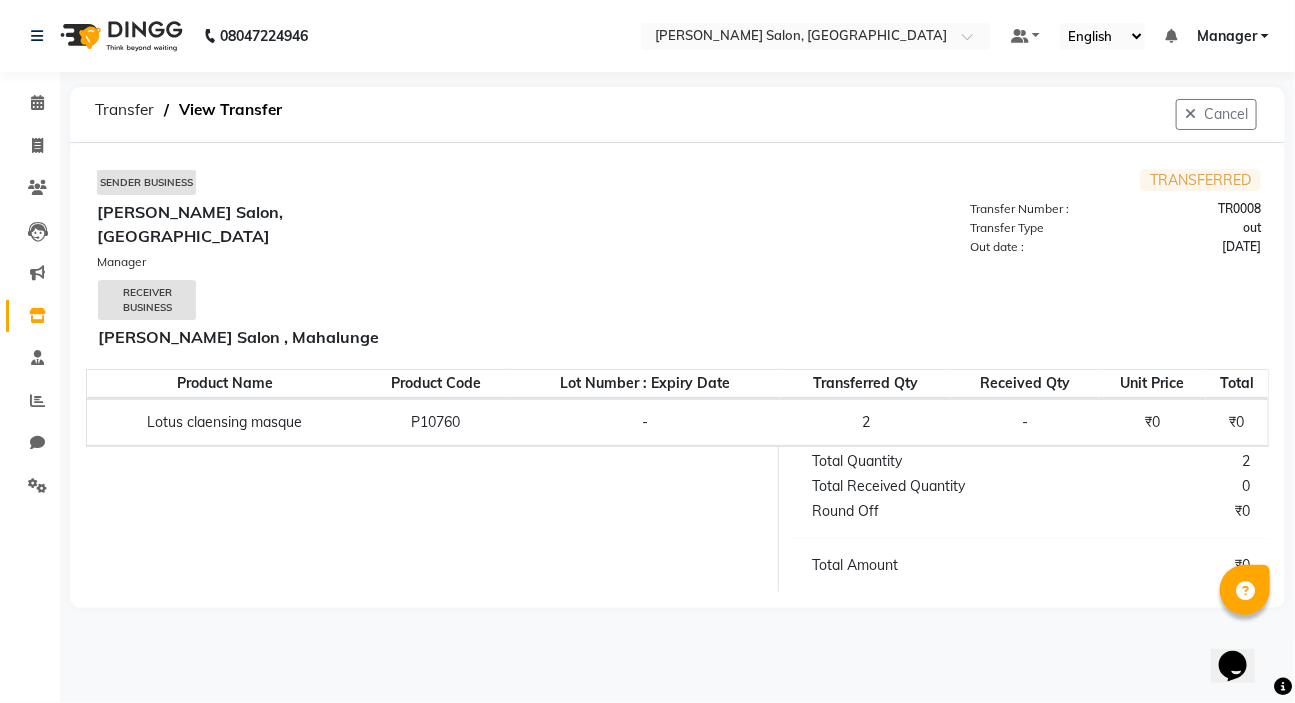select on "sender" 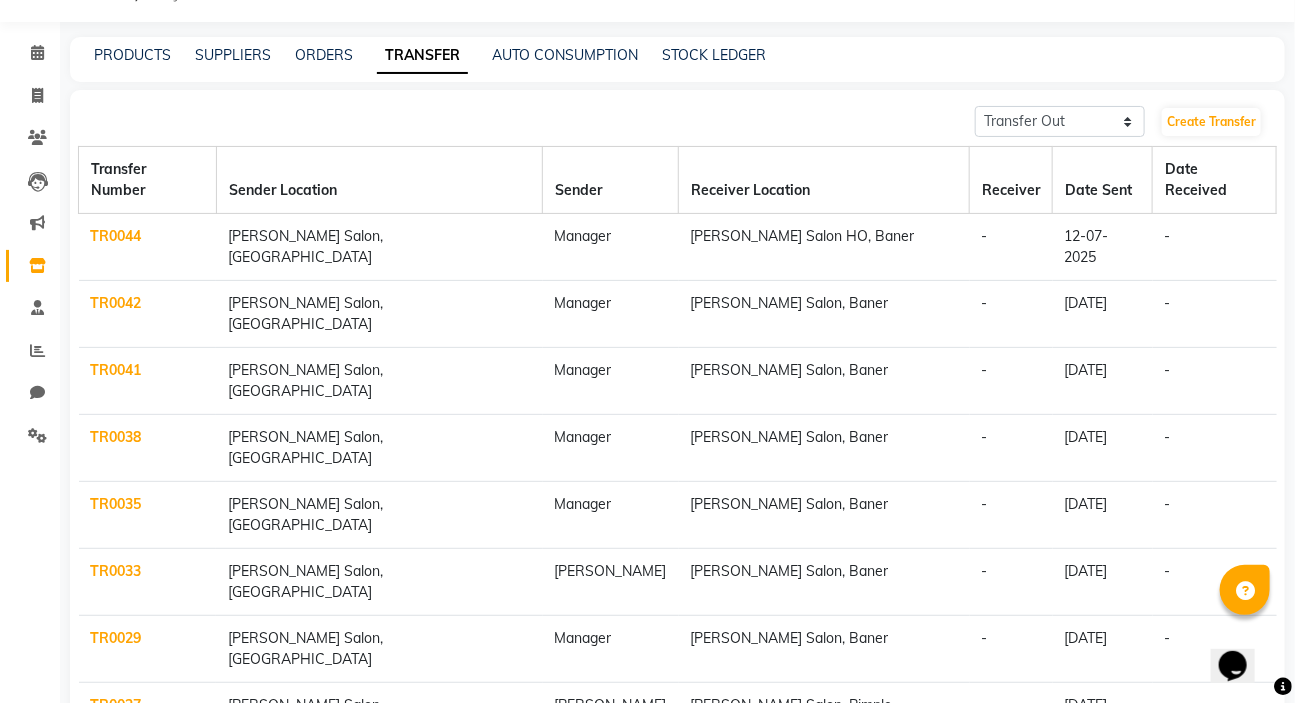 scroll, scrollTop: 92, scrollLeft: 0, axis: vertical 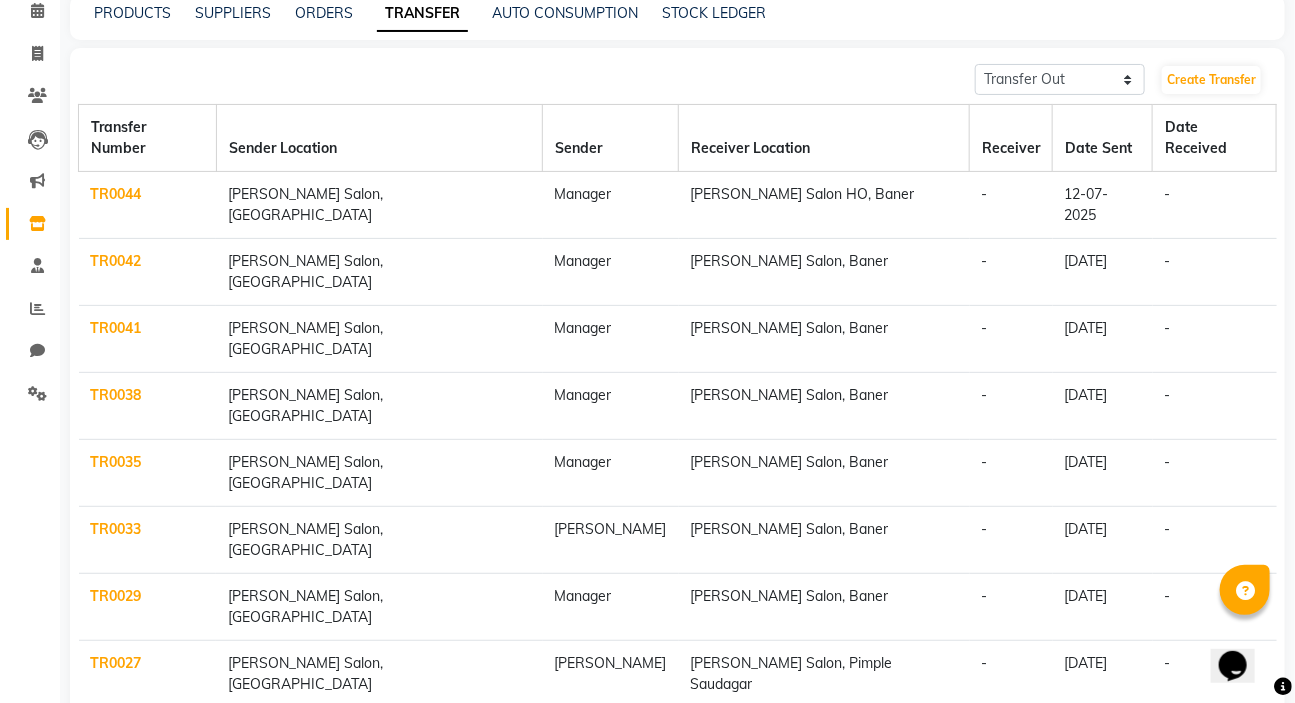 click on "Next" 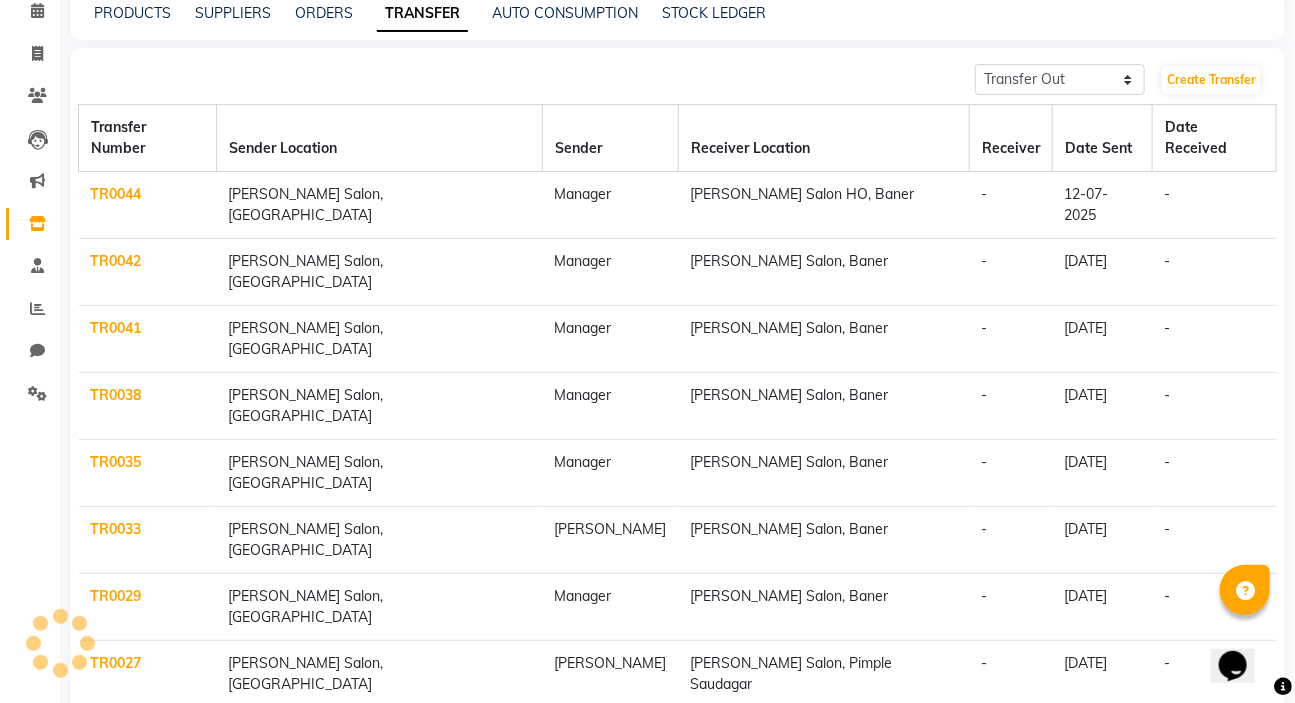 scroll, scrollTop: 67, scrollLeft: 0, axis: vertical 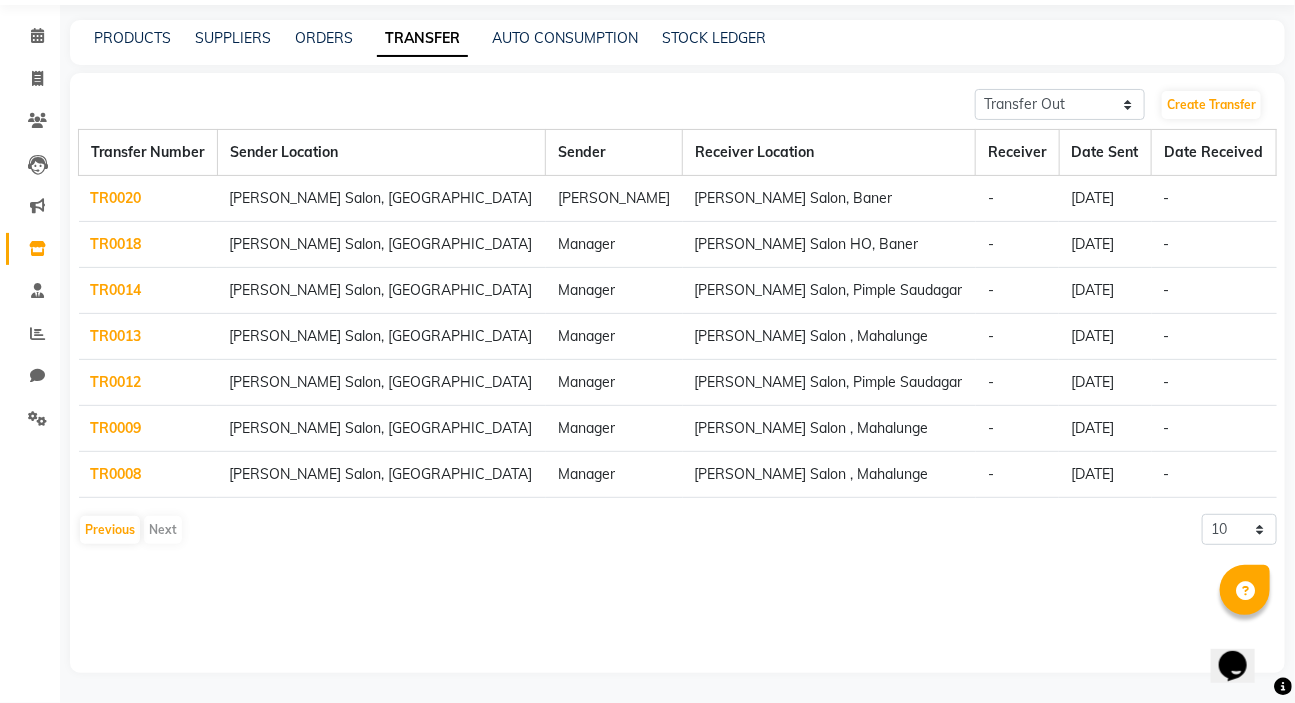 click on "TR0009" 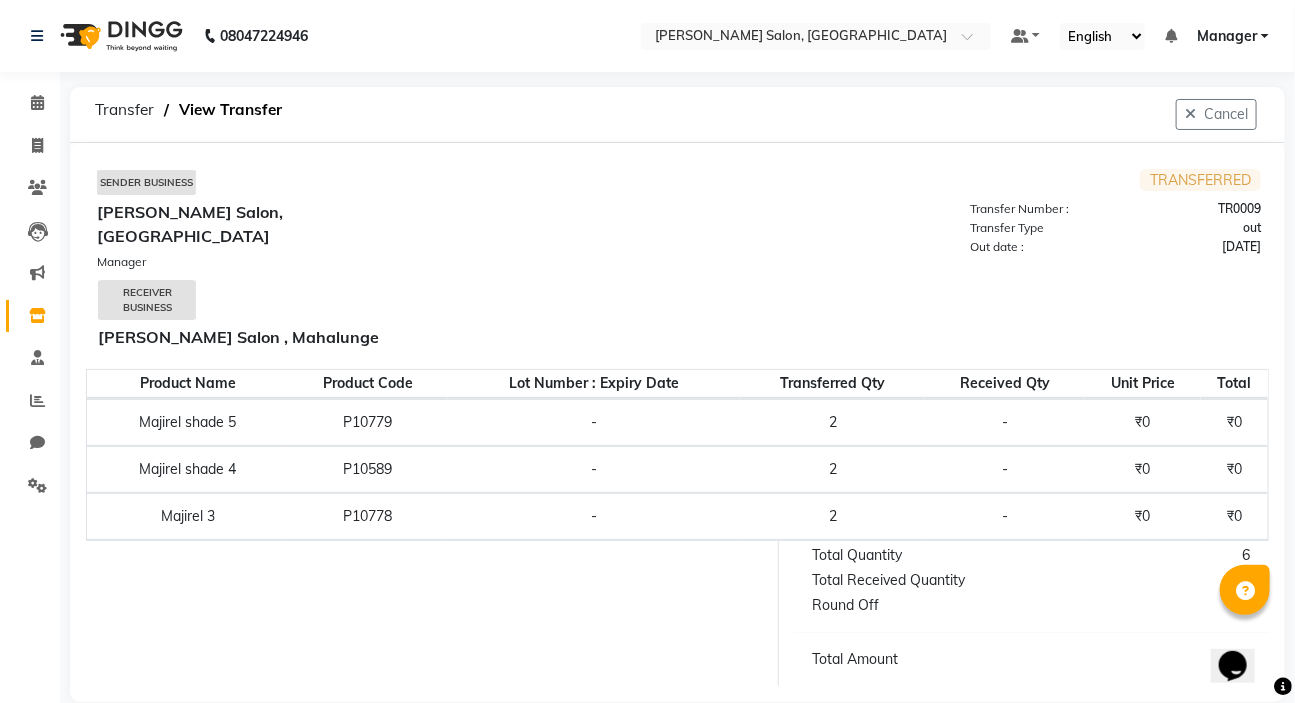 scroll, scrollTop: 8, scrollLeft: 0, axis: vertical 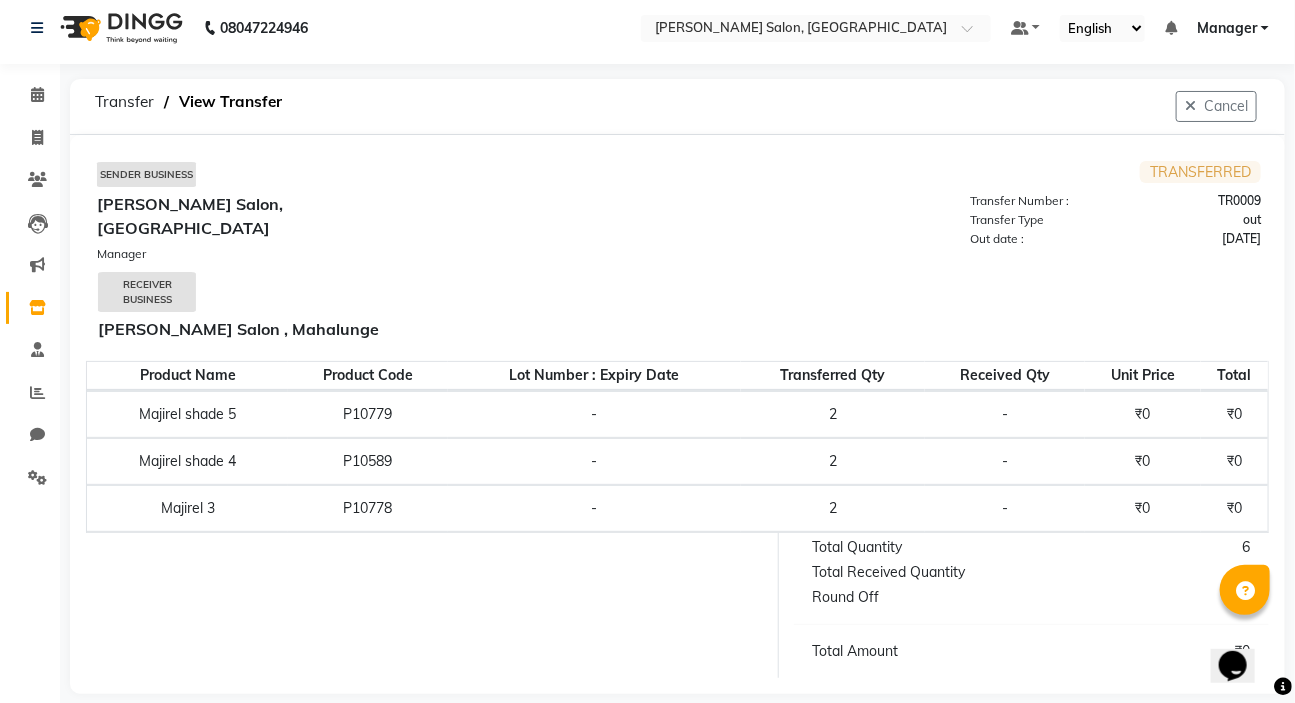 select on "sender" 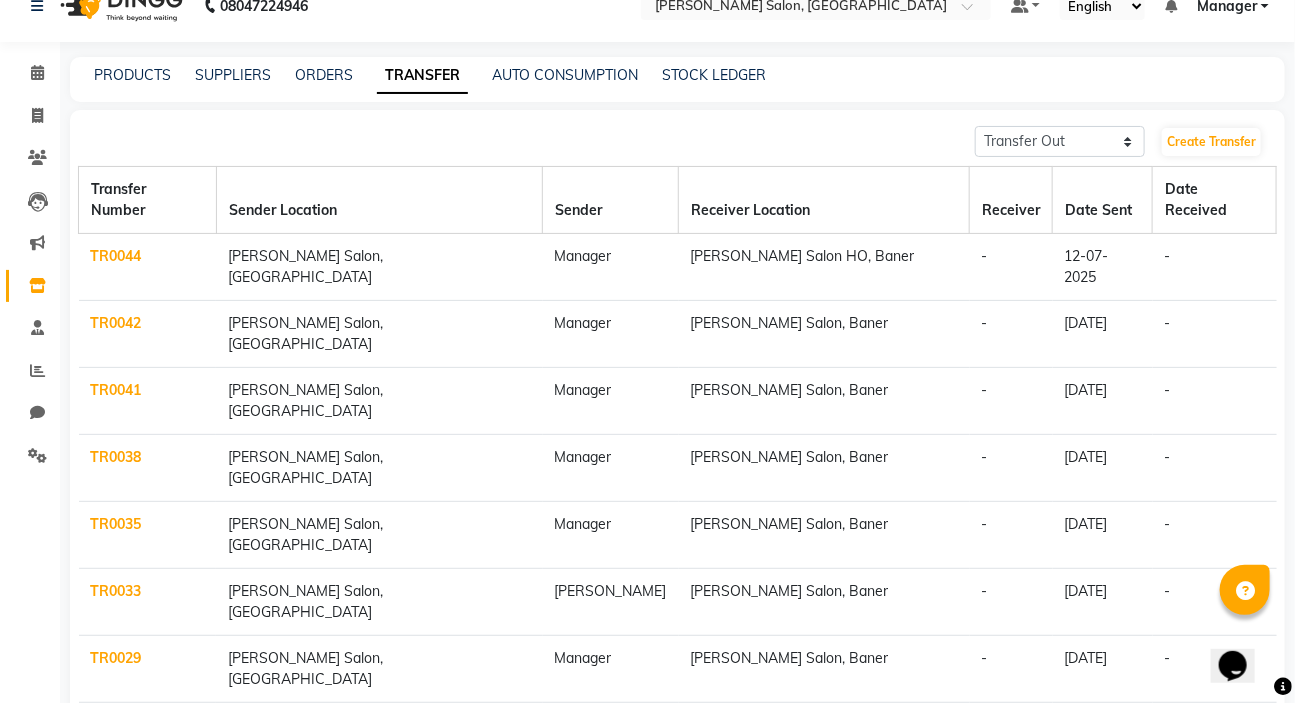 scroll, scrollTop: 92, scrollLeft: 0, axis: vertical 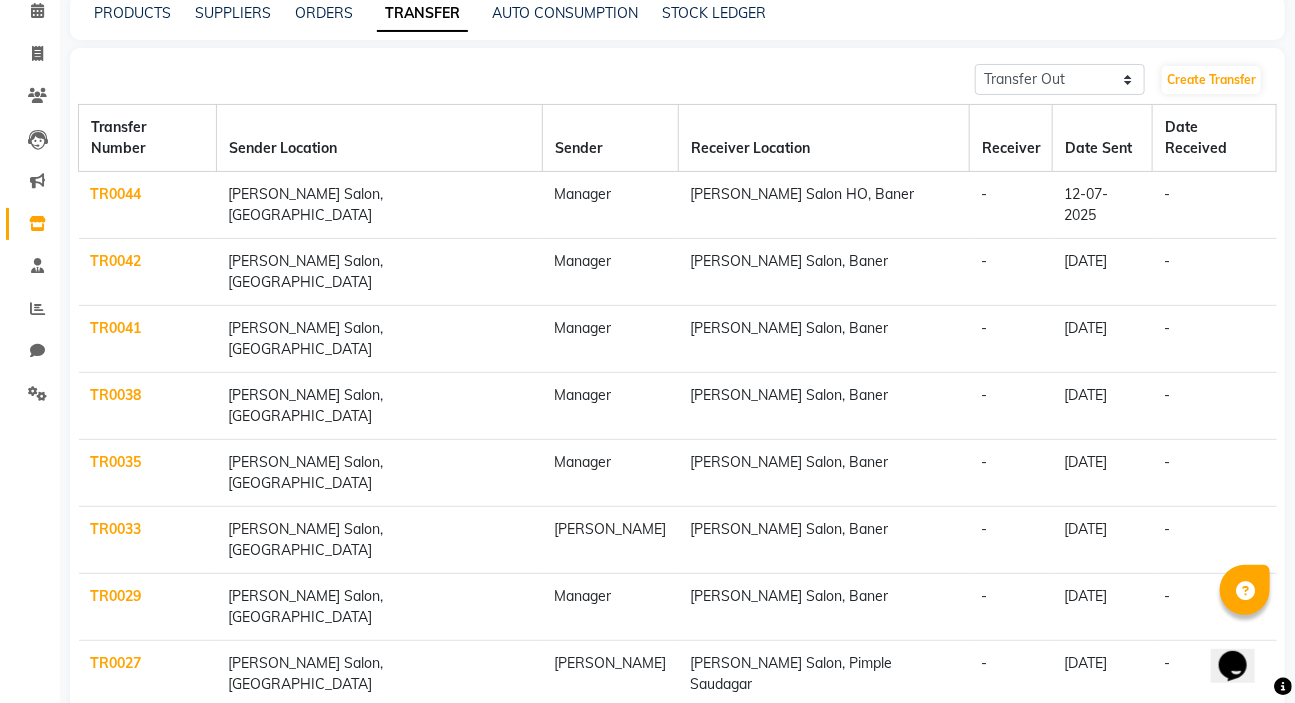 click on "Next" 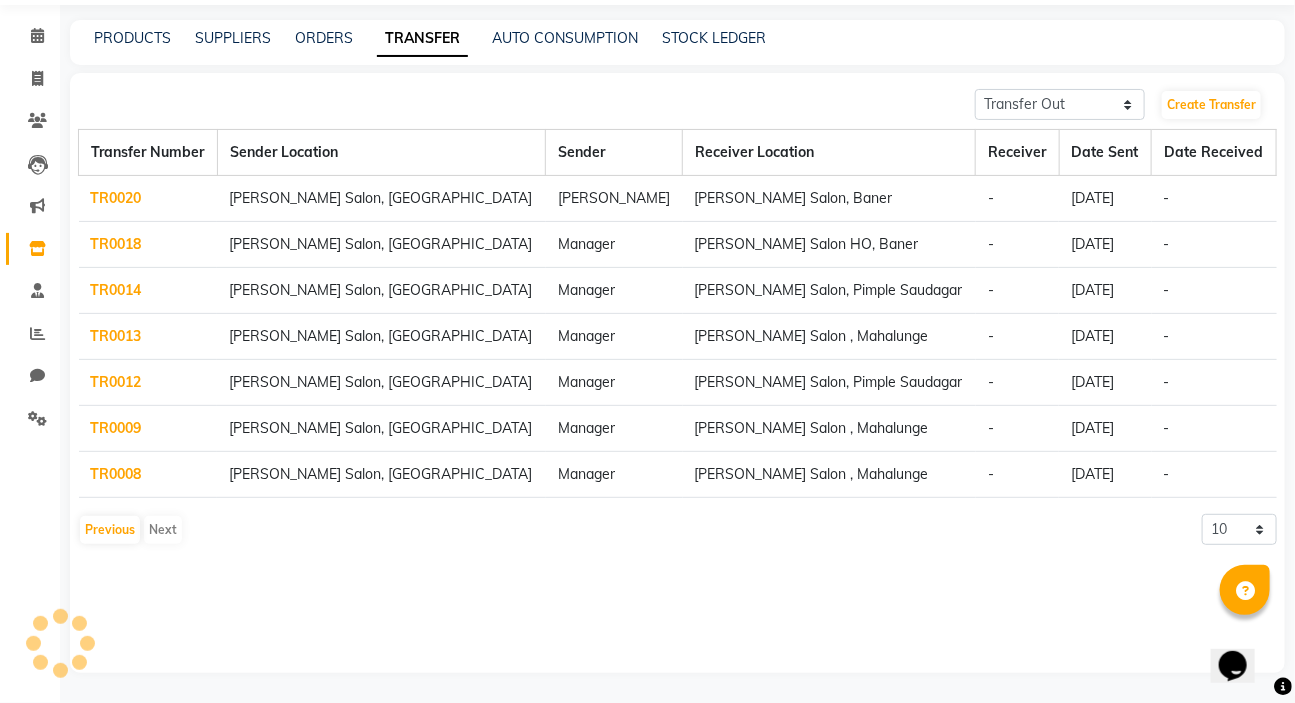 scroll, scrollTop: 67, scrollLeft: 0, axis: vertical 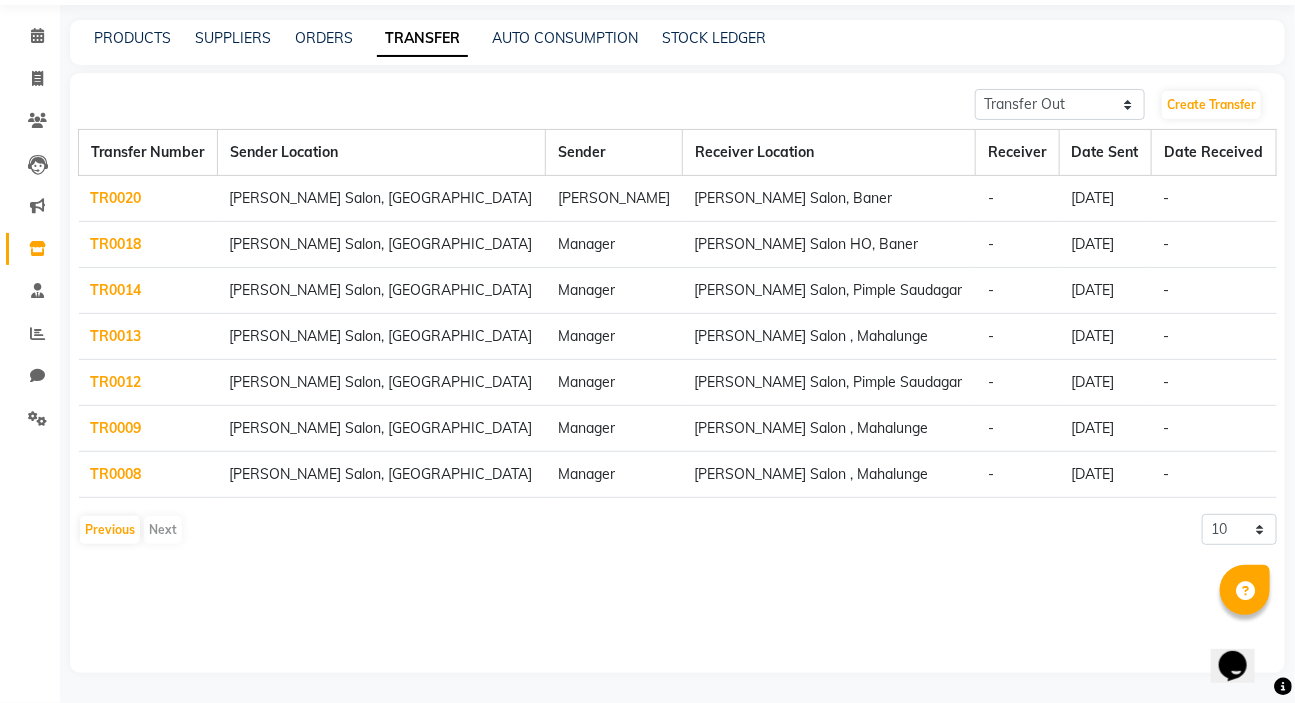 click on "TR0008" 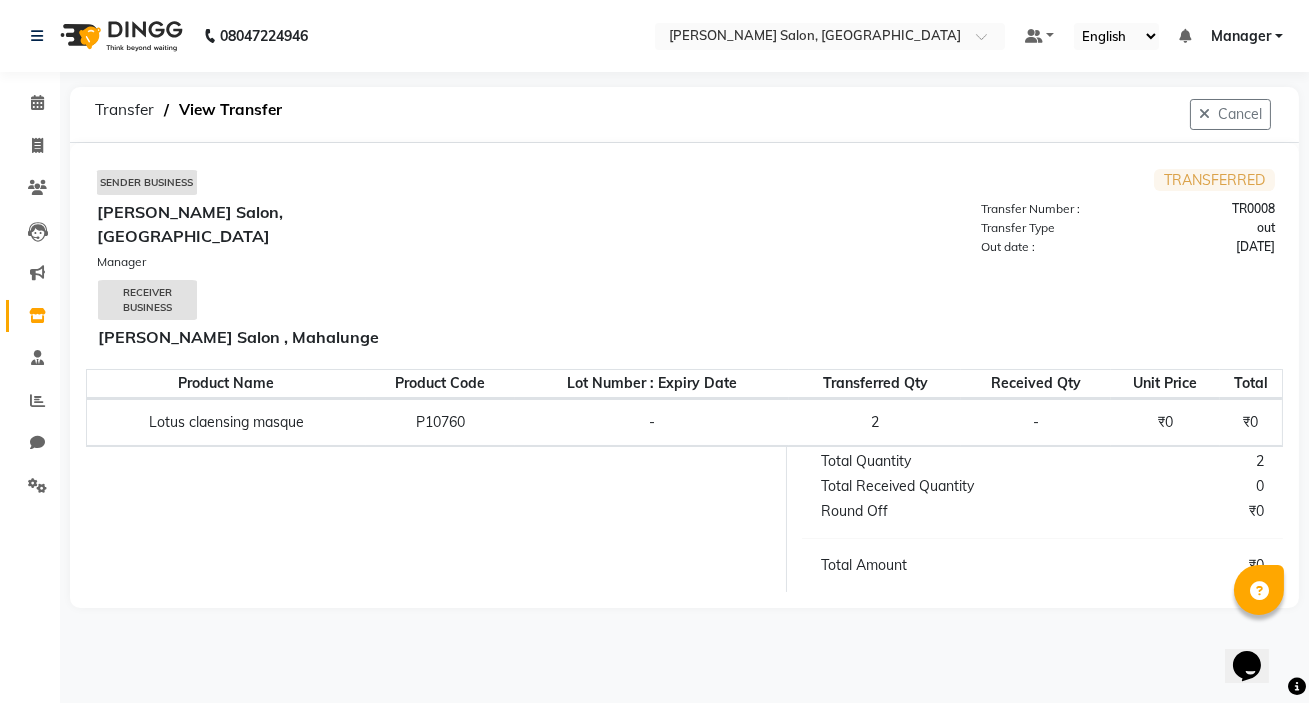 select on "sender" 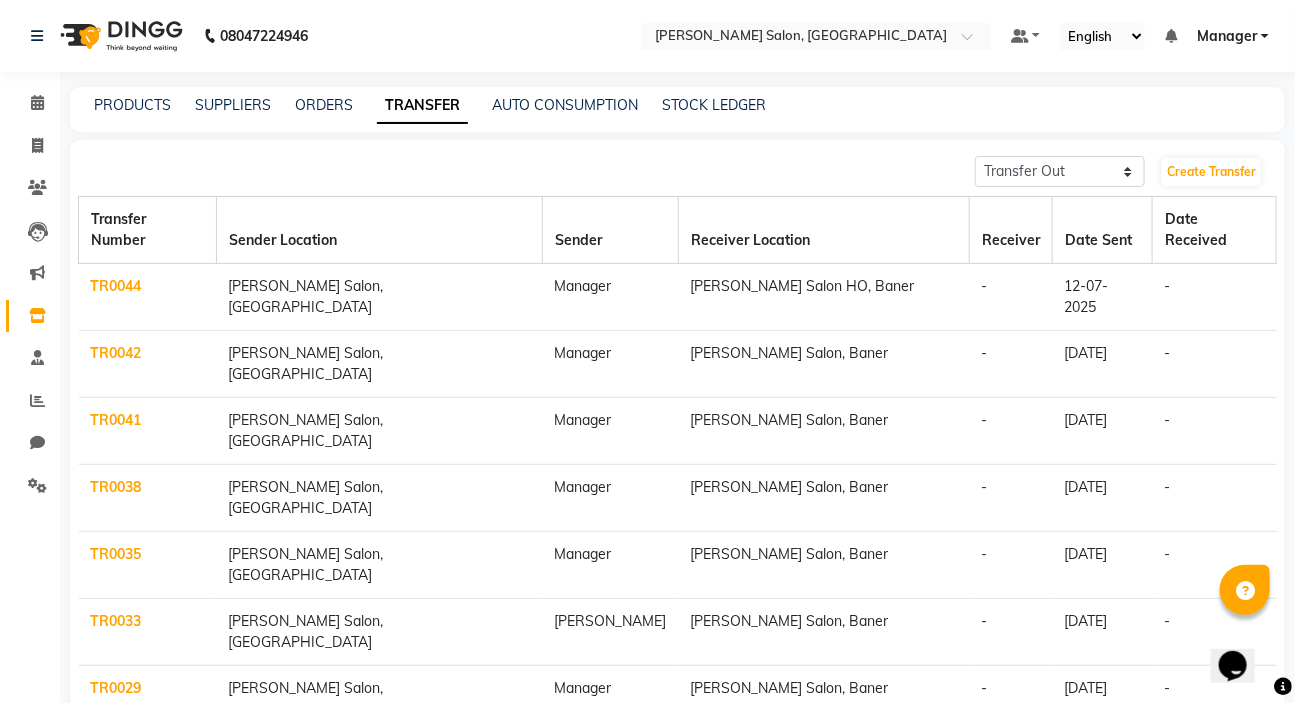 scroll, scrollTop: 92, scrollLeft: 0, axis: vertical 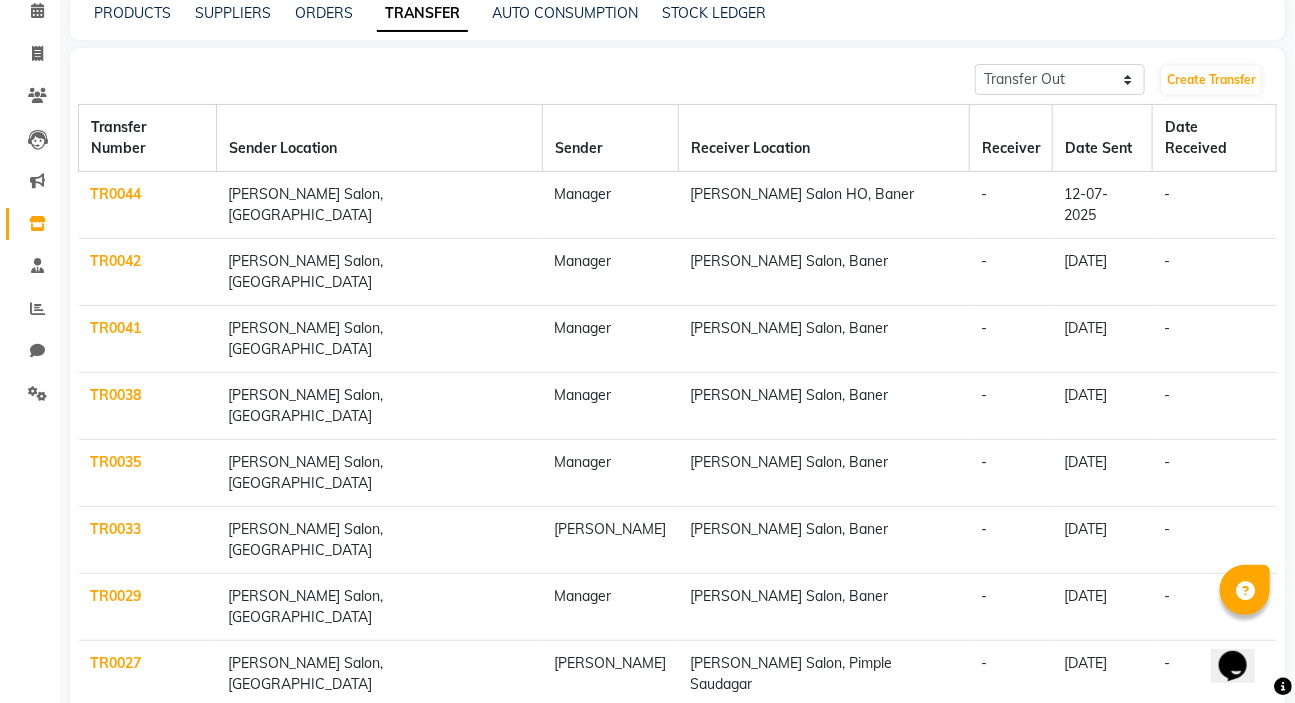 click on "Next" 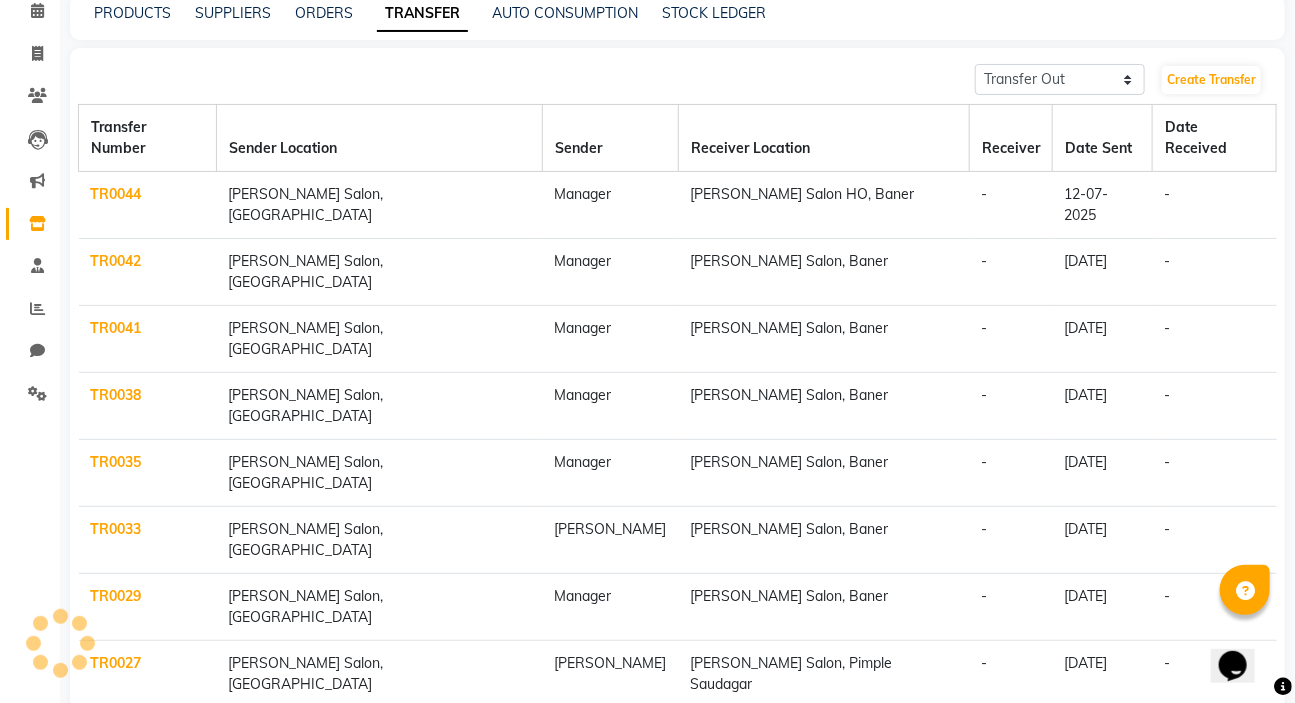 scroll, scrollTop: 67, scrollLeft: 0, axis: vertical 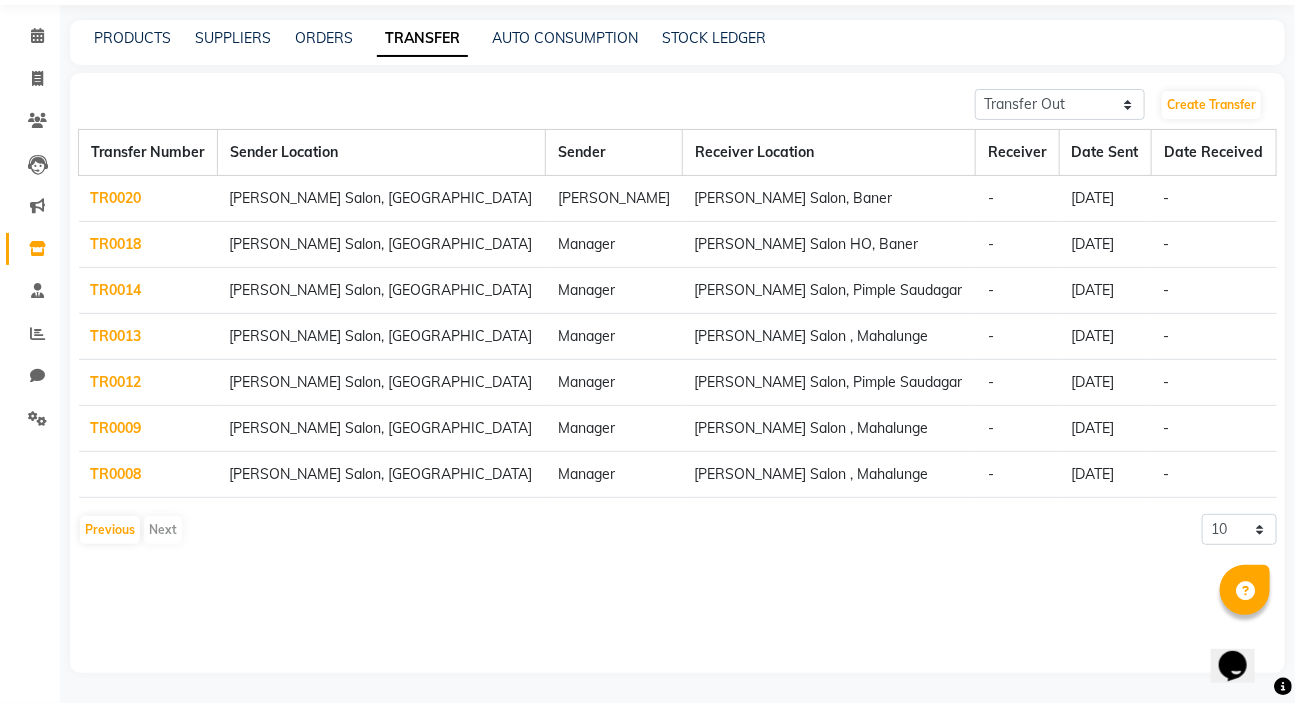 click on "TR0012" 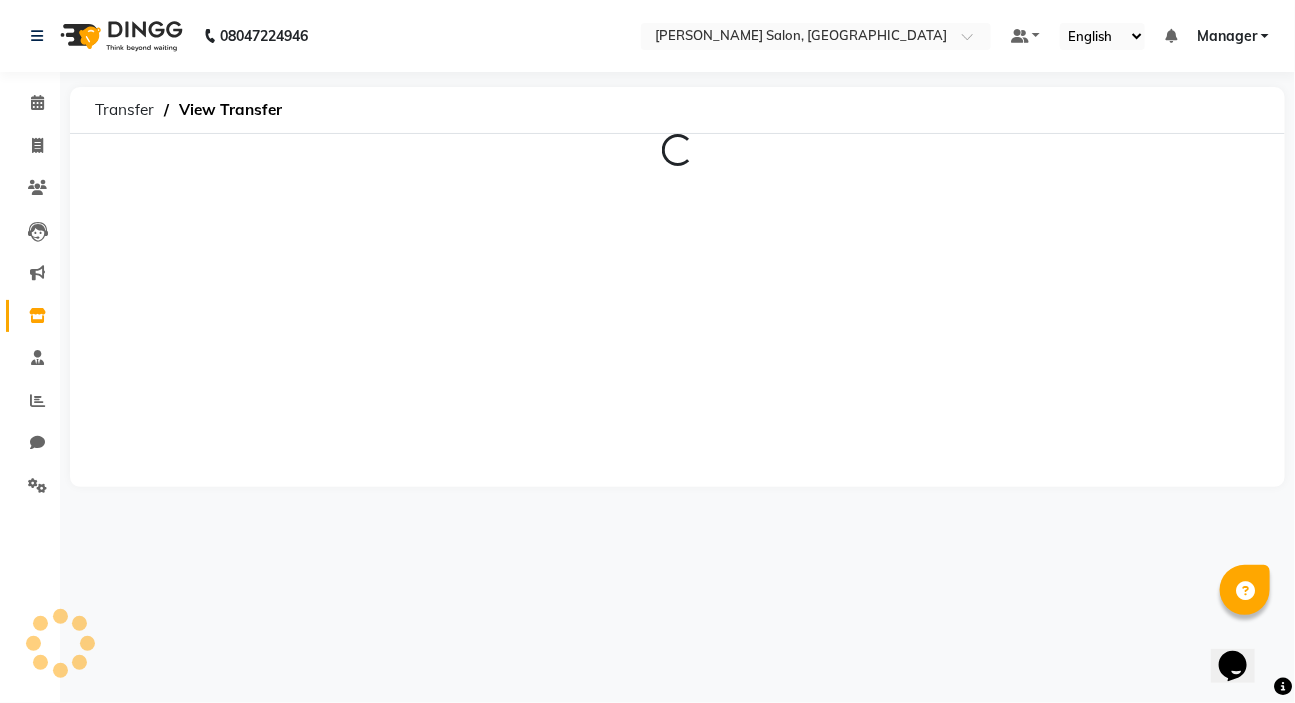 scroll, scrollTop: 0, scrollLeft: 0, axis: both 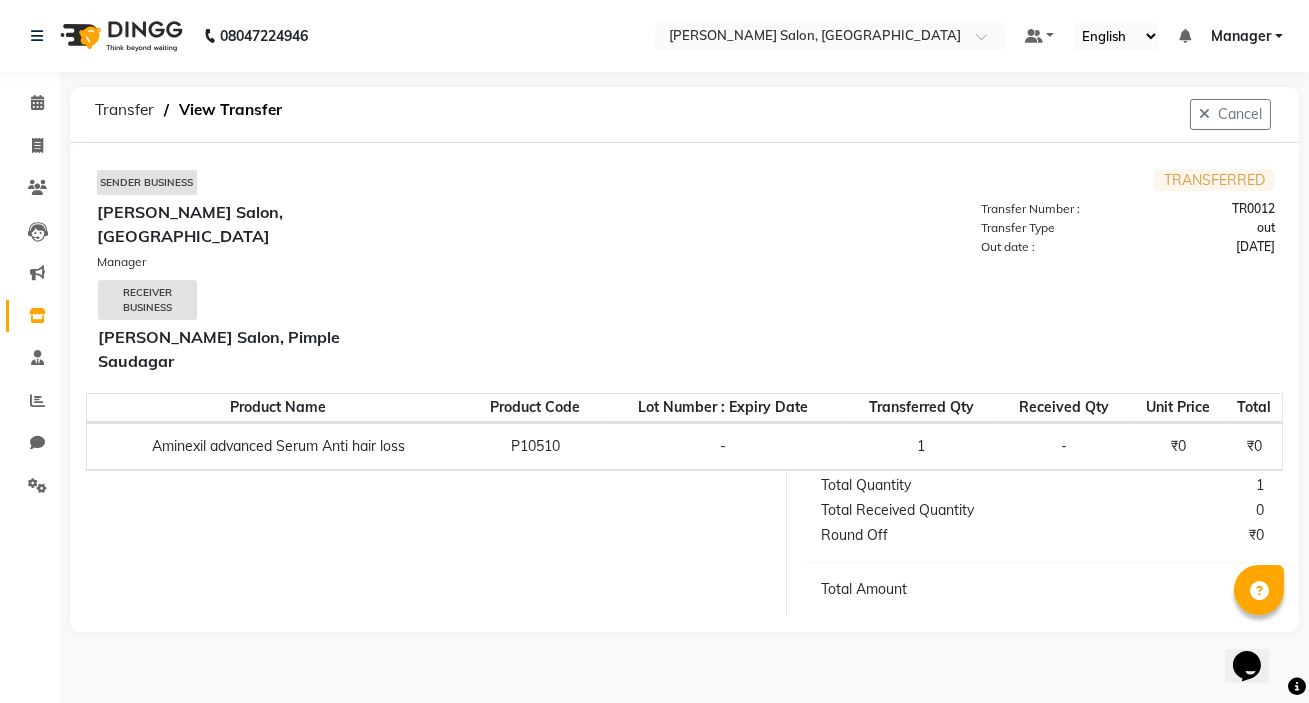 select on "sender" 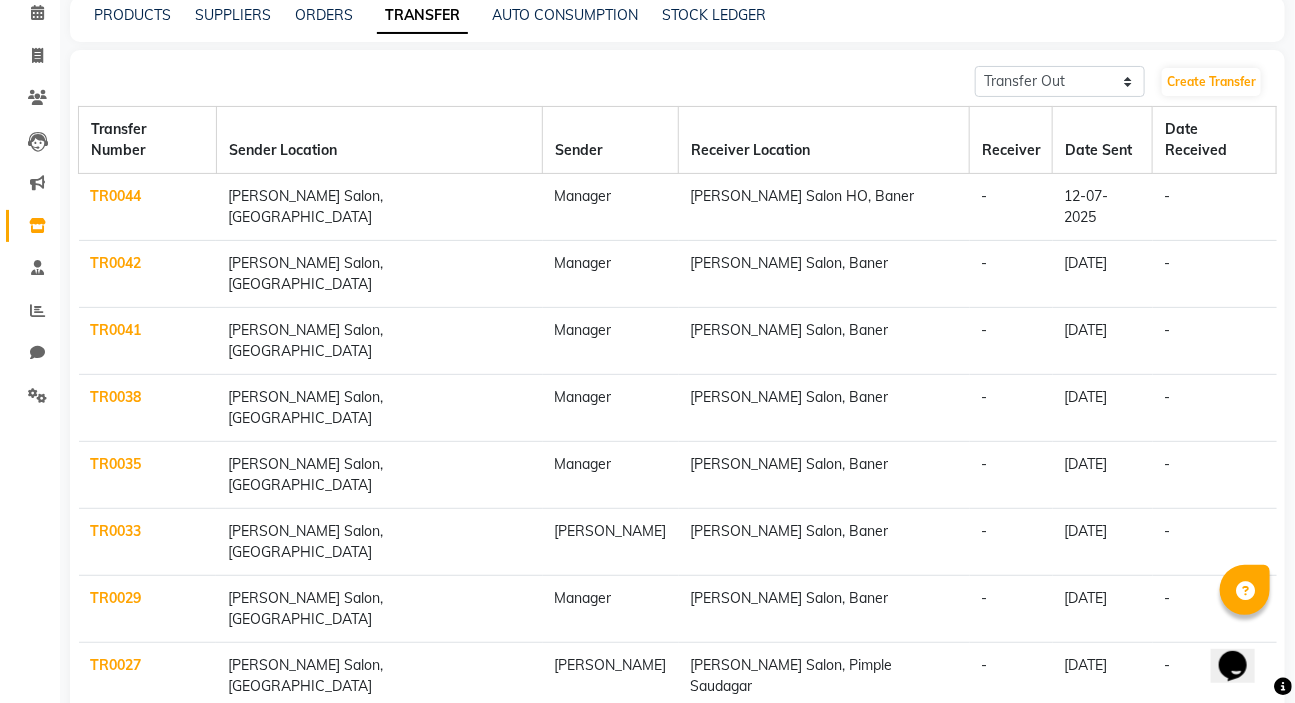 scroll, scrollTop: 92, scrollLeft: 0, axis: vertical 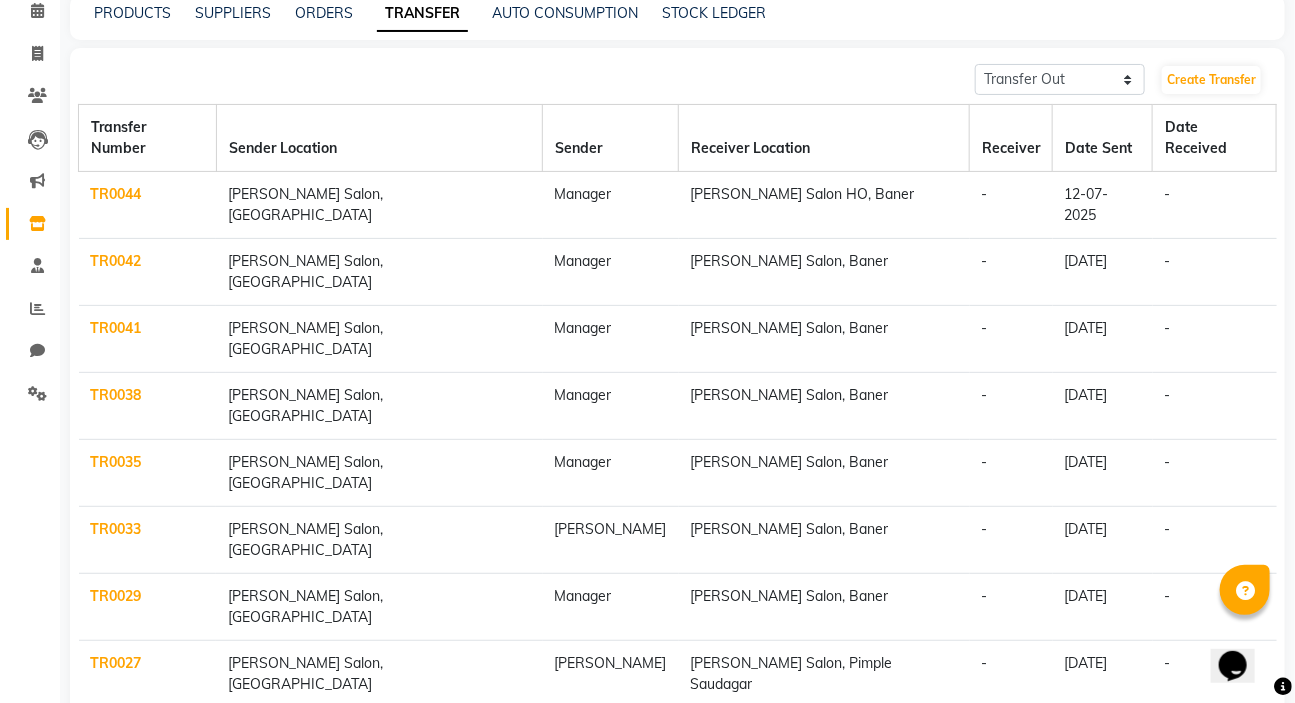 click on "Next" 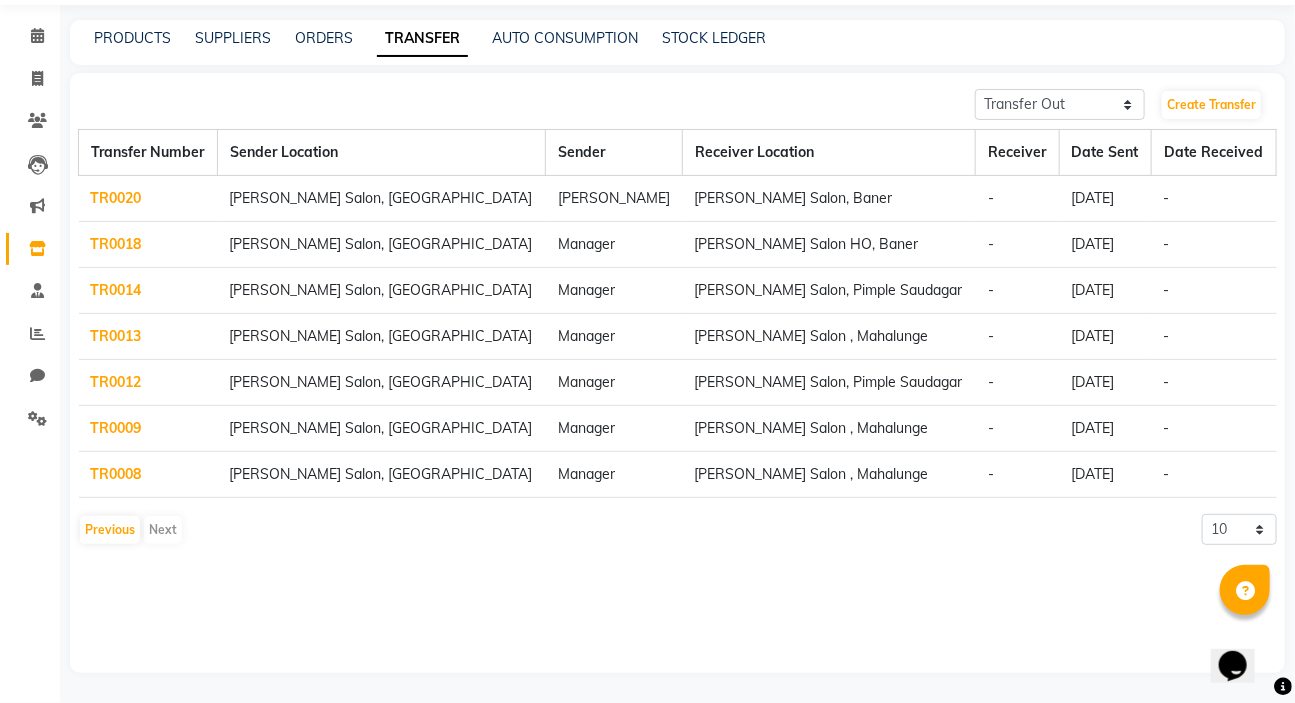 scroll, scrollTop: 67, scrollLeft: 0, axis: vertical 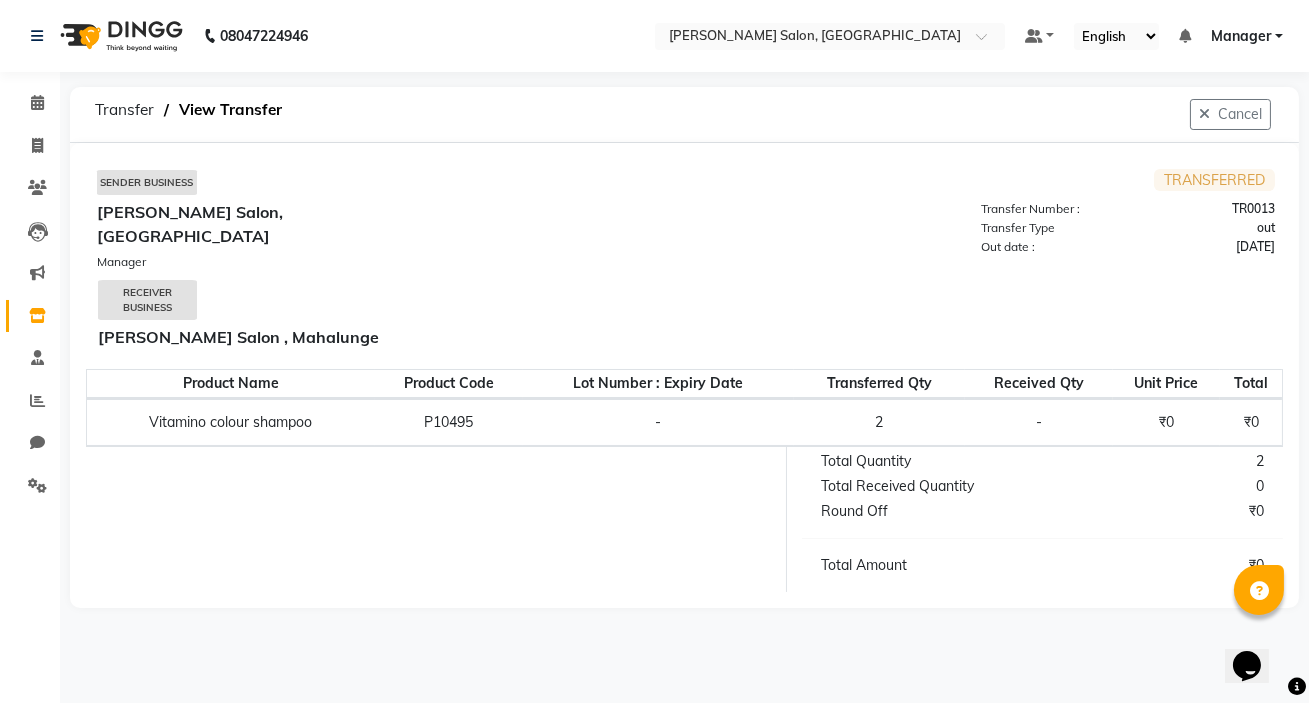 select on "sender" 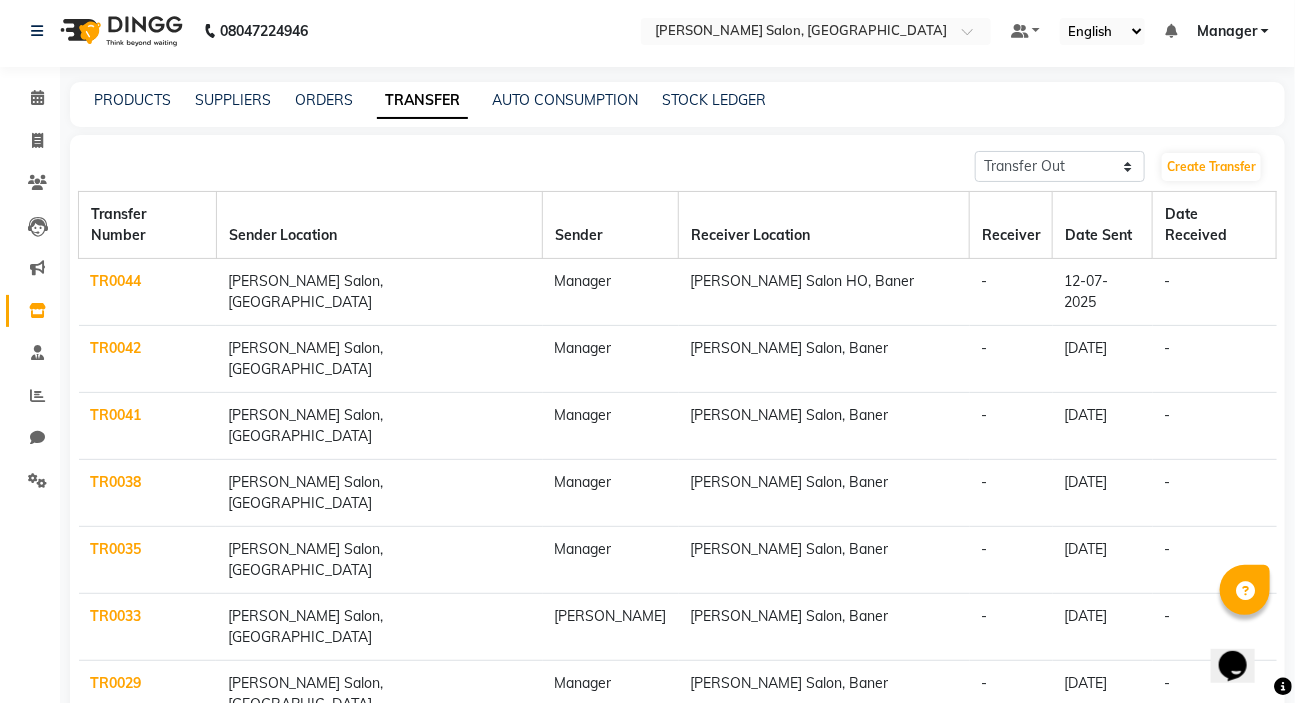 scroll, scrollTop: 92, scrollLeft: 0, axis: vertical 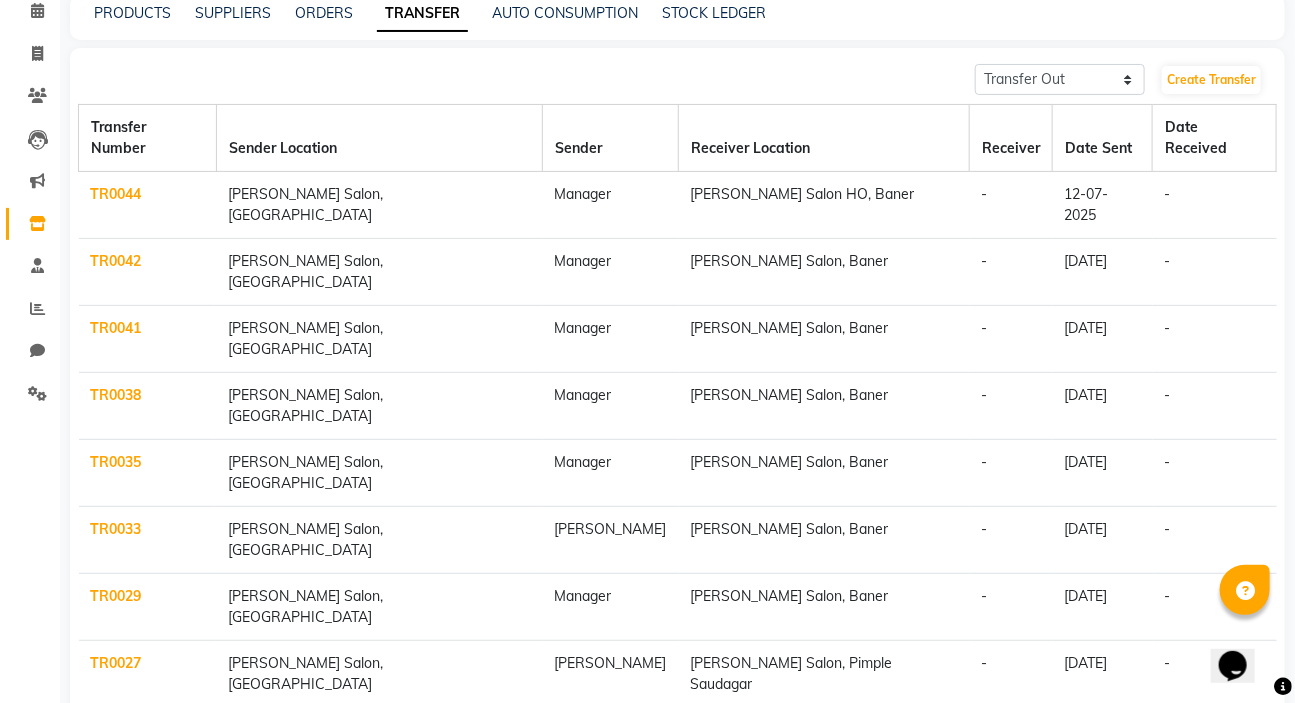click on "Next" 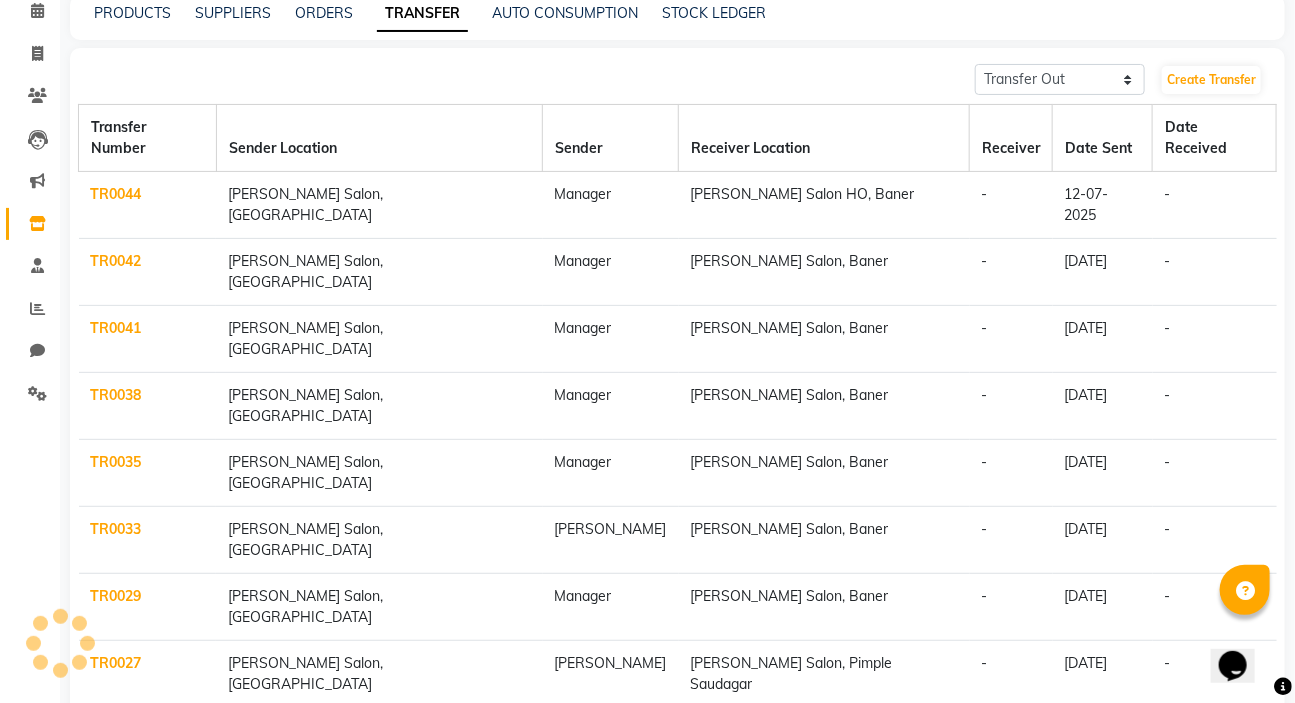 scroll, scrollTop: 67, scrollLeft: 0, axis: vertical 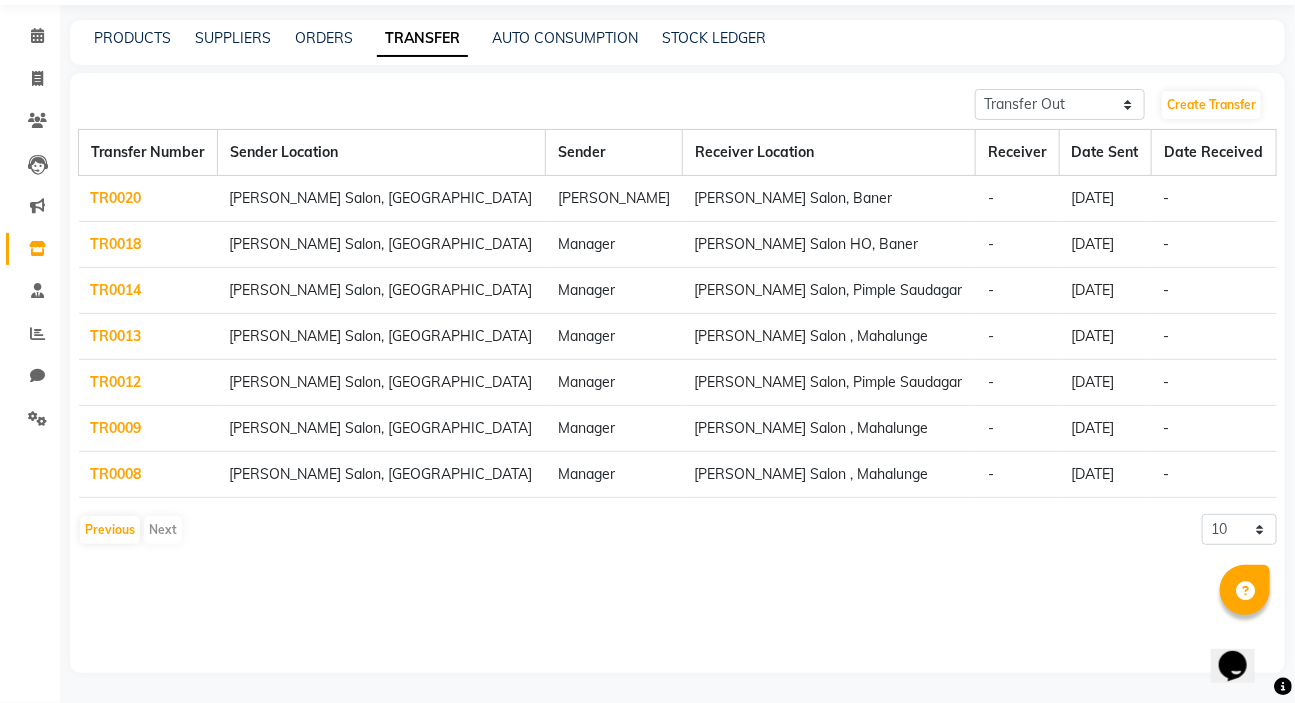 click on "TR0014" 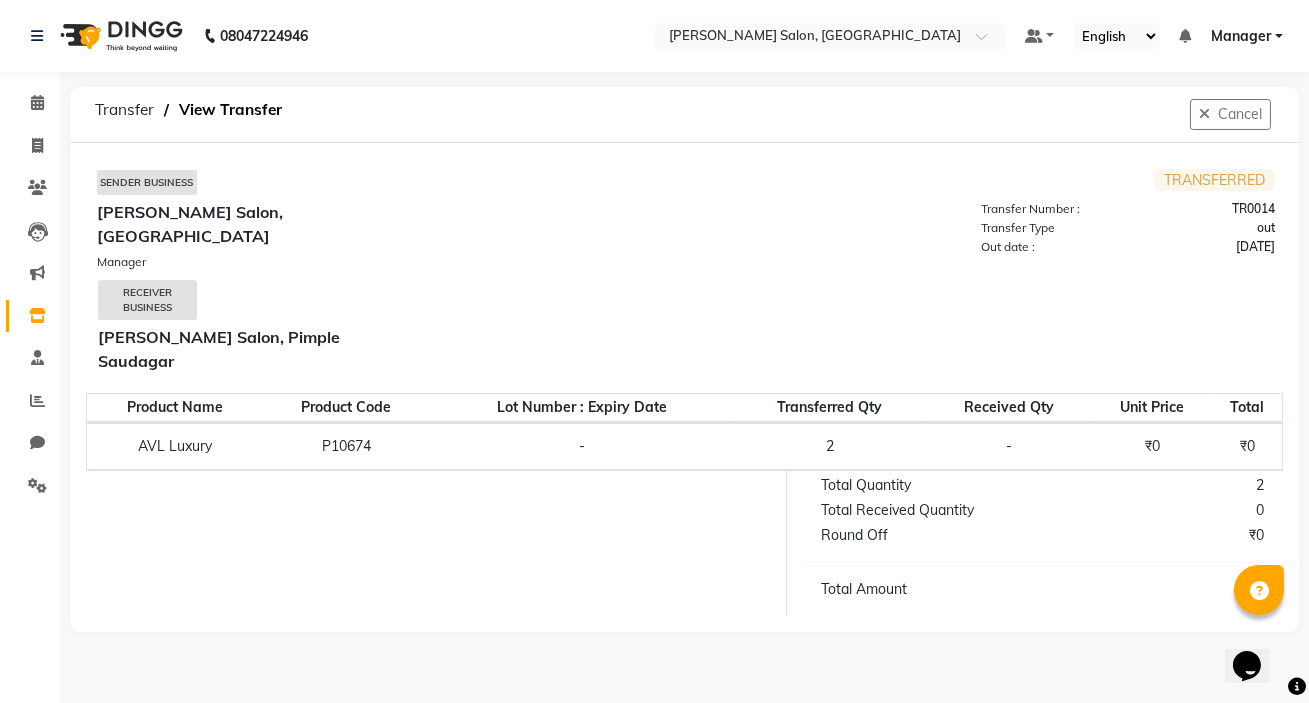 select on "sender" 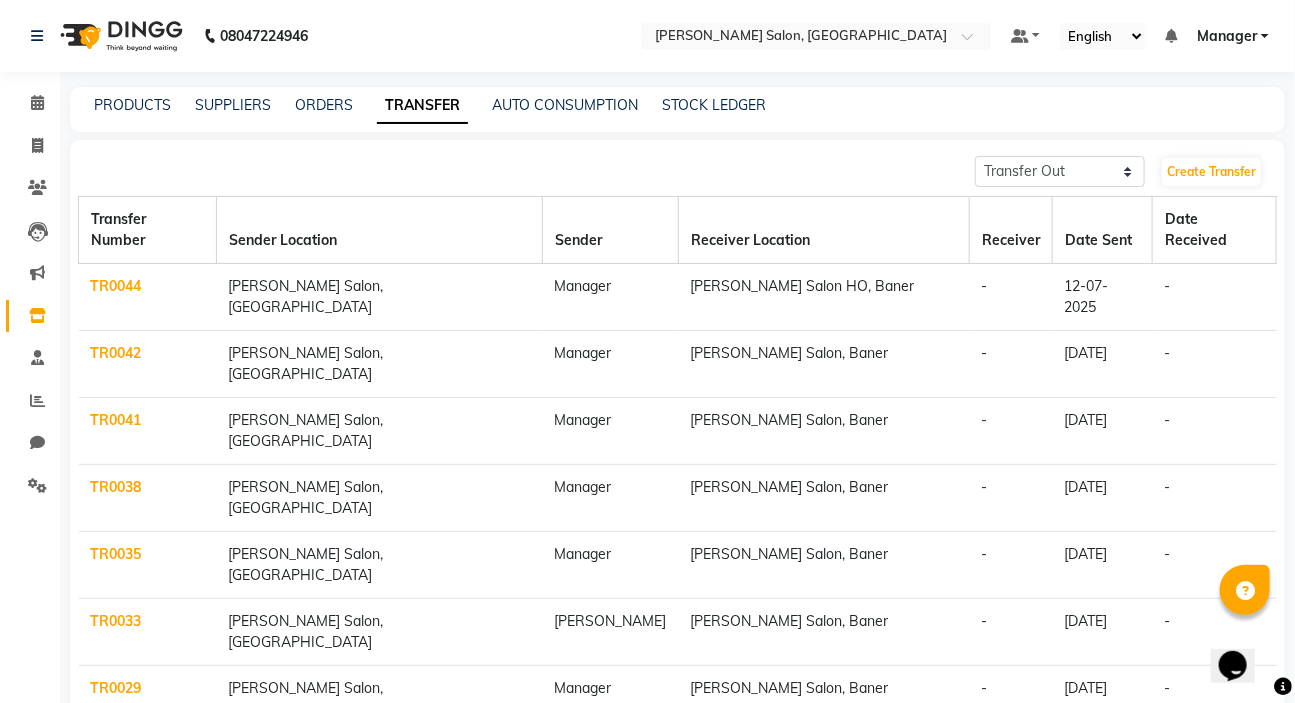 scroll, scrollTop: 92, scrollLeft: 0, axis: vertical 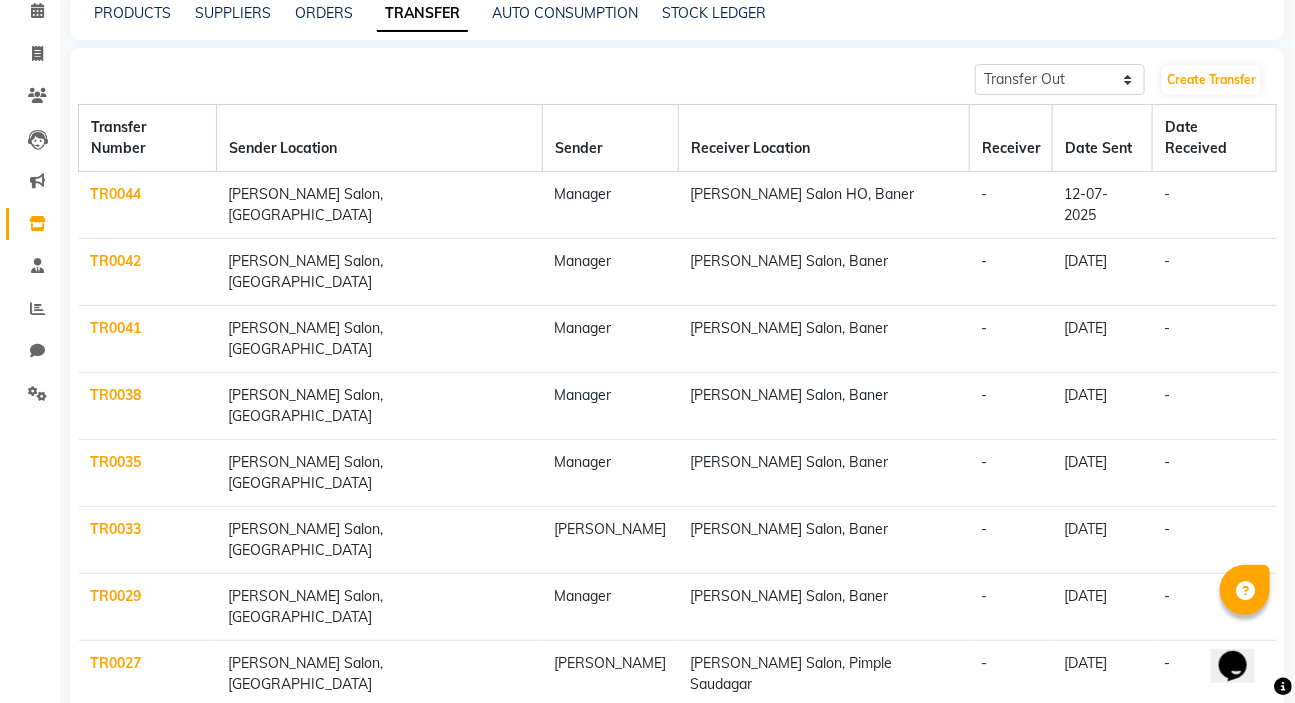 click on "Next" 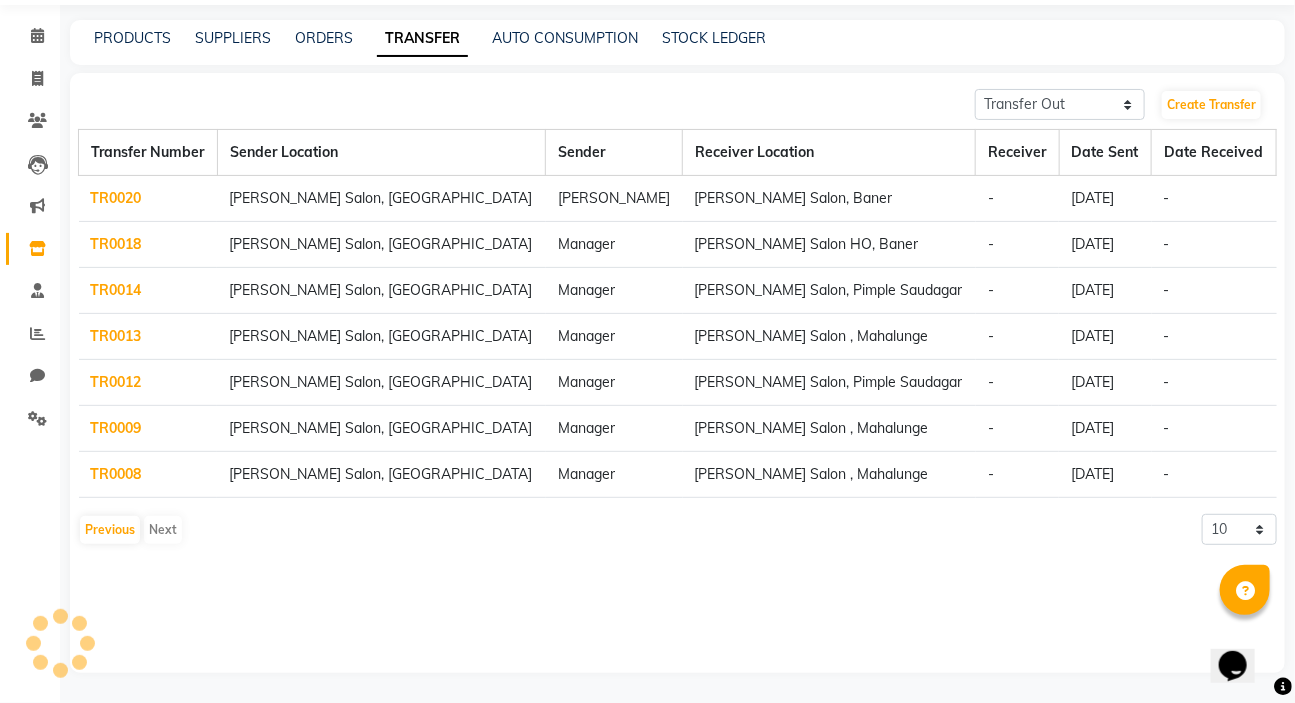 scroll, scrollTop: 67, scrollLeft: 0, axis: vertical 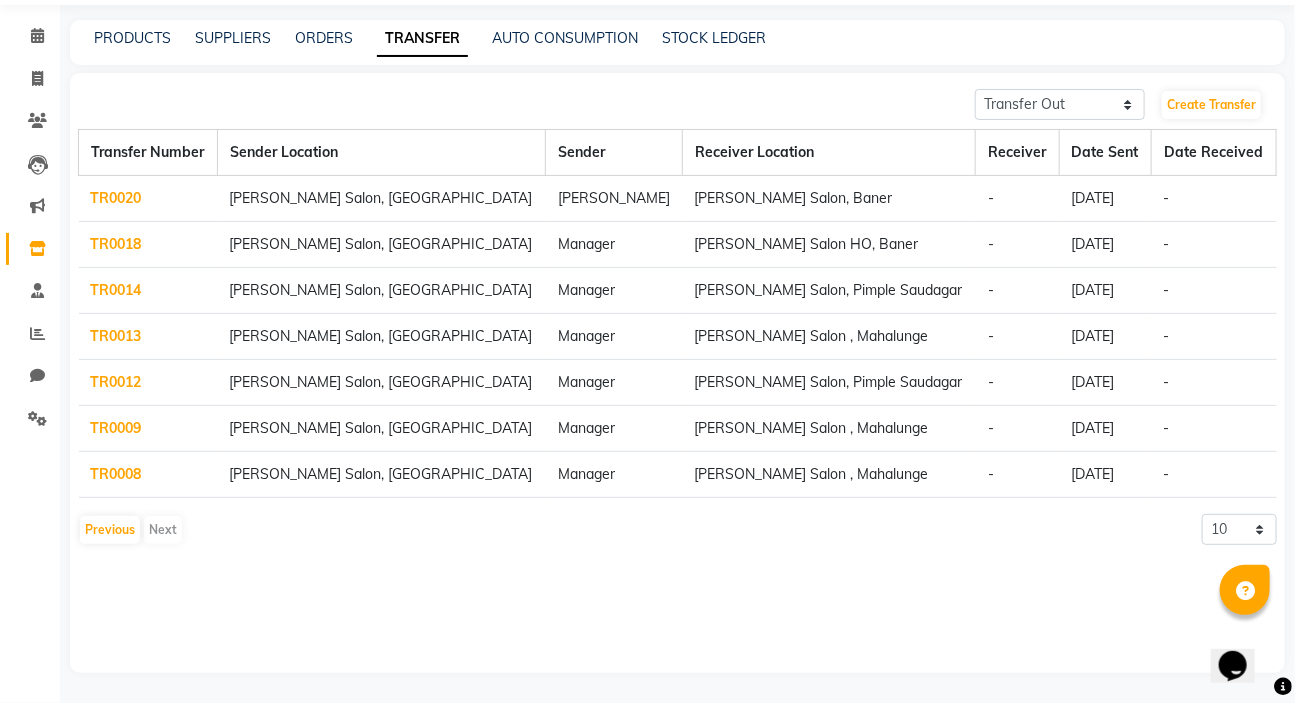 click on "TR0018" 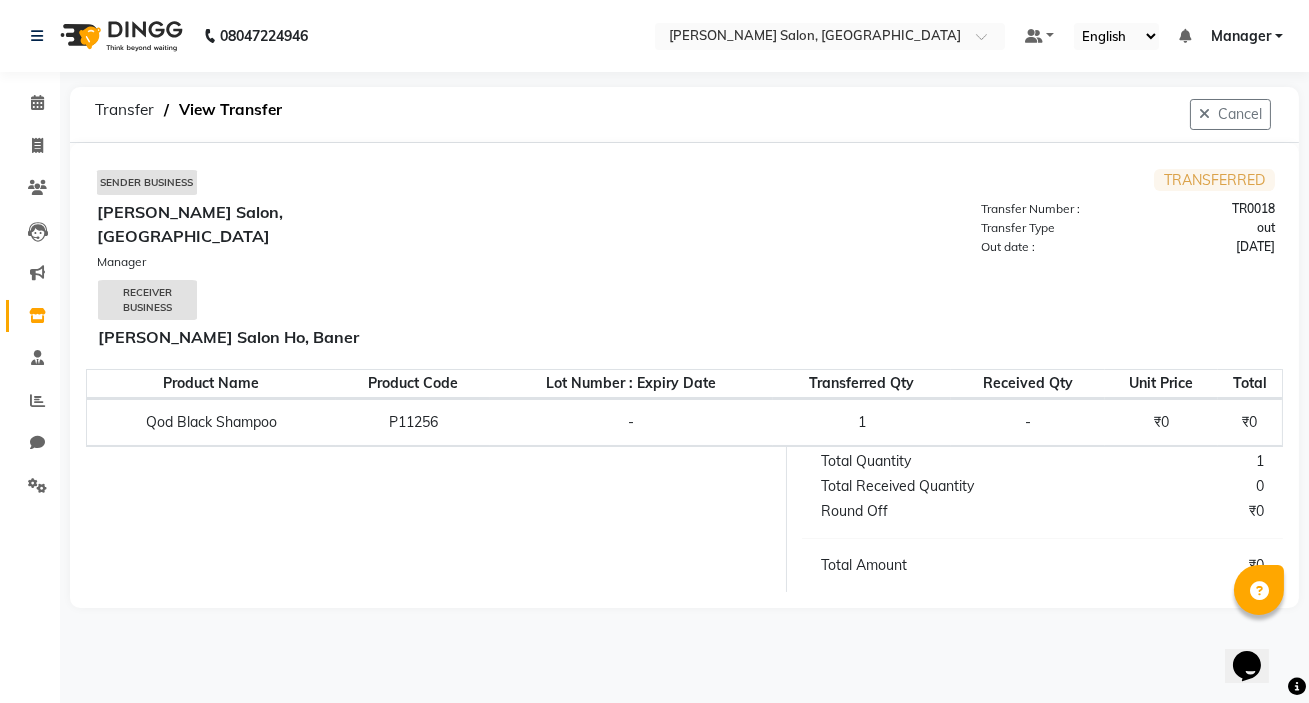 select on "sender" 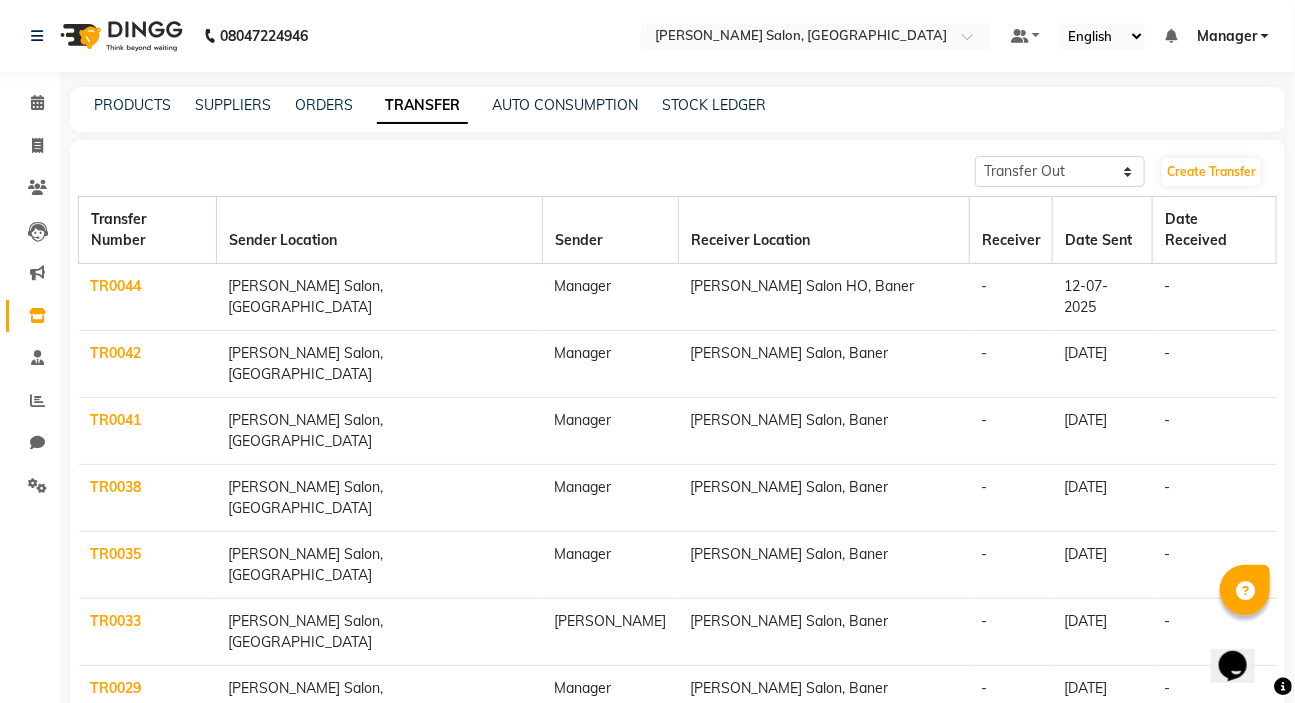 scroll, scrollTop: 90, scrollLeft: 0, axis: vertical 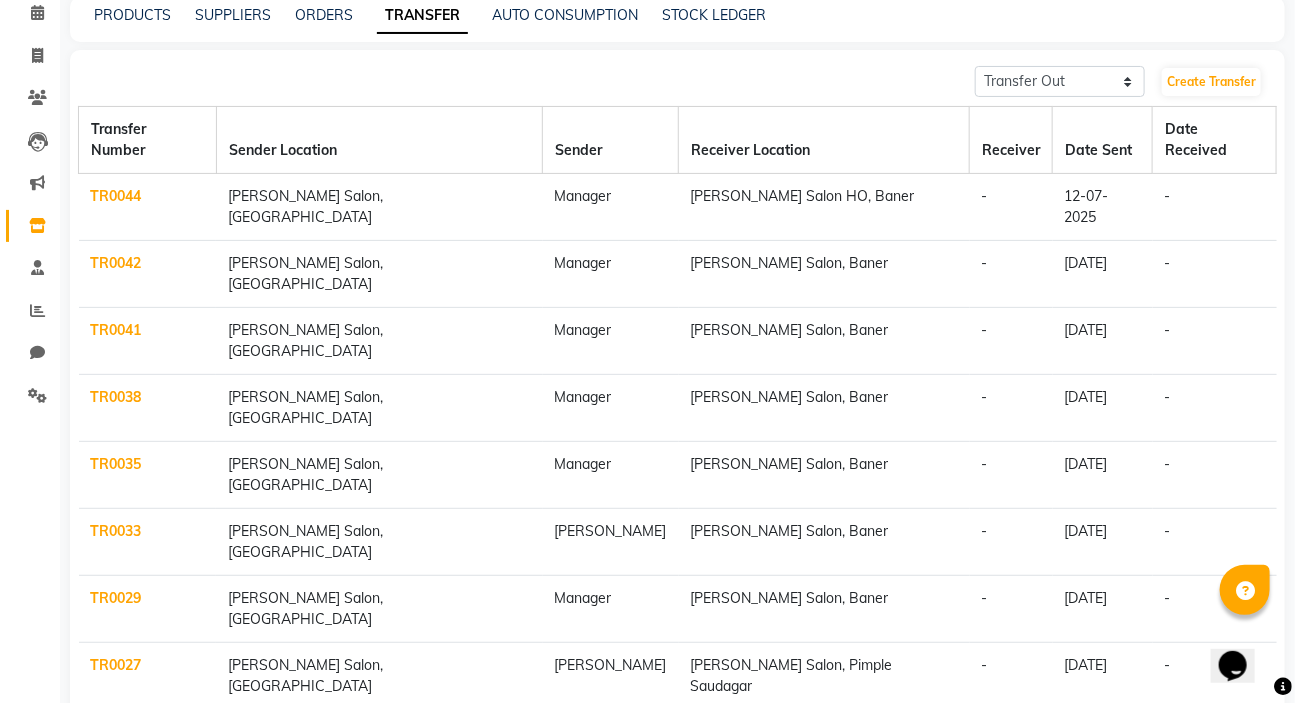 click on "Next" 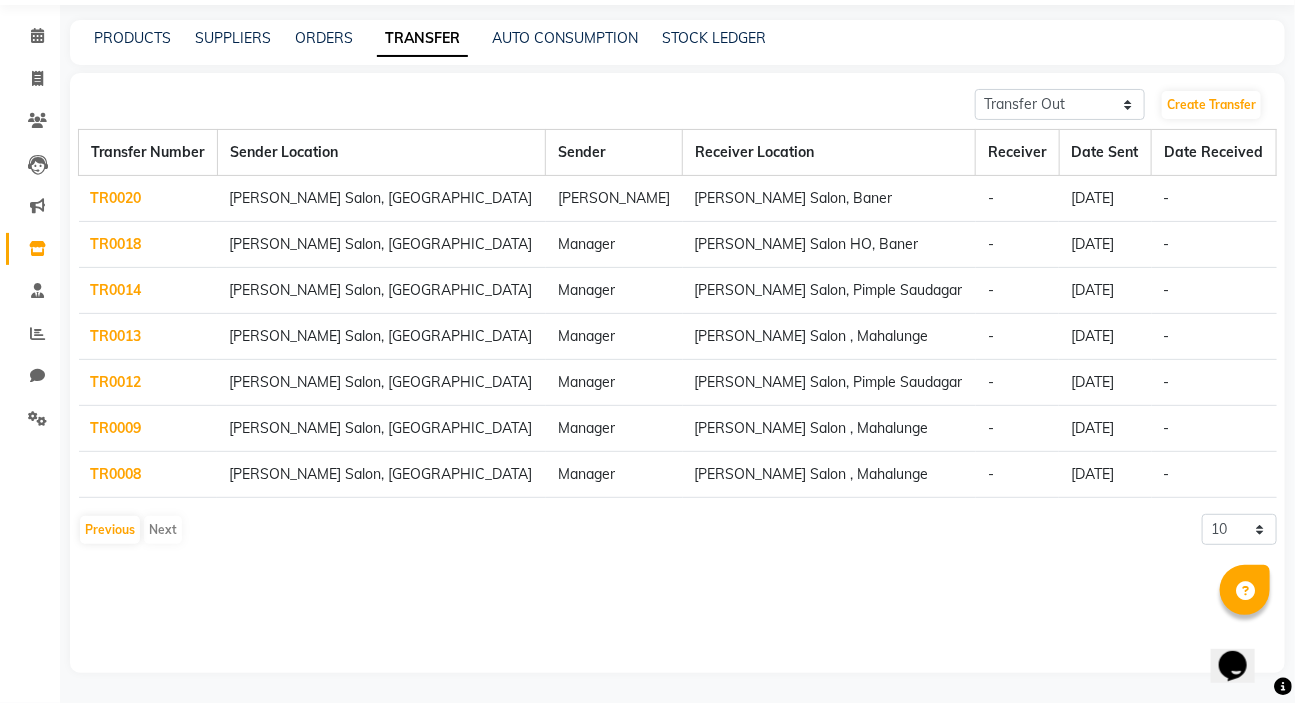 scroll, scrollTop: 67, scrollLeft: 0, axis: vertical 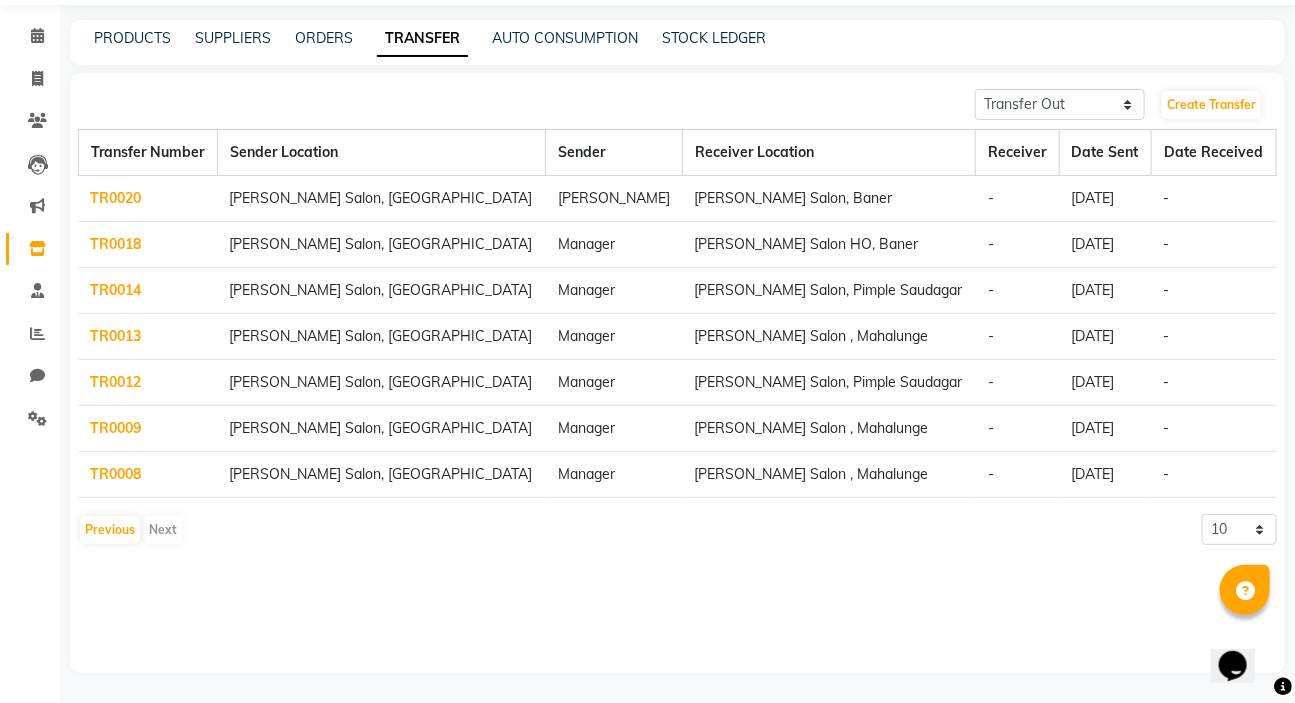 click on "TR0020" 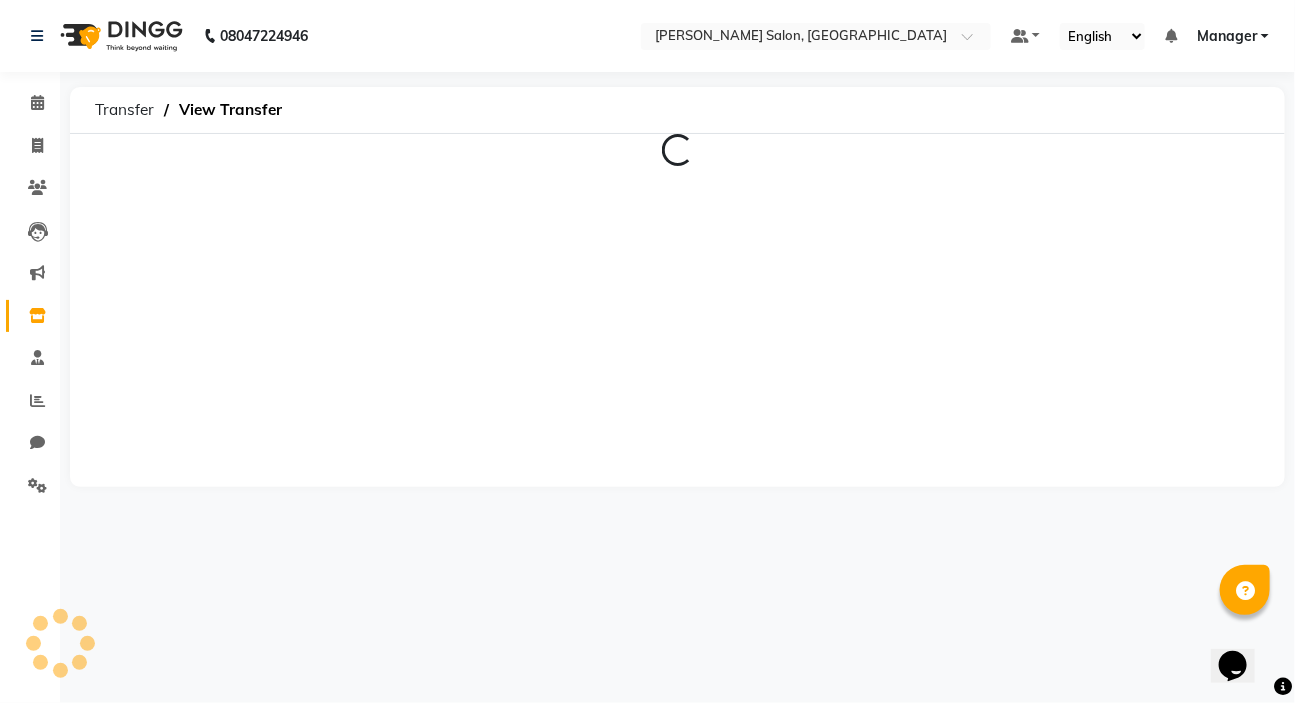 scroll, scrollTop: 0, scrollLeft: 0, axis: both 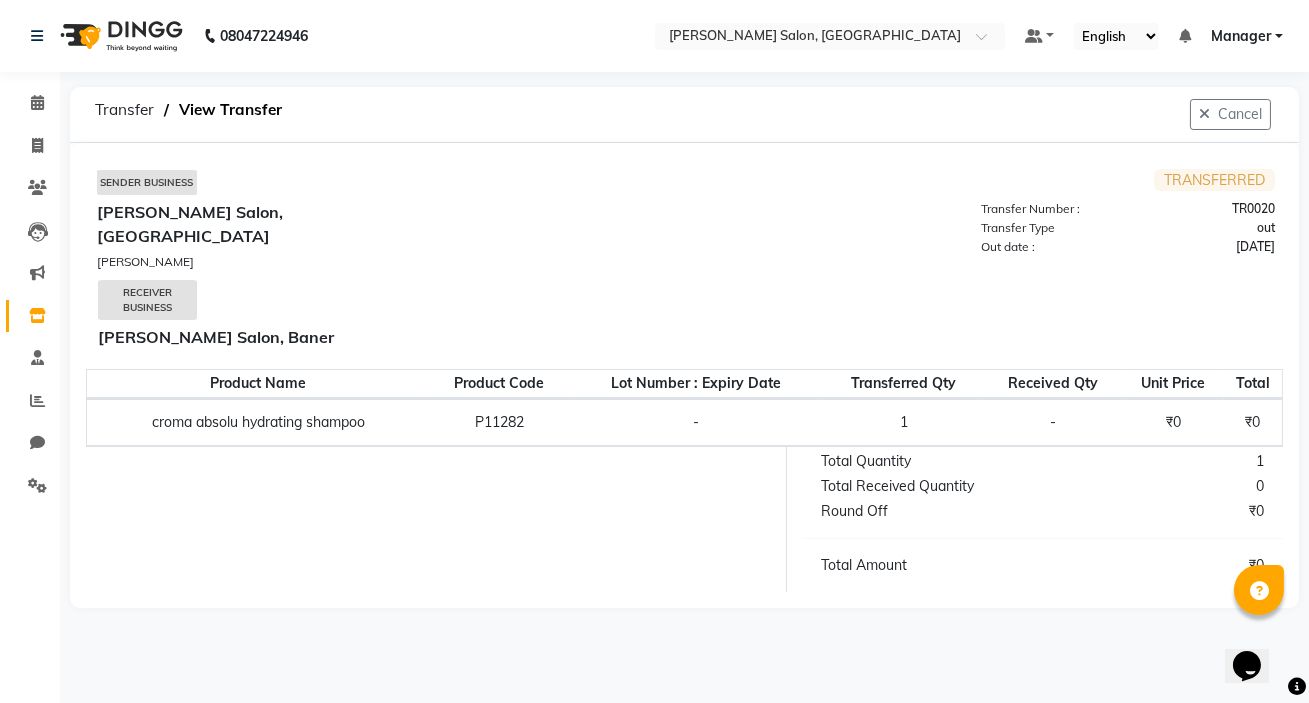 select on "sender" 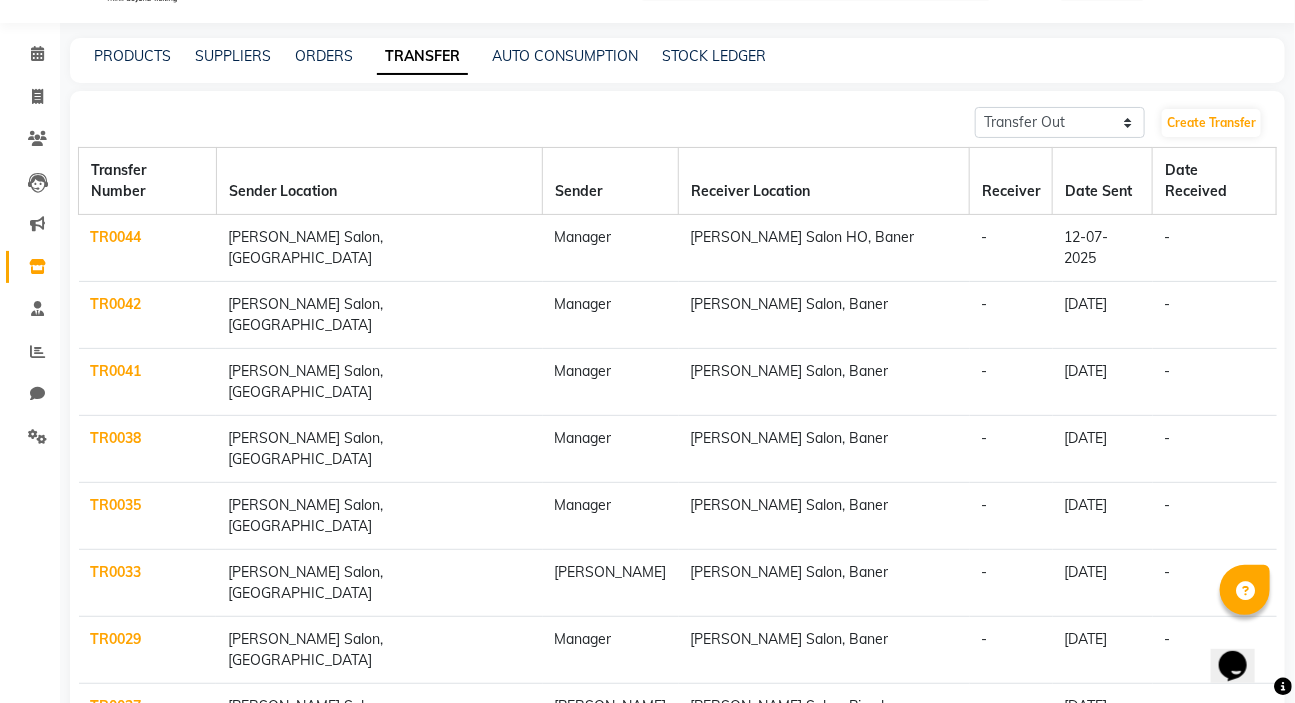 scroll, scrollTop: 92, scrollLeft: 0, axis: vertical 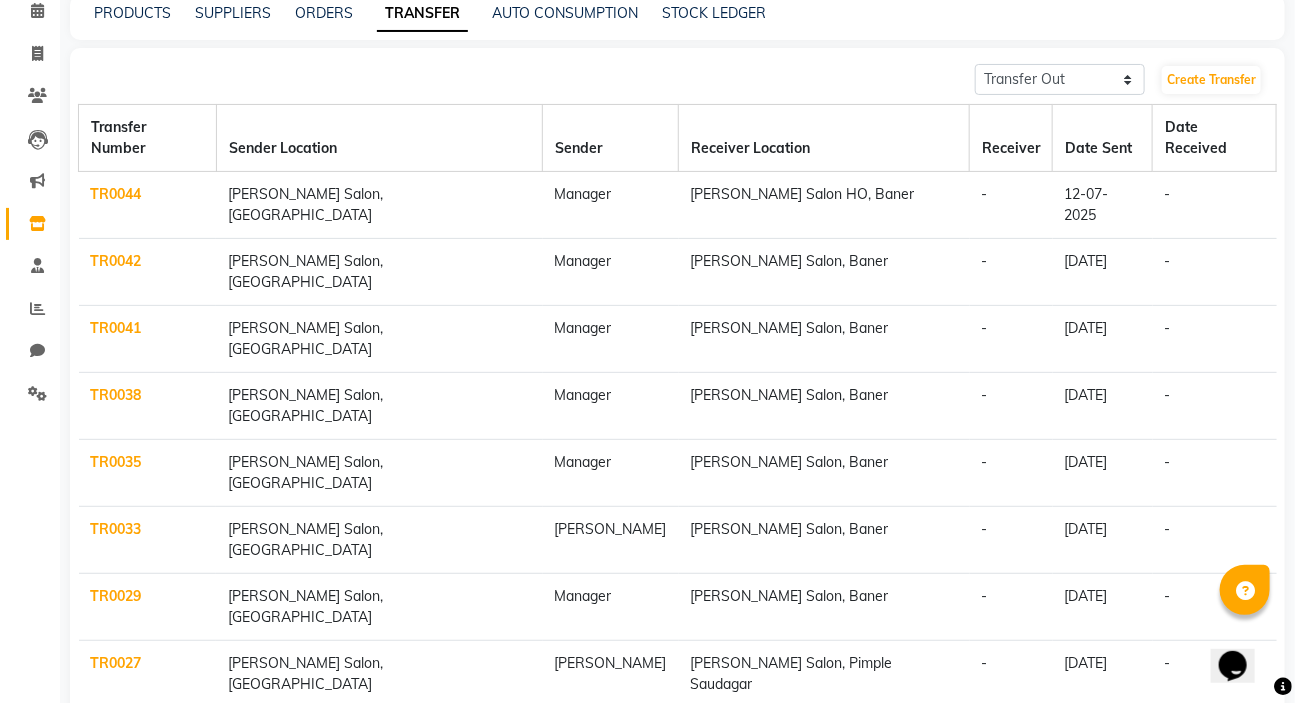 click on "Next" 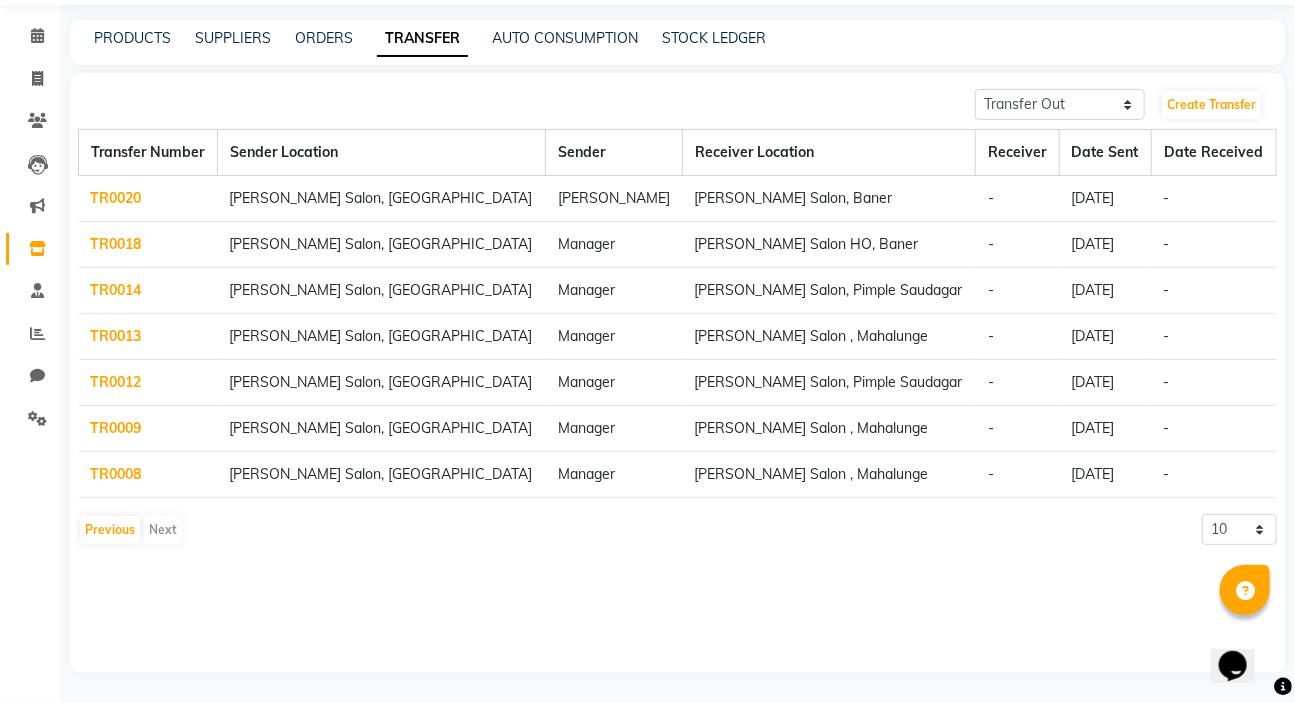 scroll, scrollTop: 67, scrollLeft: 0, axis: vertical 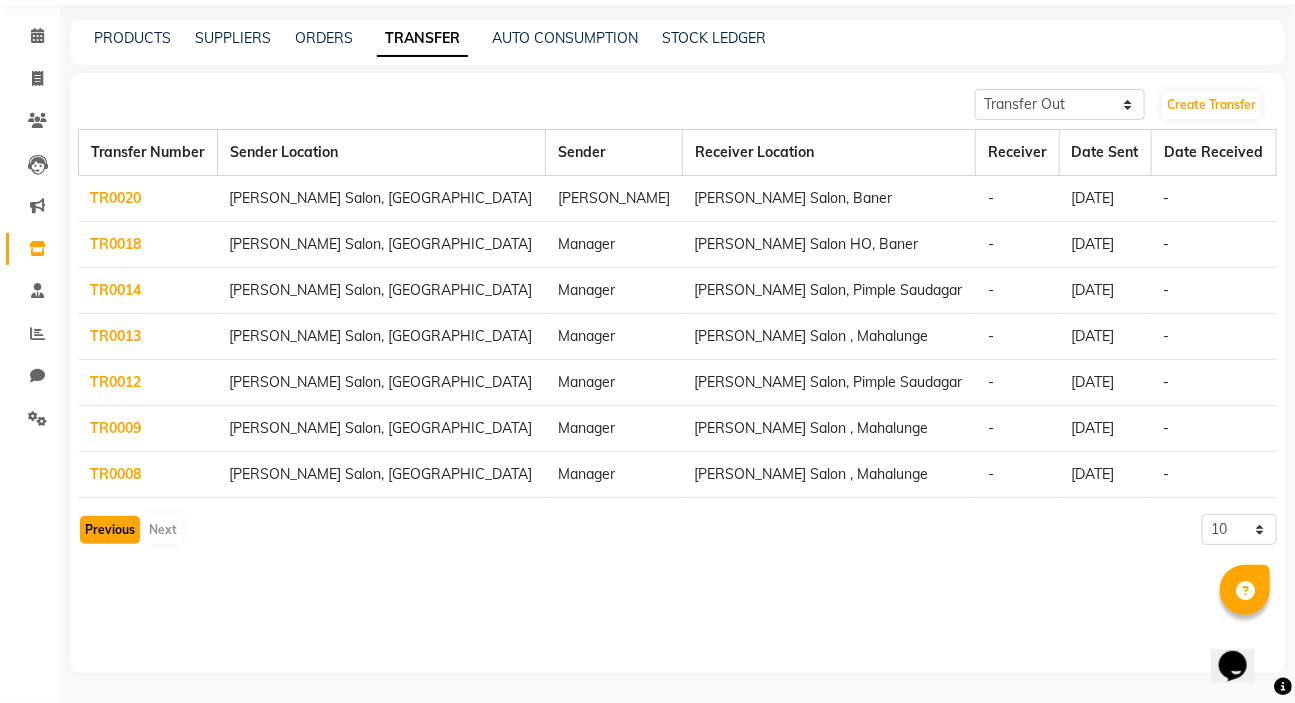 click on "Previous" 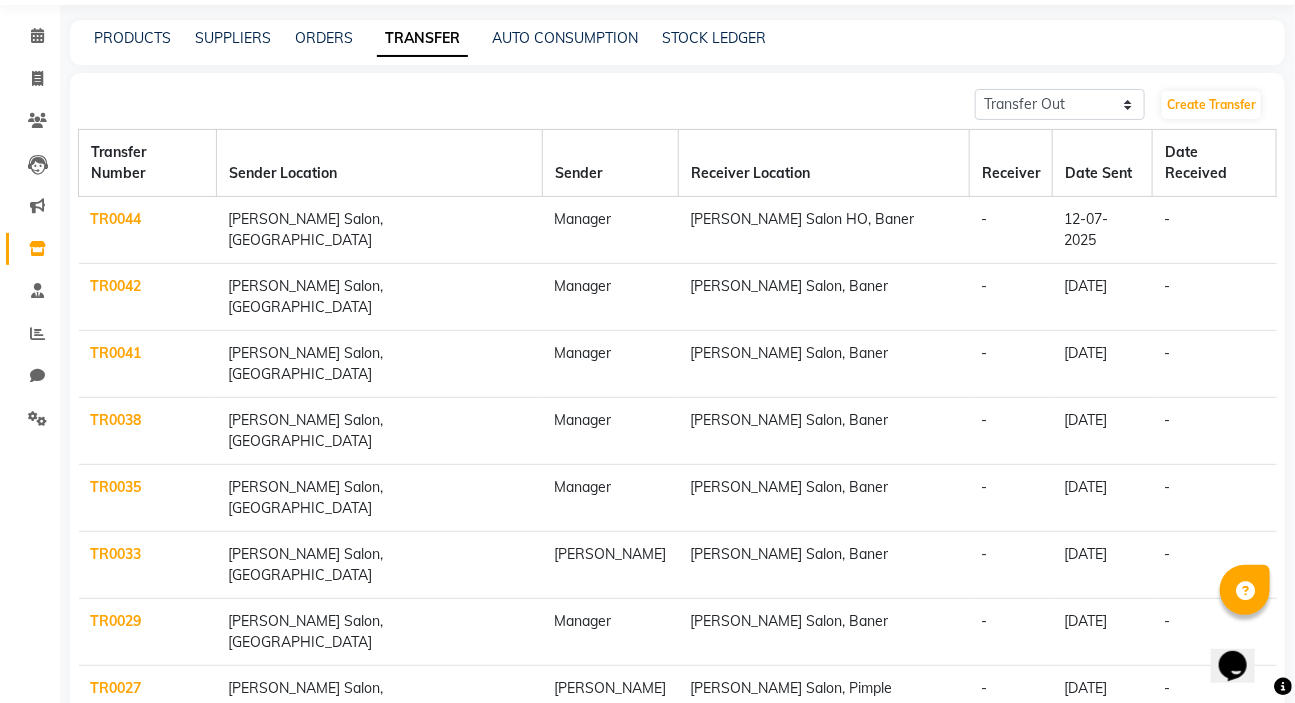 scroll, scrollTop: 92, scrollLeft: 0, axis: vertical 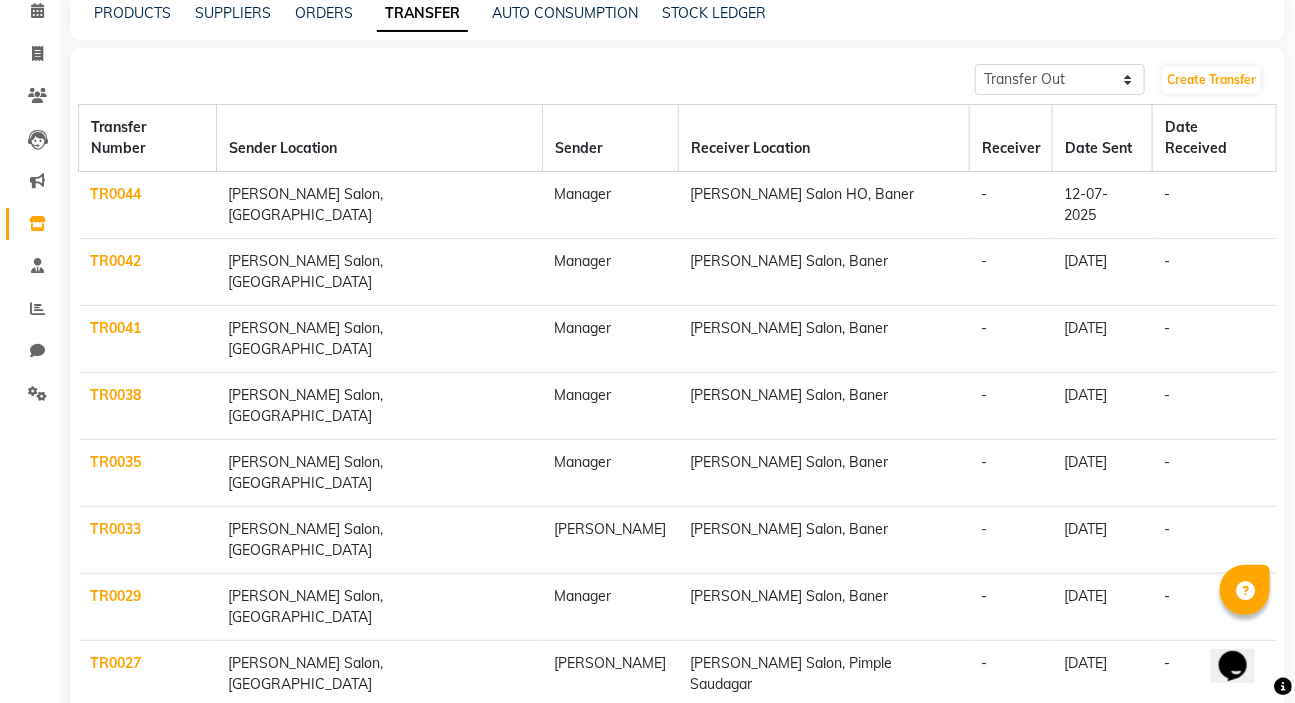 click on "TR0022" 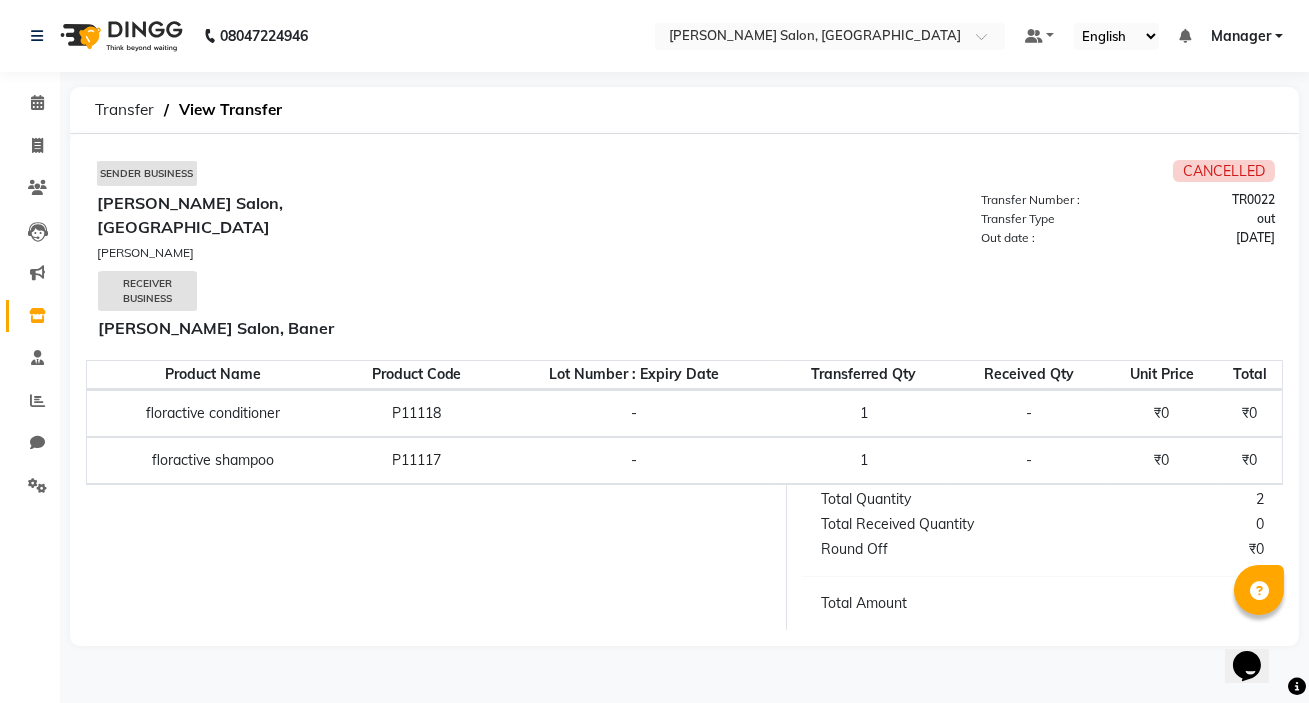 select on "sender" 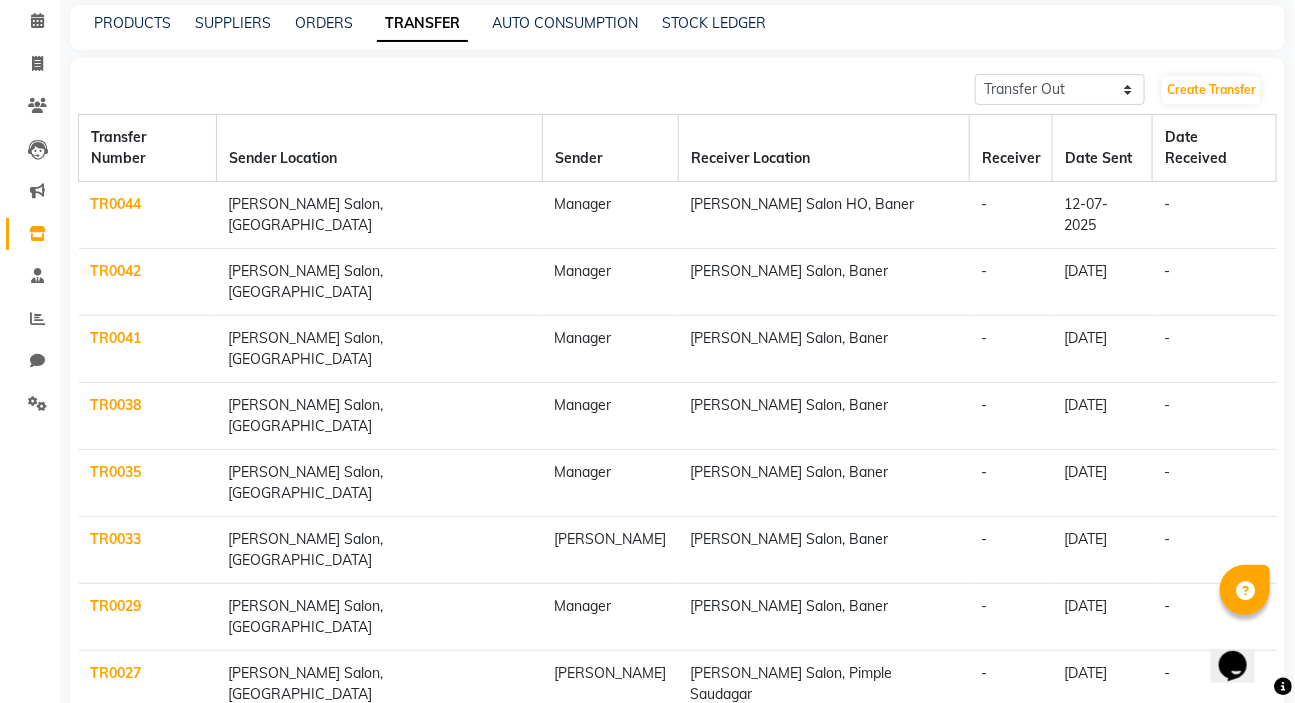 scroll, scrollTop: 92, scrollLeft: 0, axis: vertical 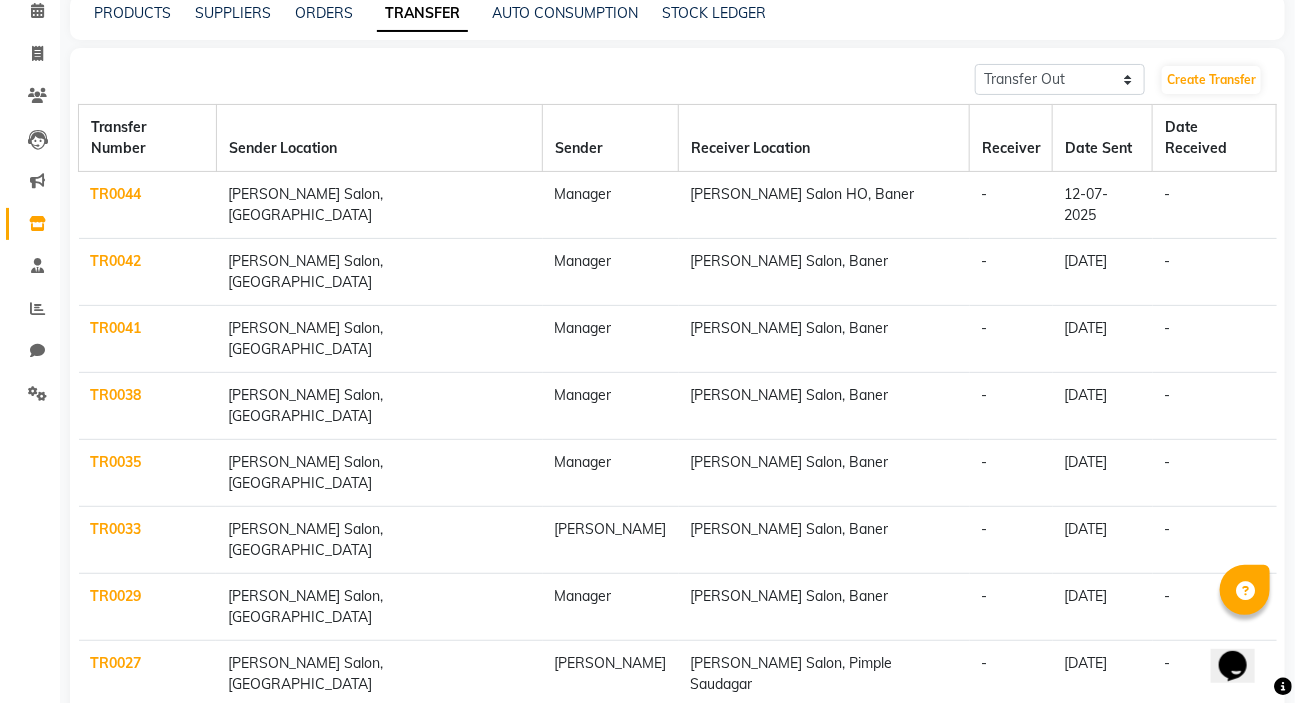 click on "TR0024" 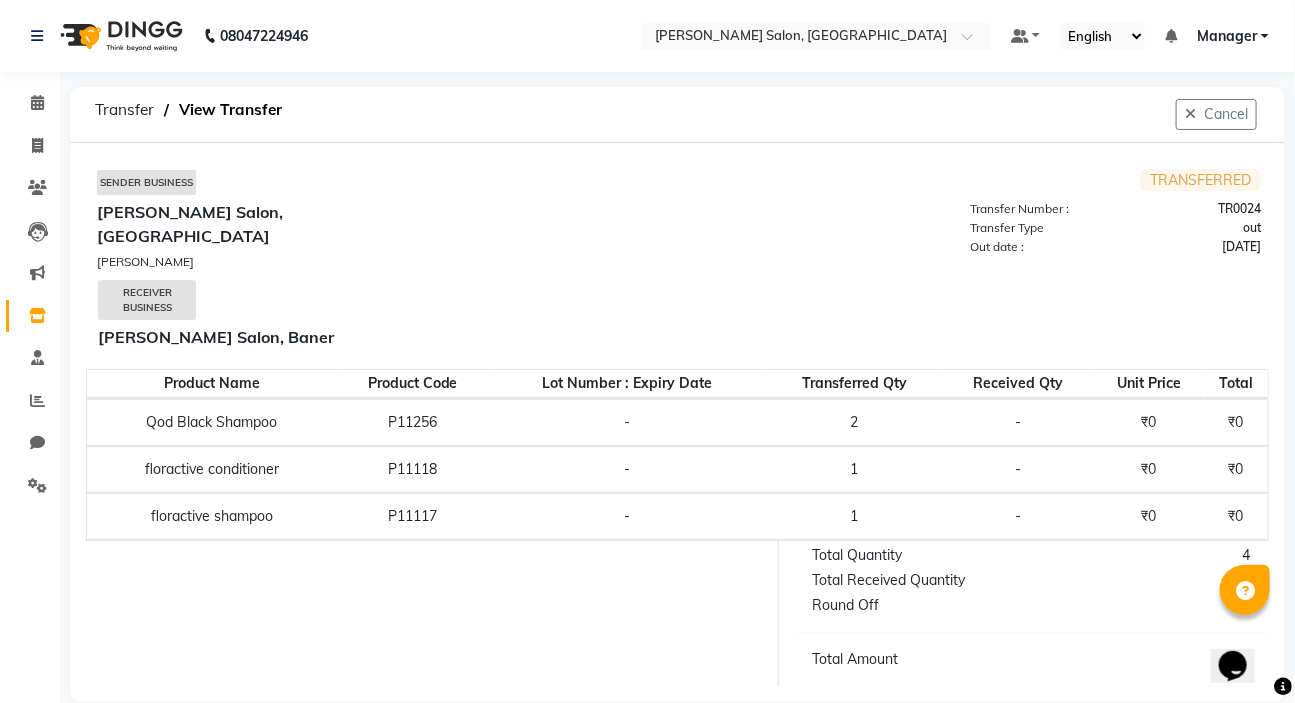 select on "sender" 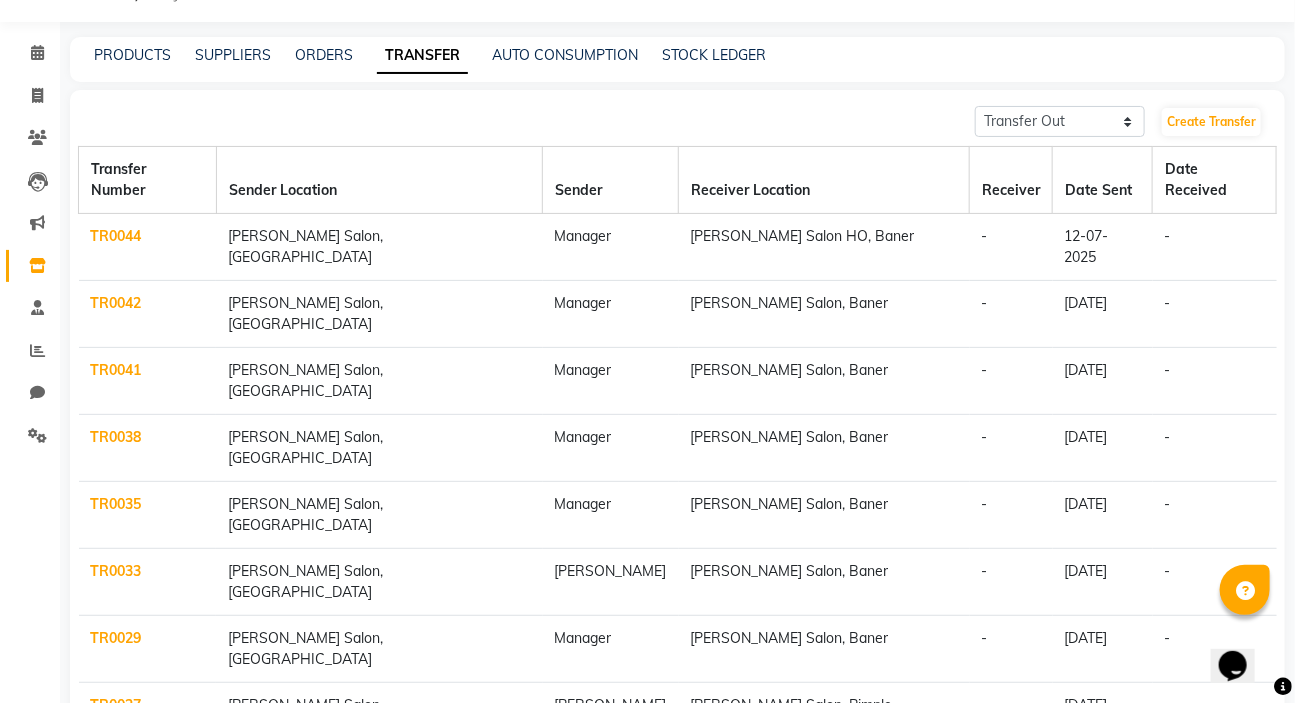 scroll, scrollTop: 92, scrollLeft: 0, axis: vertical 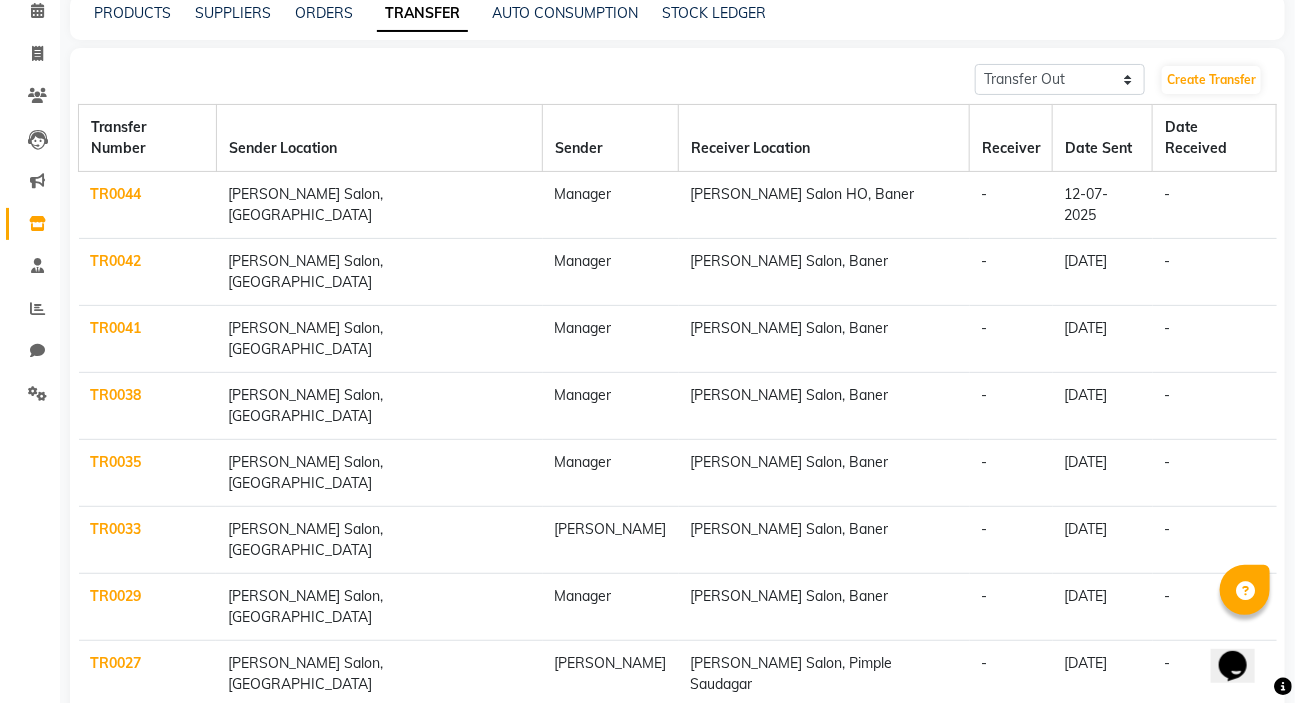 click on "TR0027" 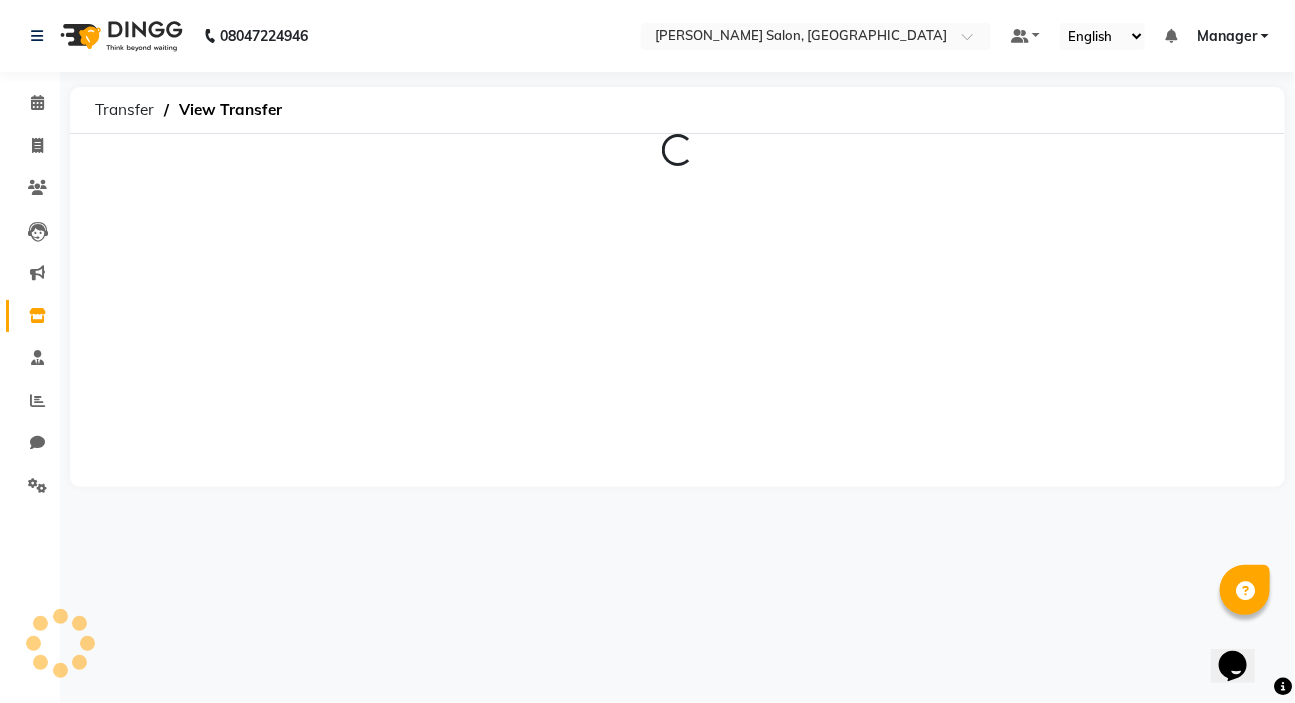 scroll, scrollTop: 0, scrollLeft: 0, axis: both 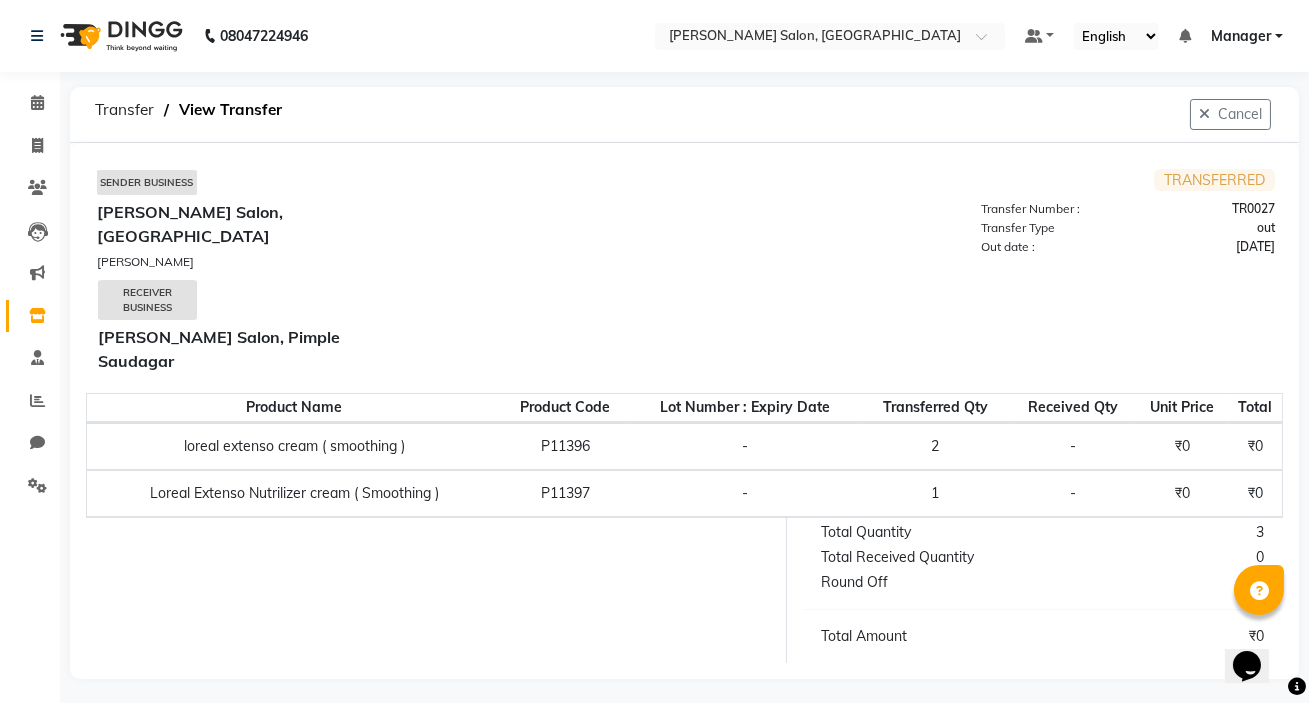 click 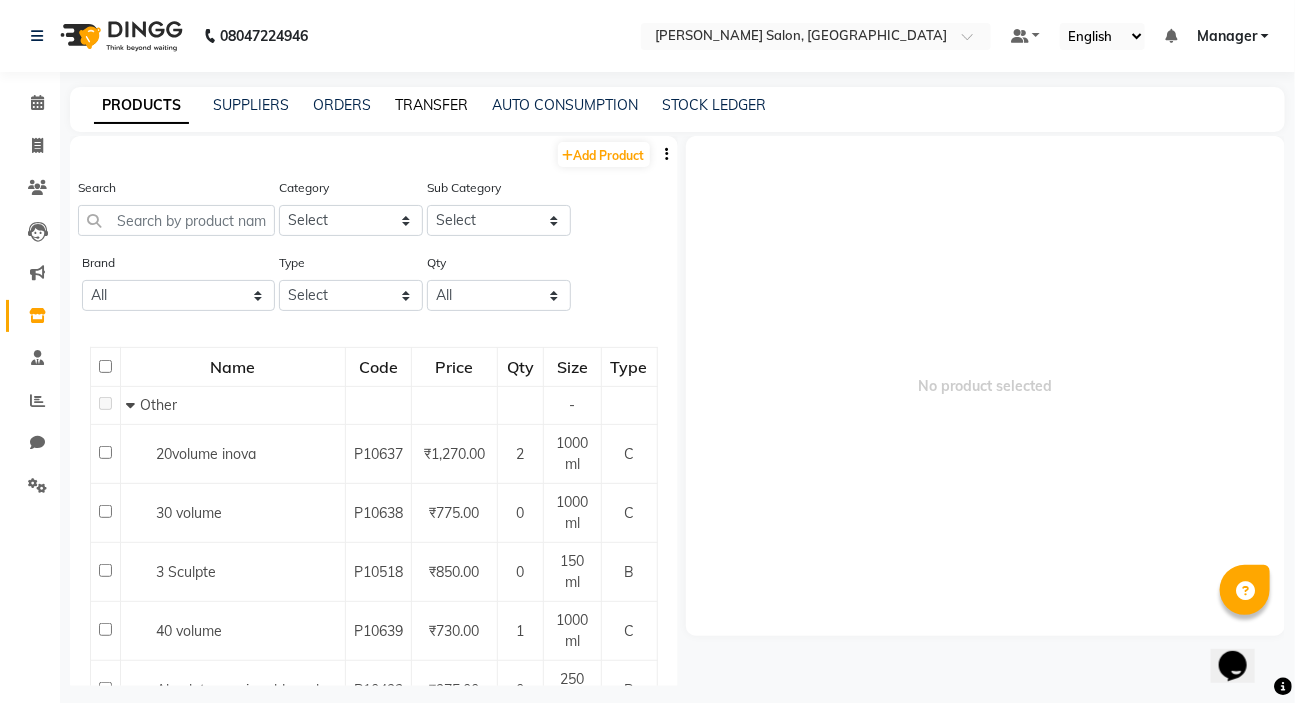 click on "TRANSFER" 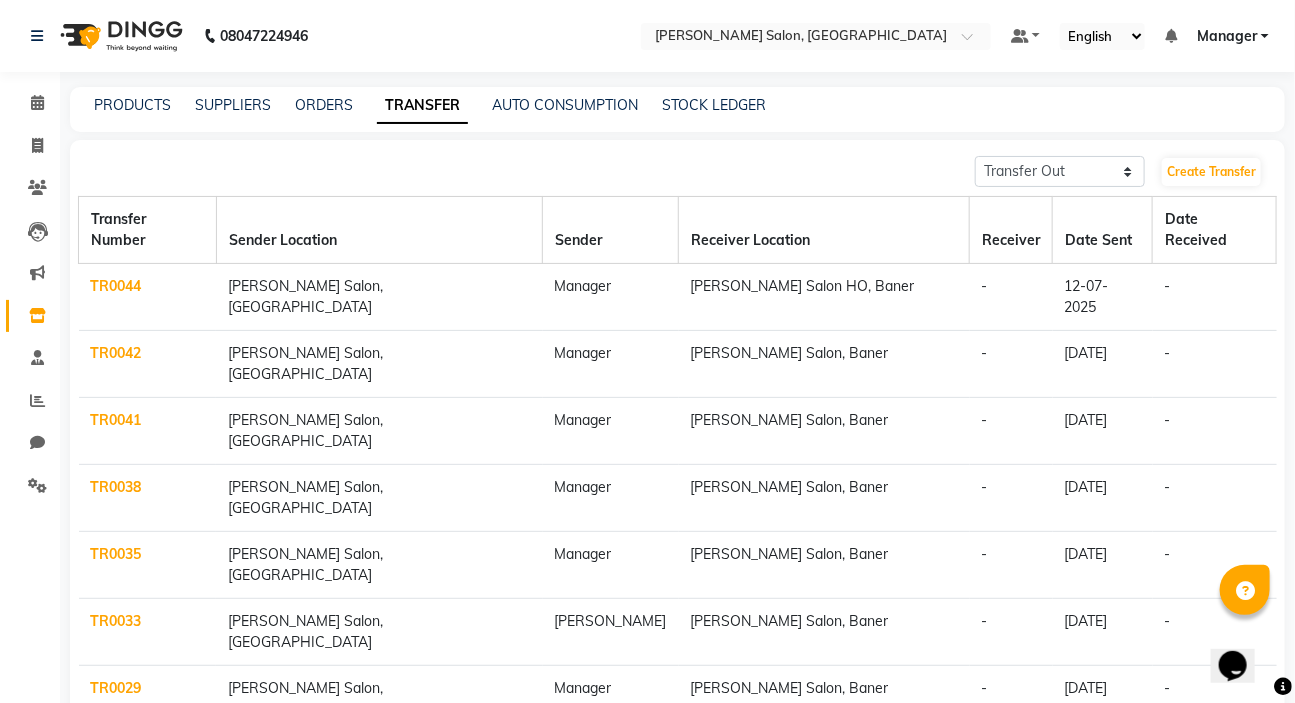 click on "TR0029" 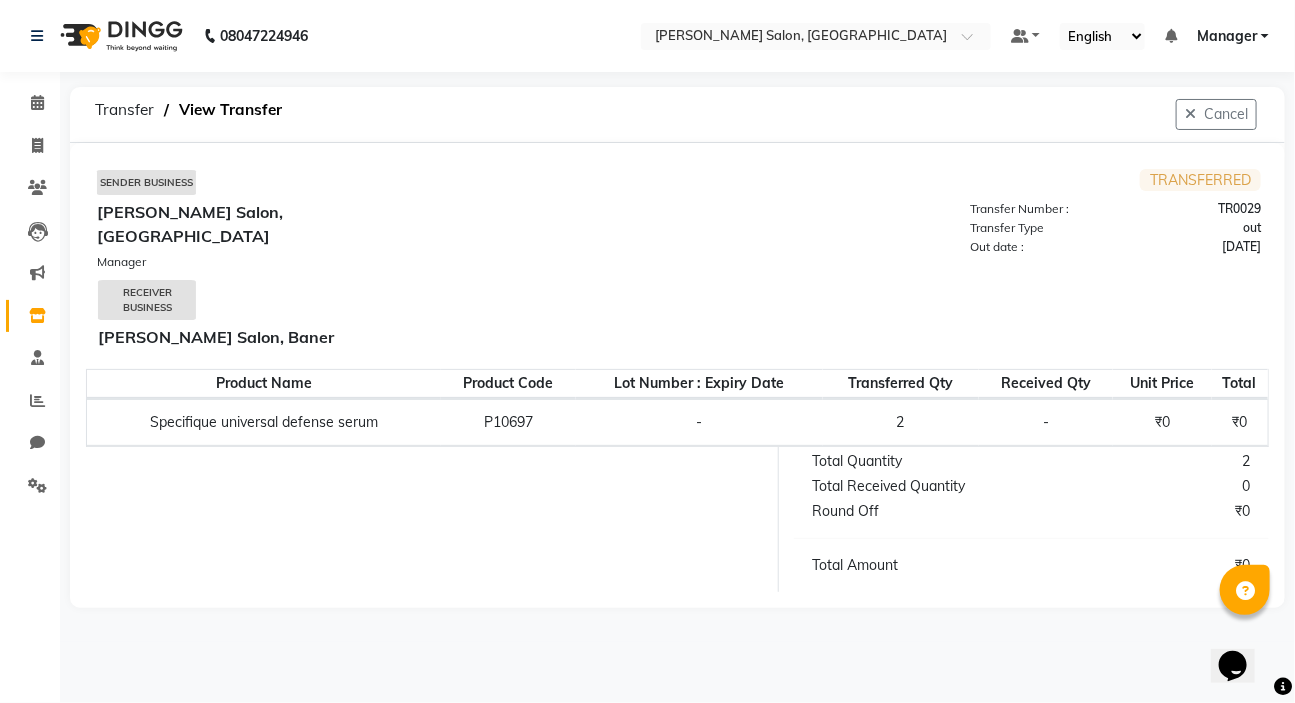 select on "sender" 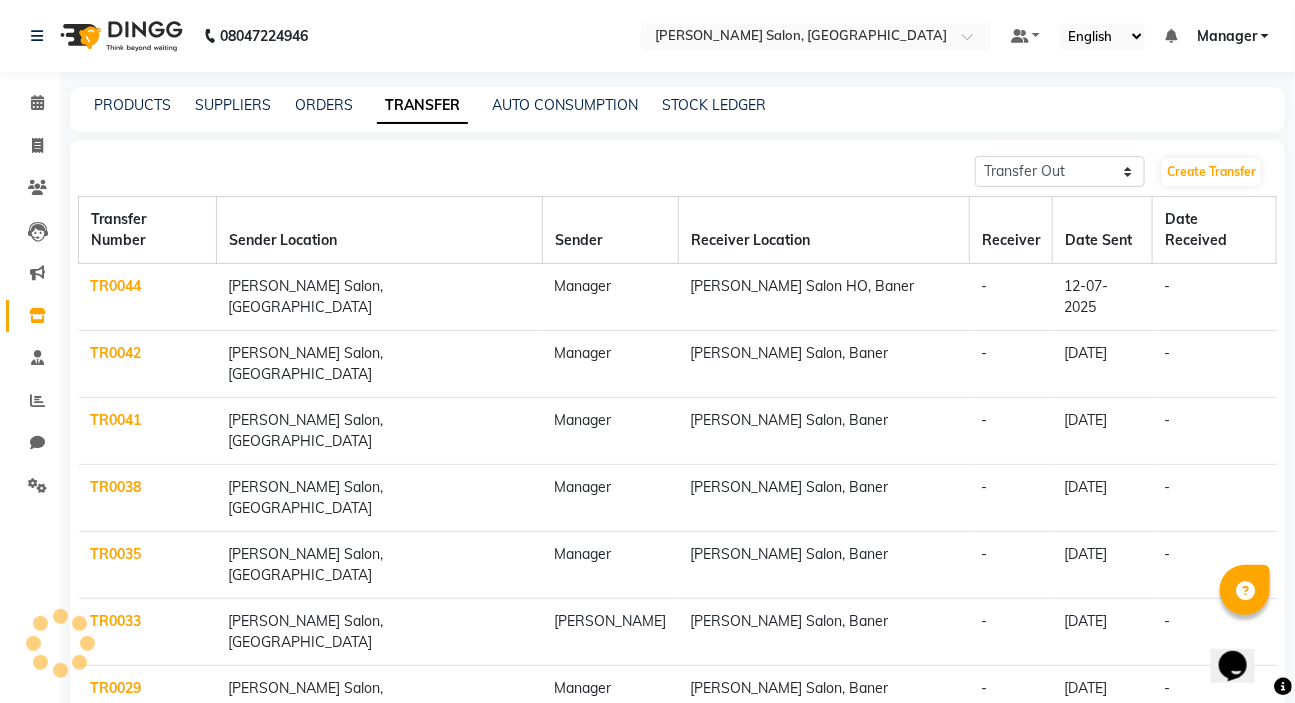 click on "TR0029" 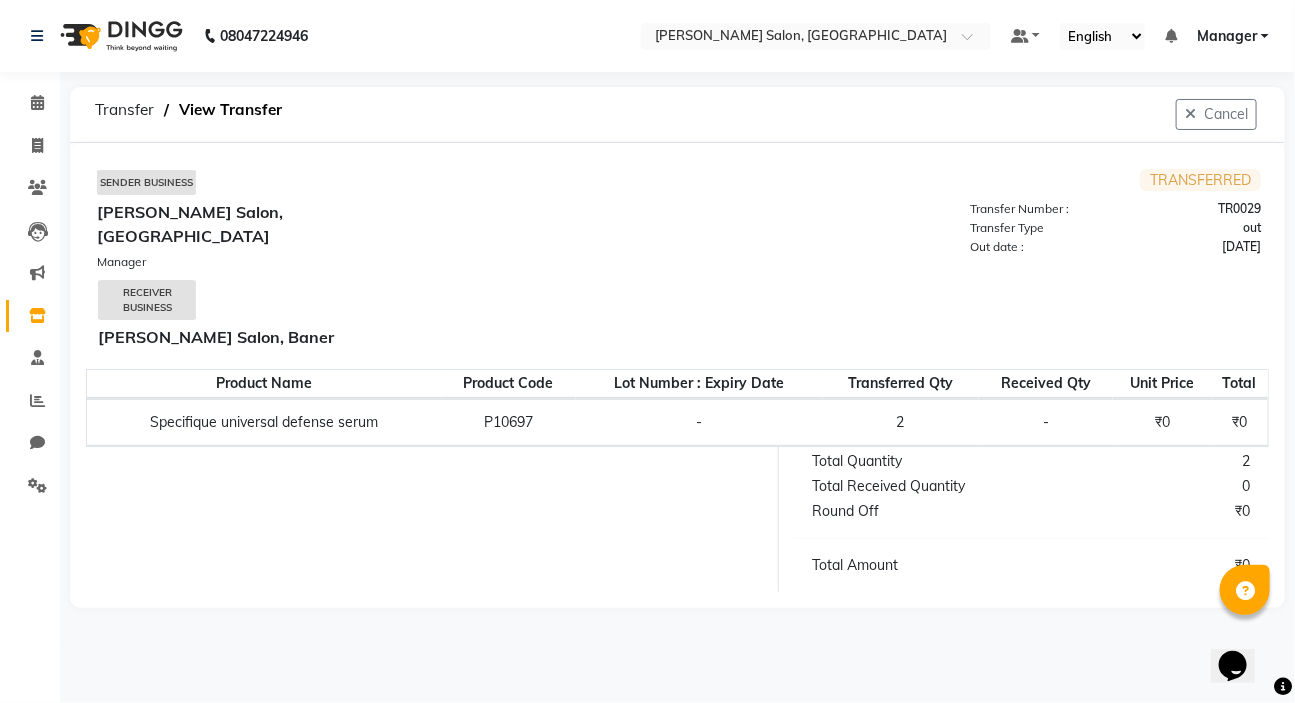 select on "sender" 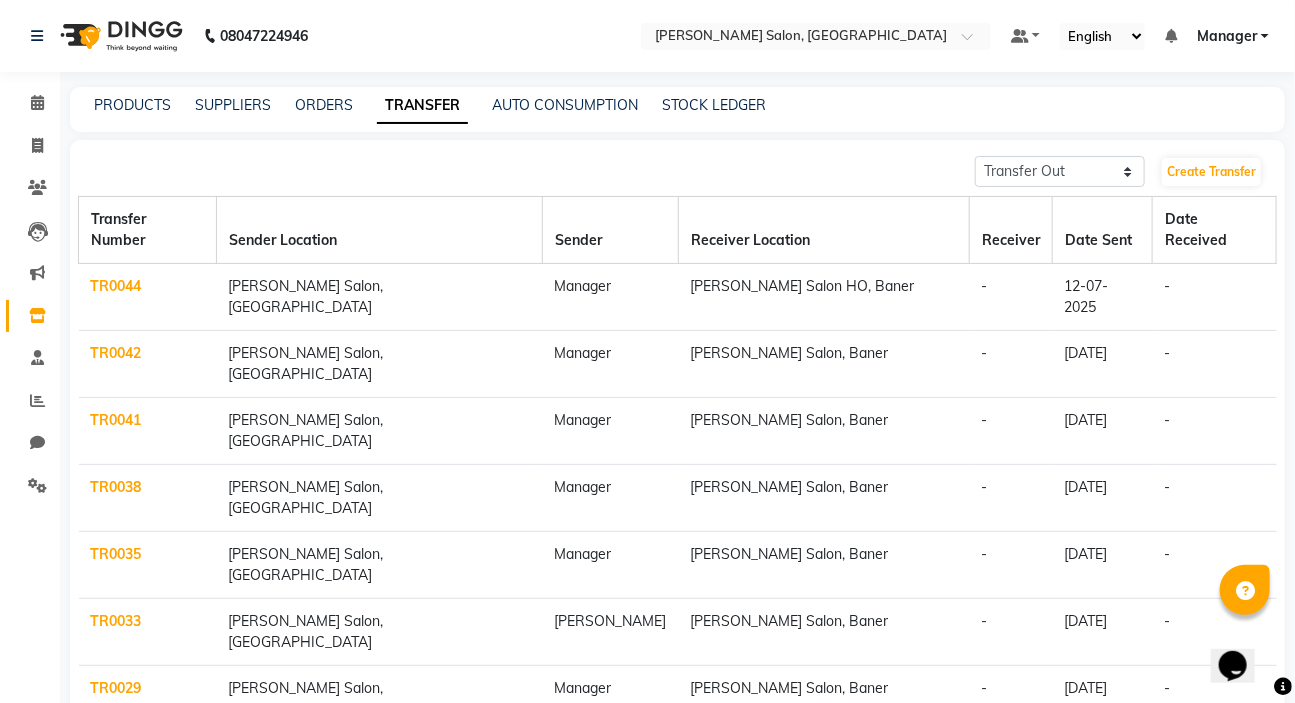 click on "TR0033" 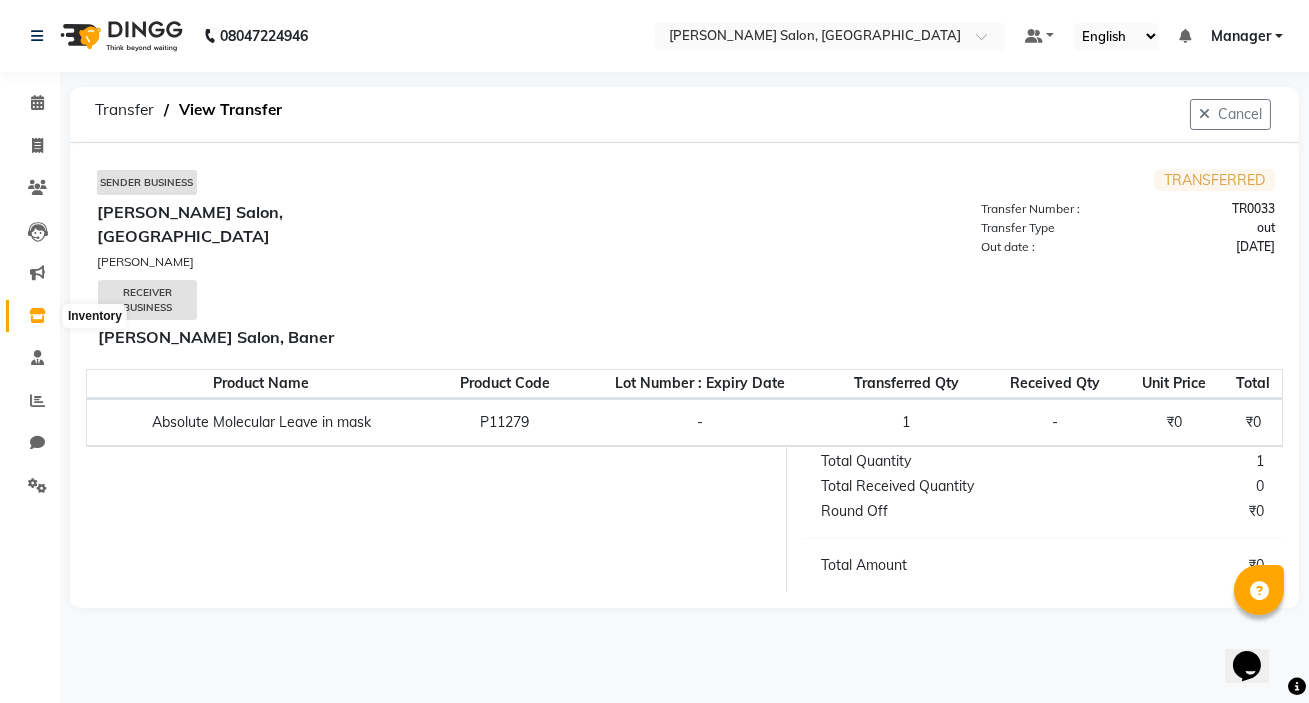 click 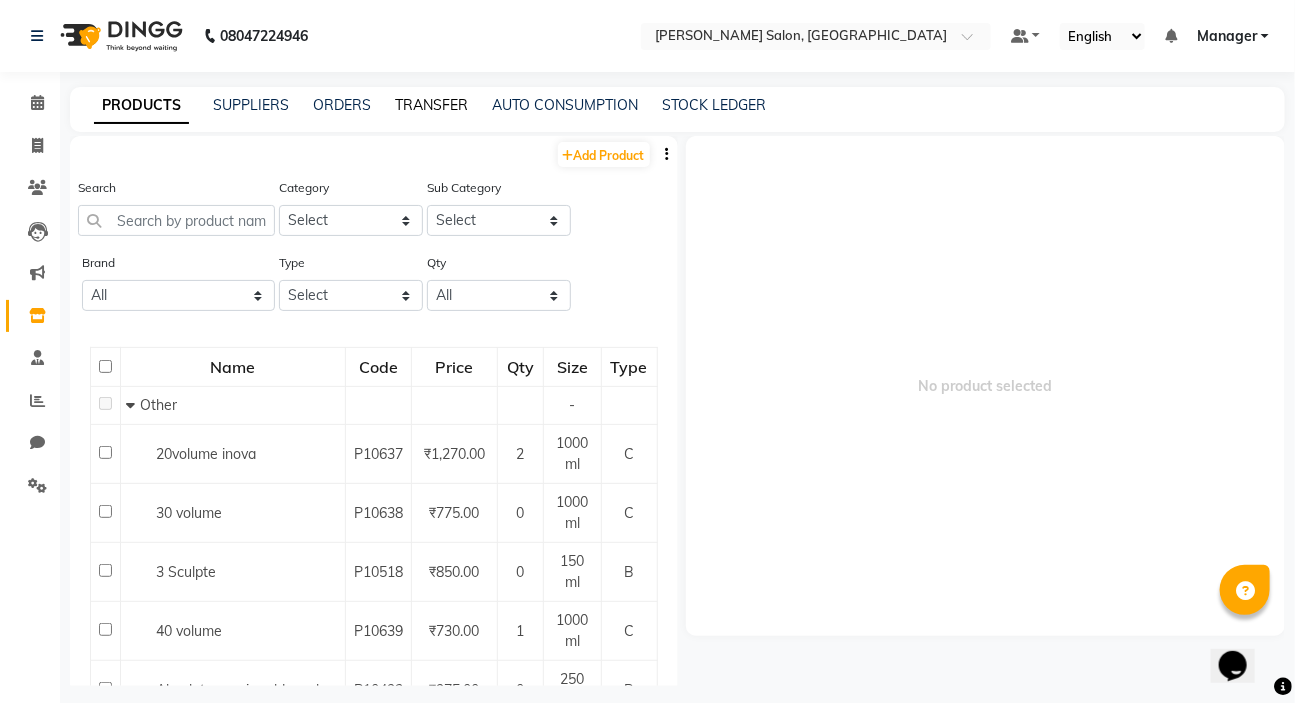 click on "TRANSFER" 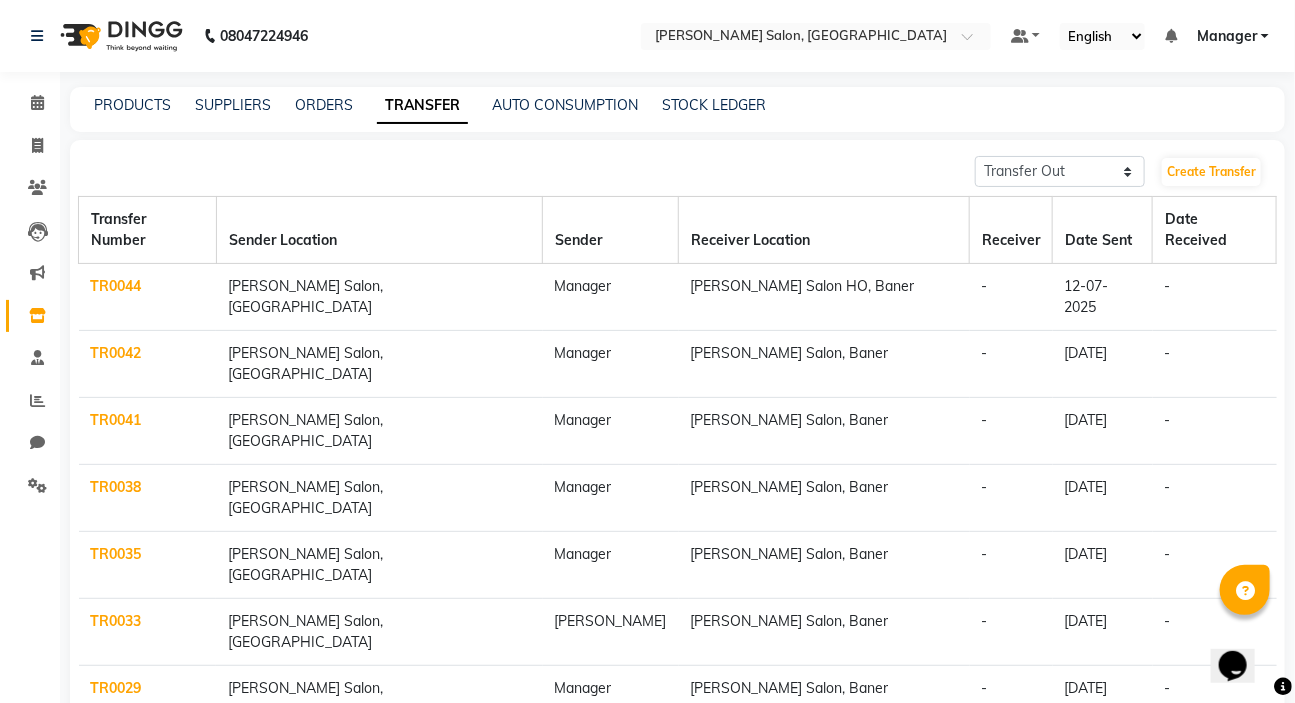 click on "TR0035" 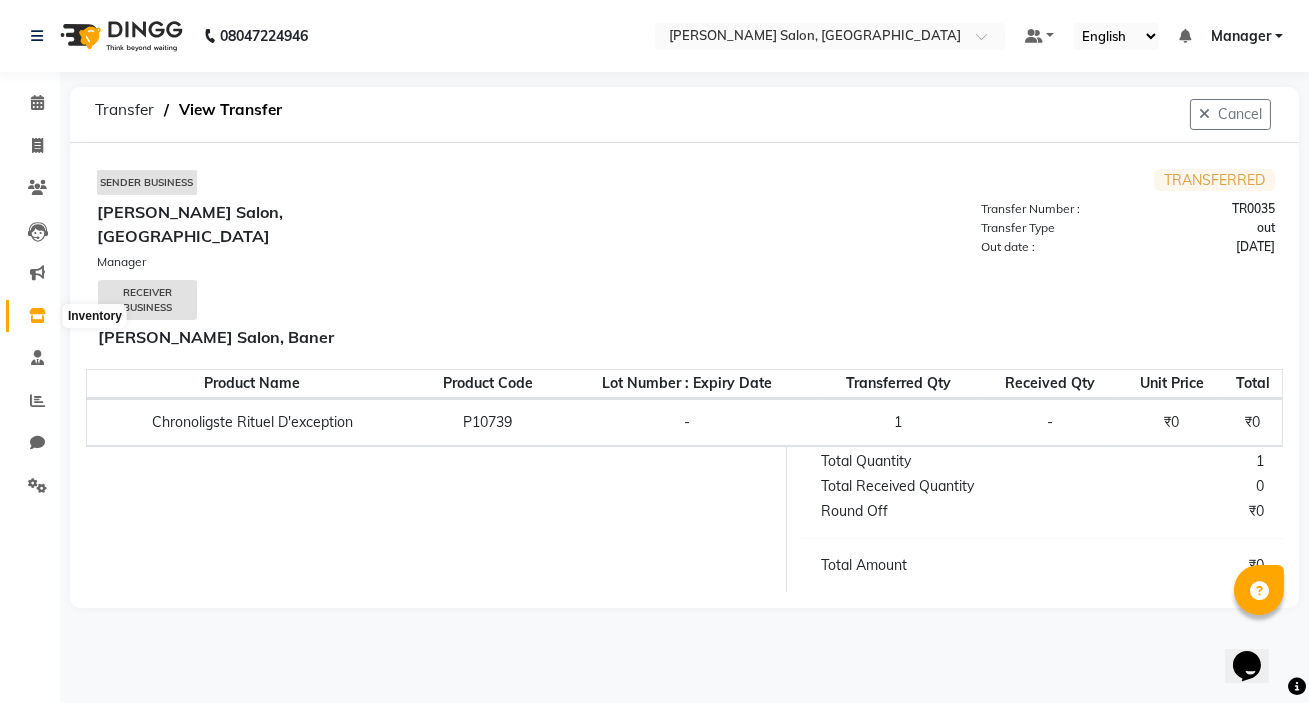 click 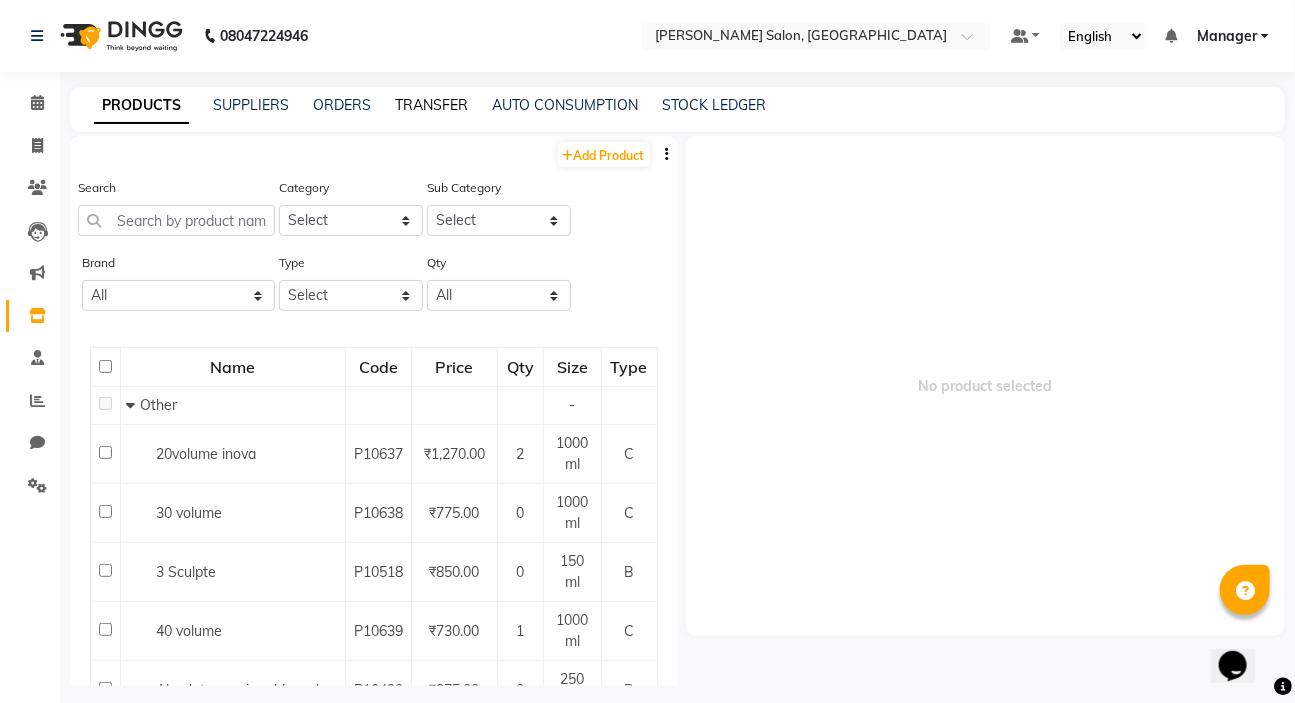 click on "TRANSFER" 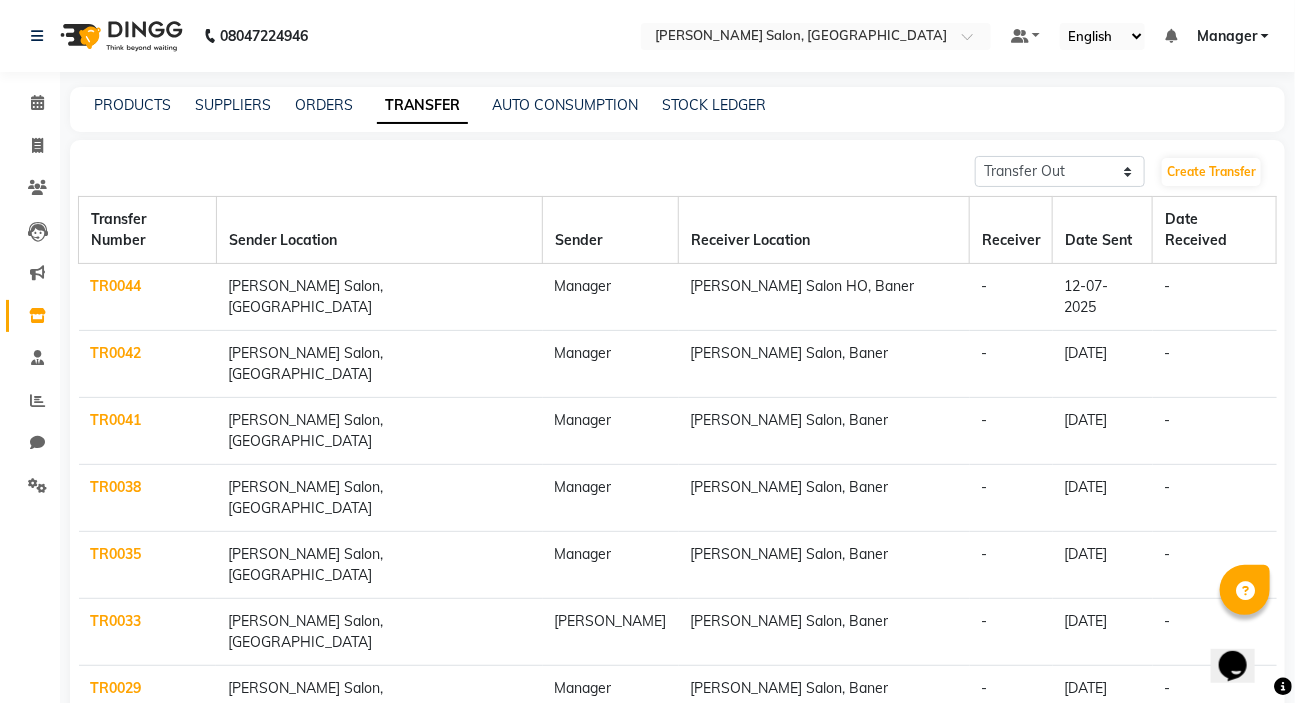 click on "TR0038" 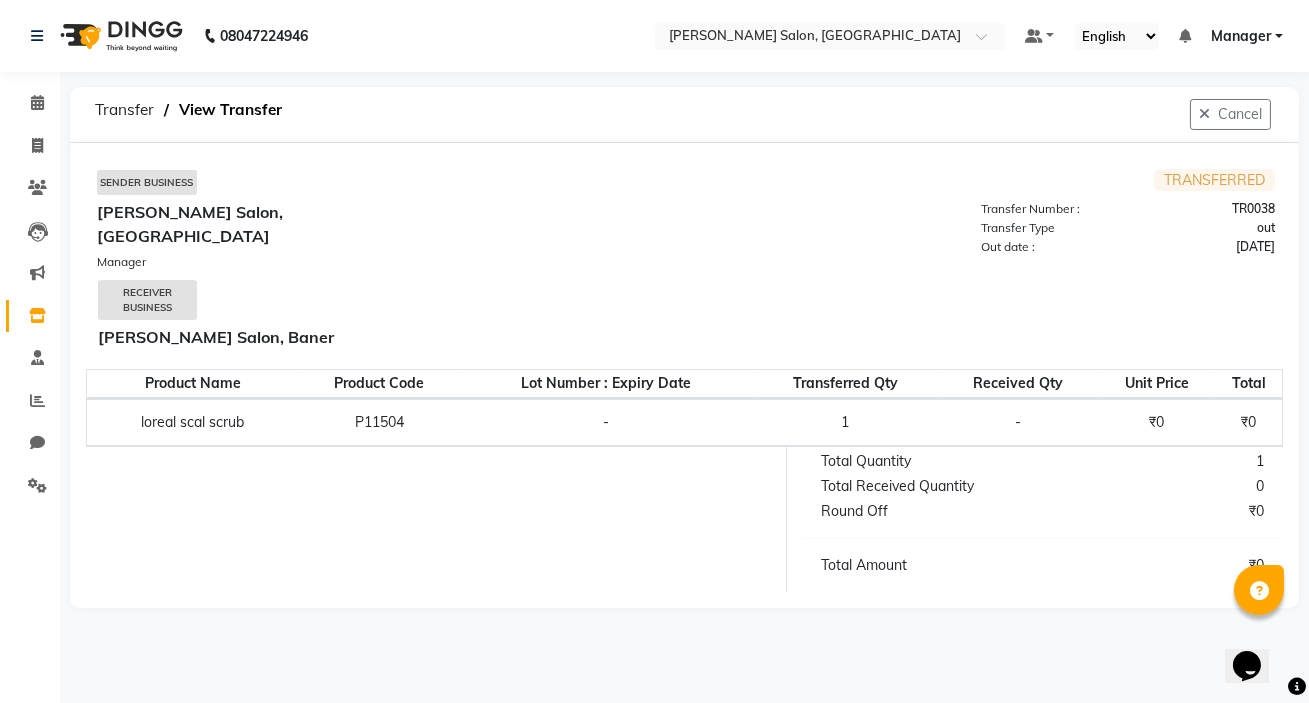 select on "sender" 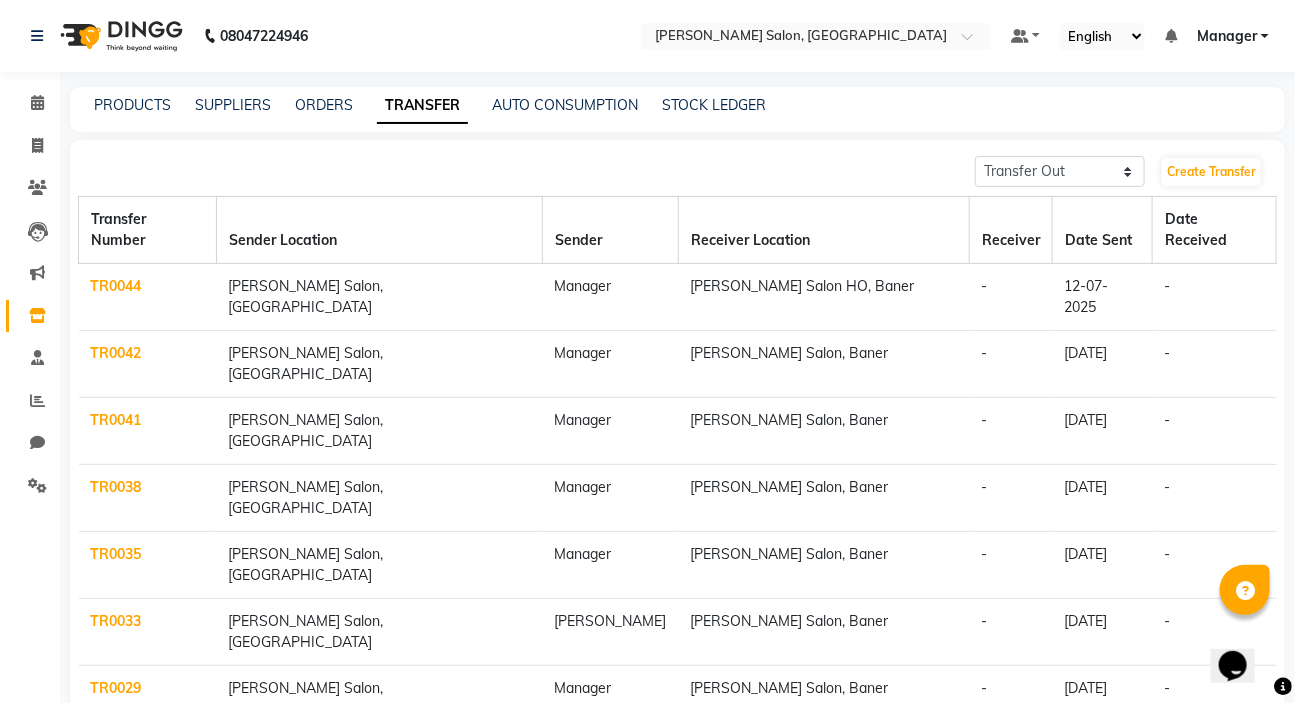 click on "TR0041" 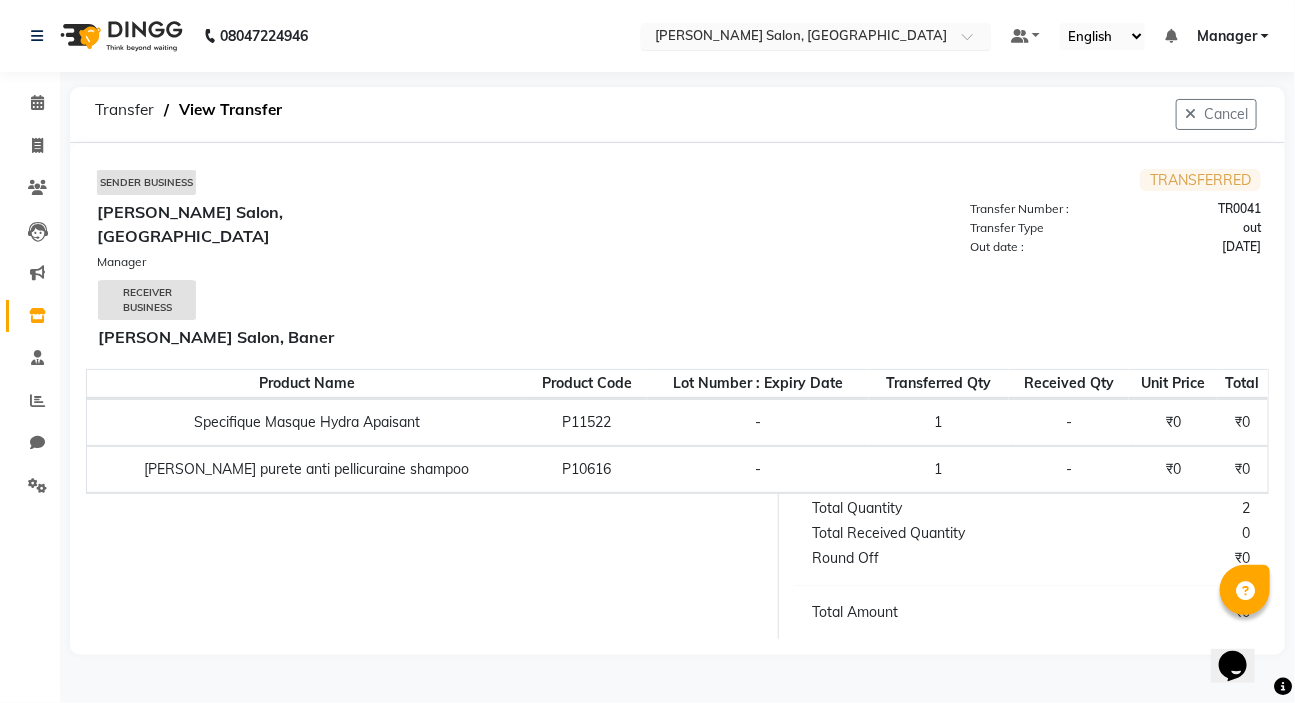 select on "sender" 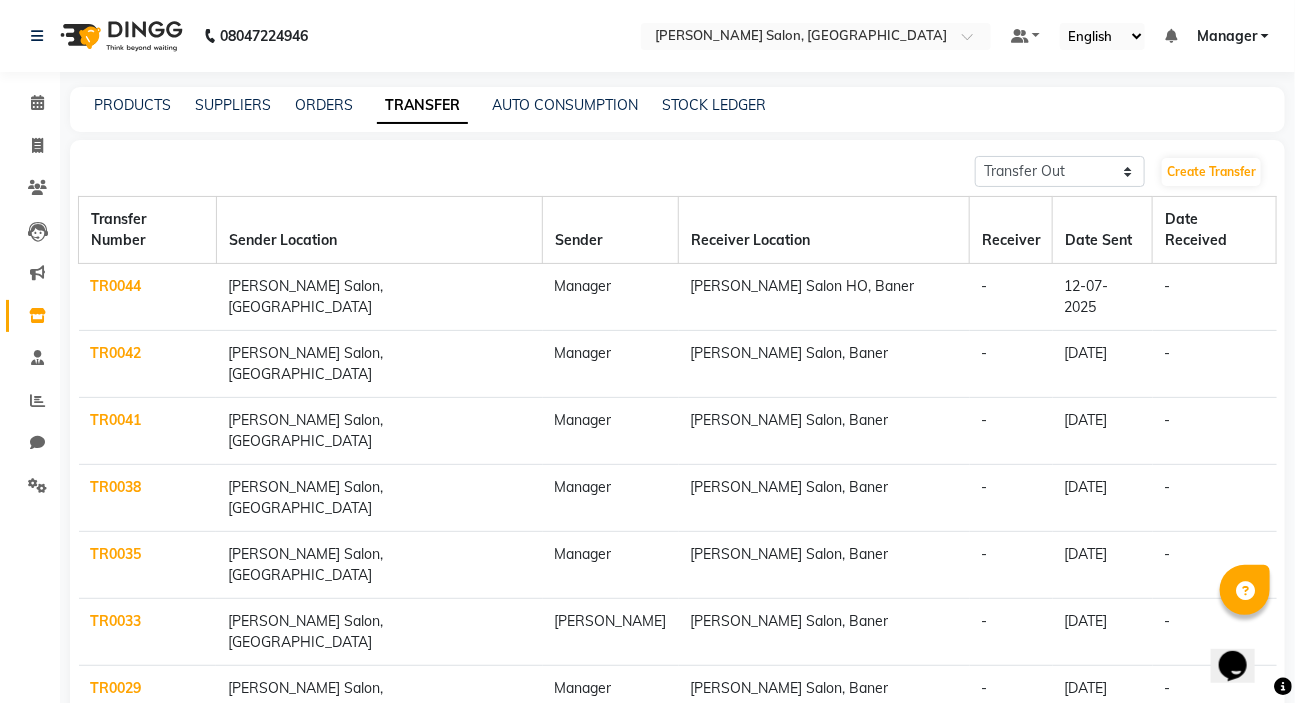 click on "TR0042" 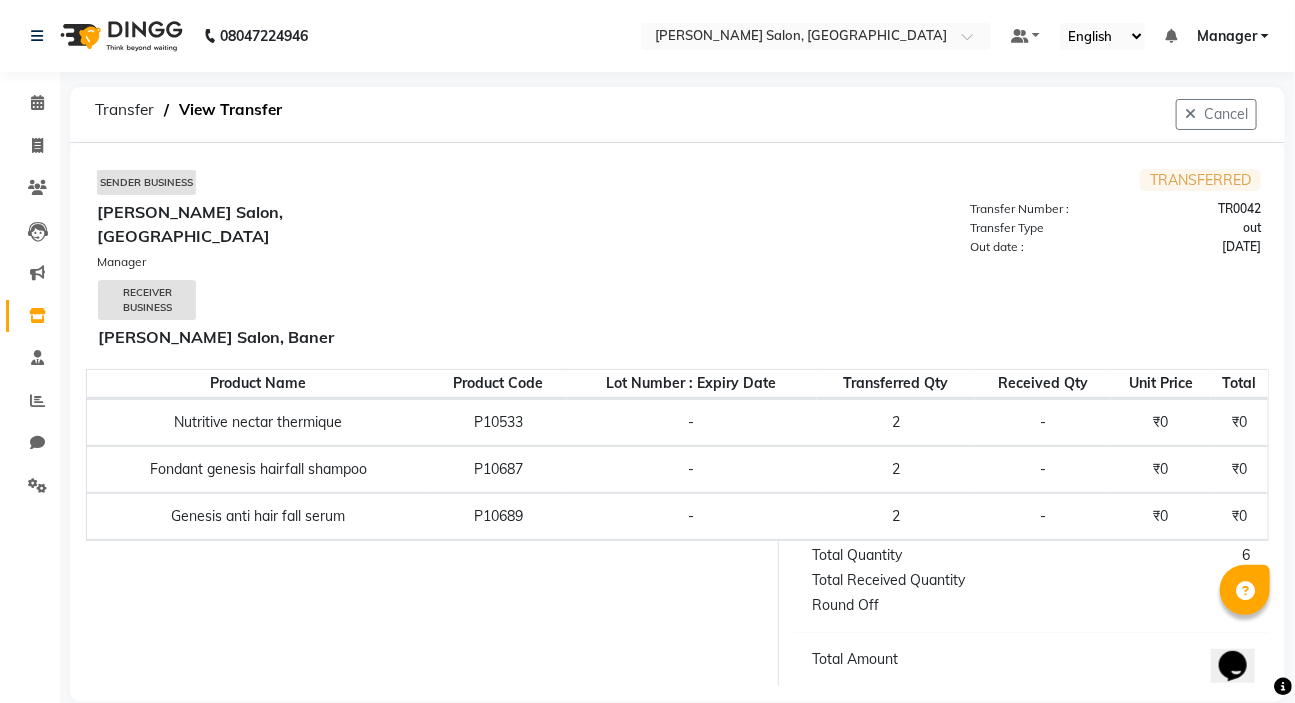 select on "sender" 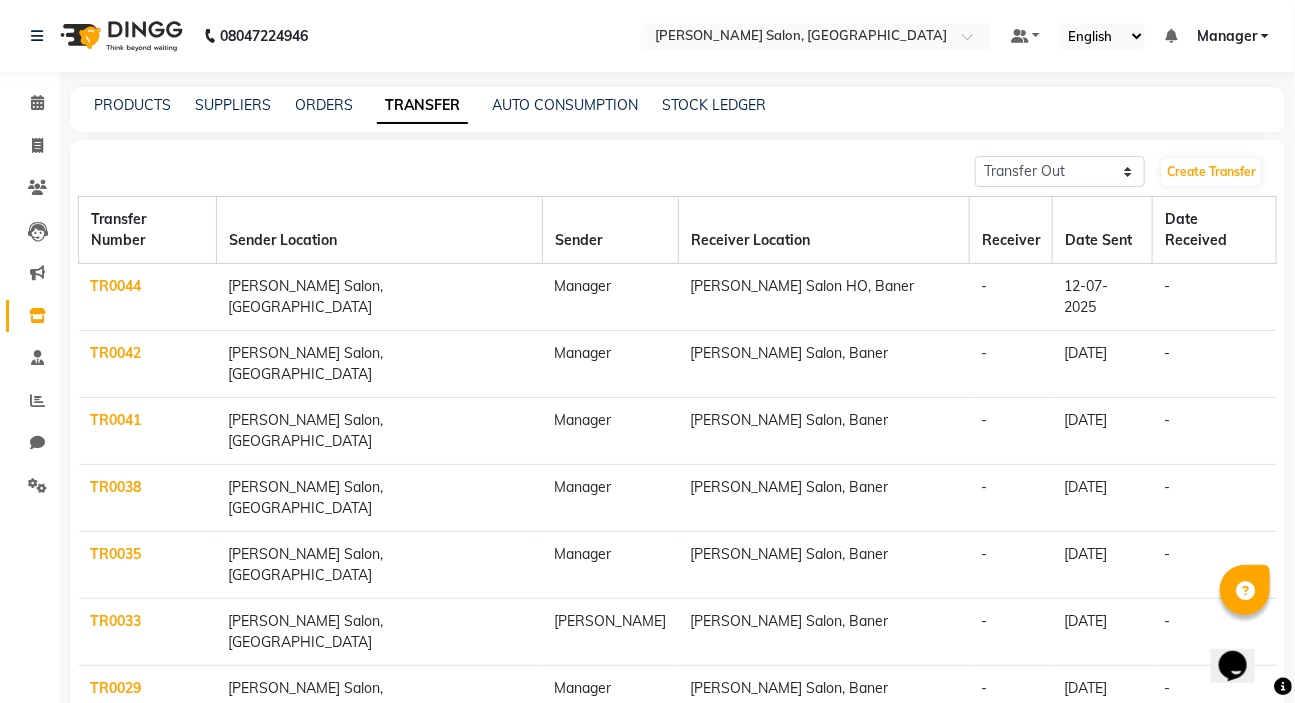 click on "TR0044" 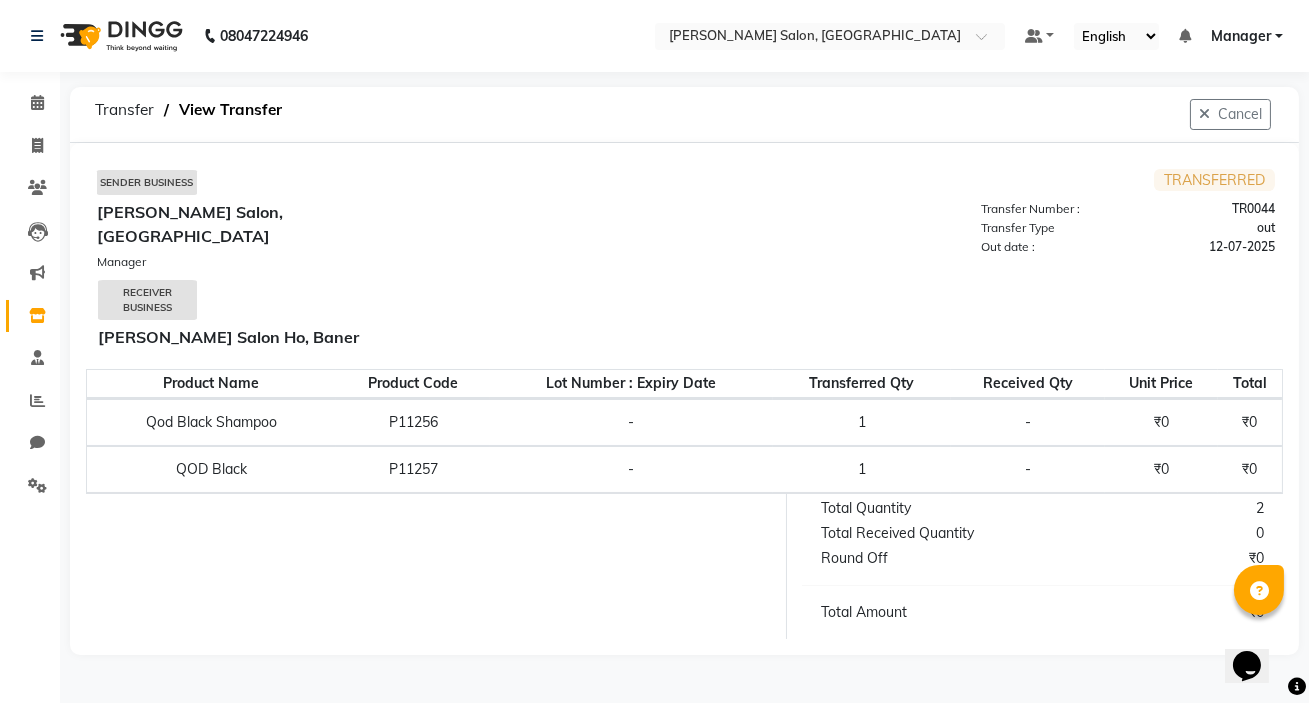 drag, startPoint x: 644, startPoint y: 491, endPoint x: 544, endPoint y: 434, distance: 115.1043 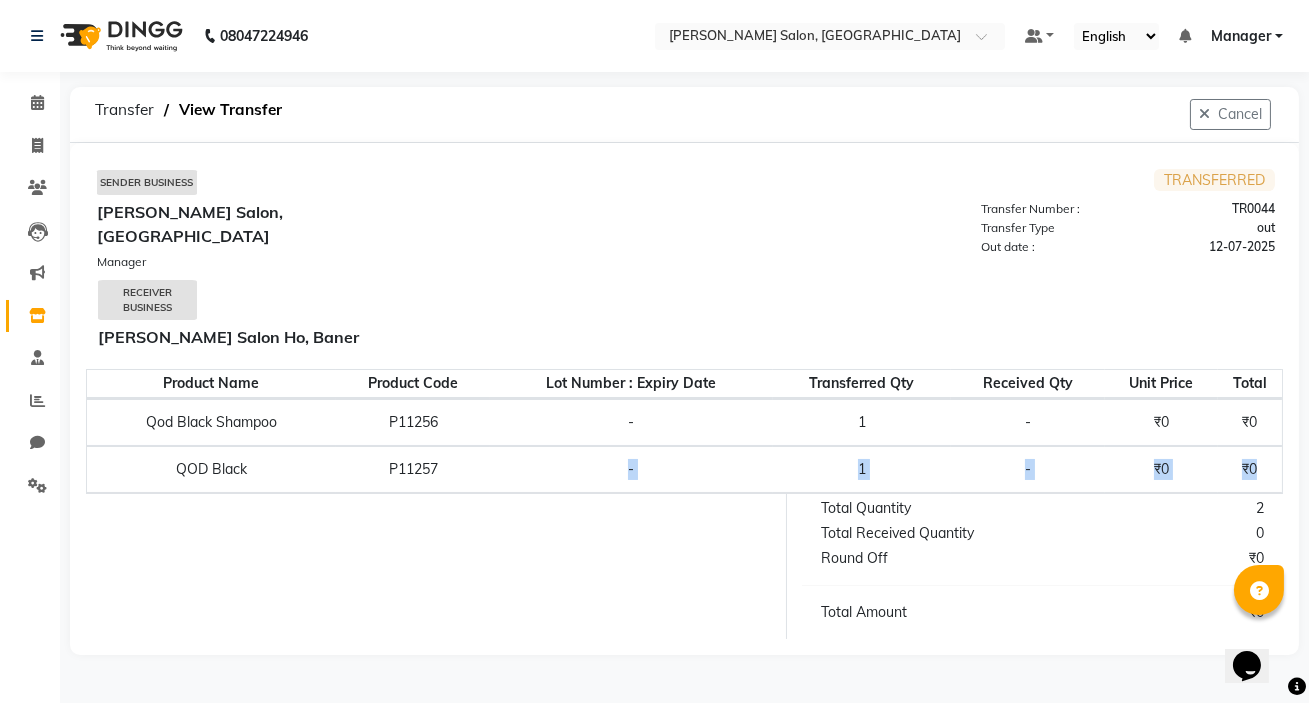 select on "sender" 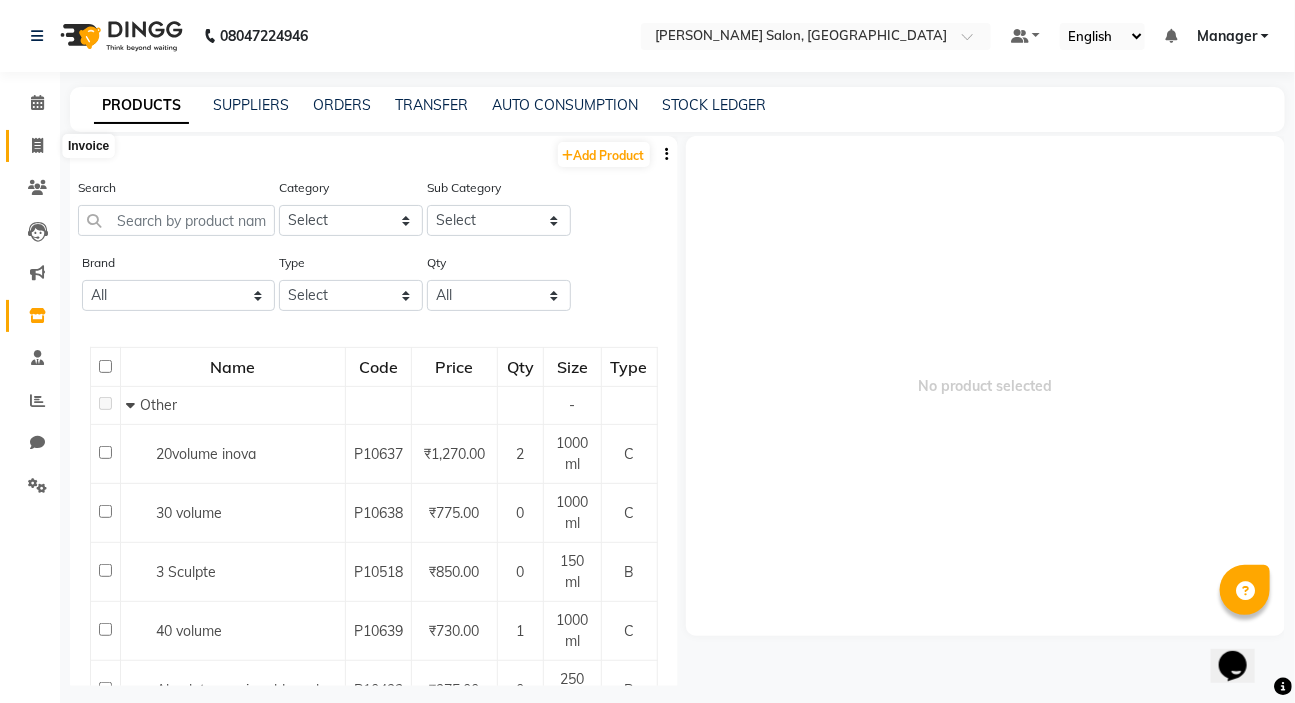 click 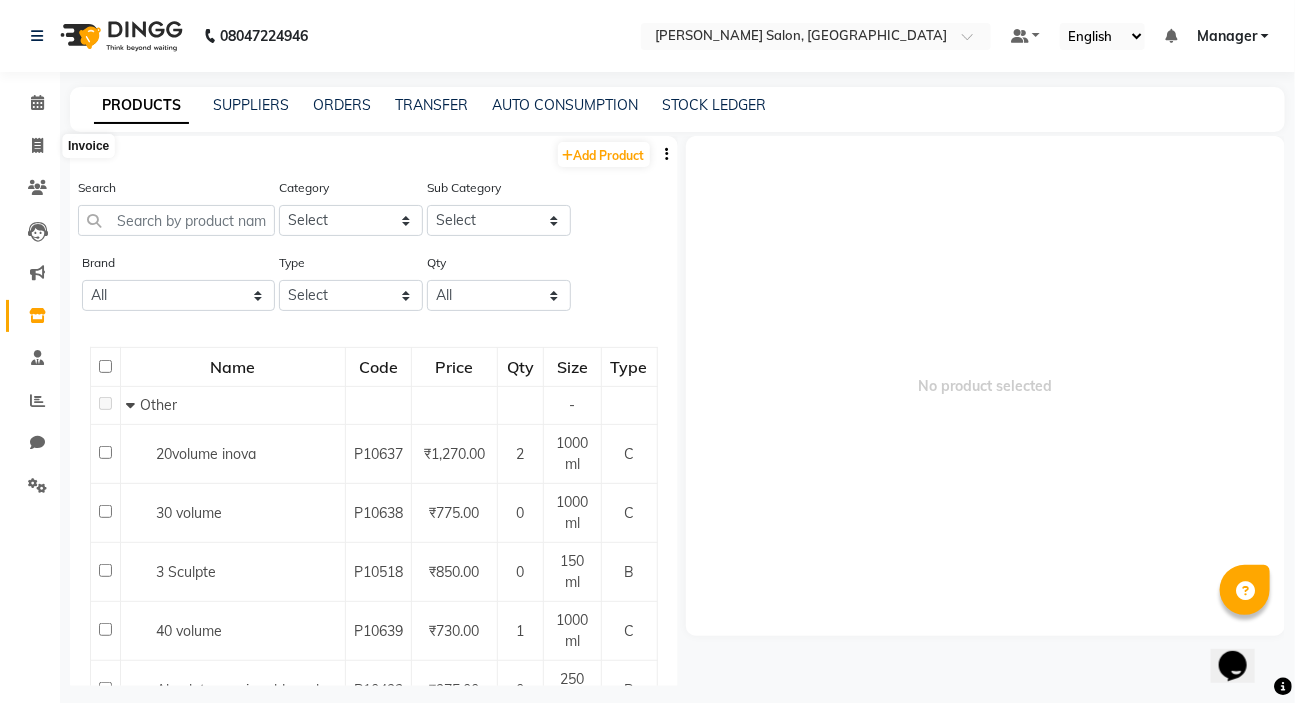 select on "service" 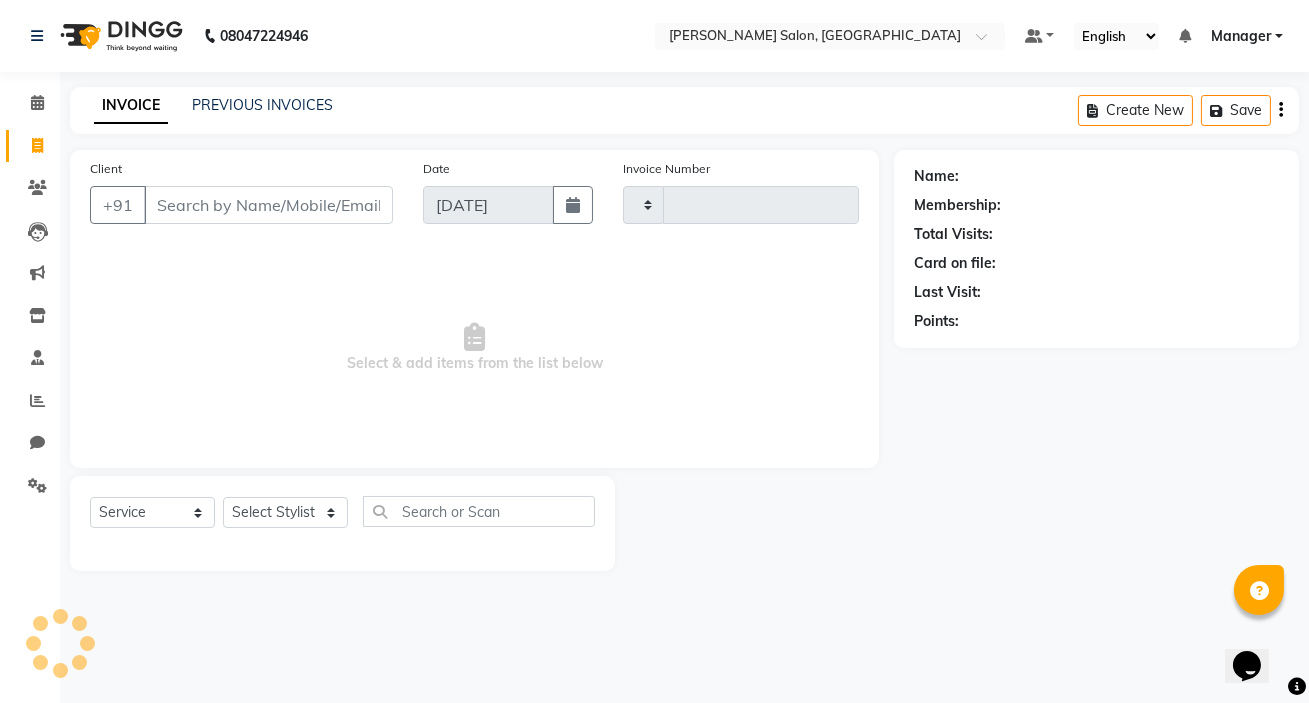 type on "0505" 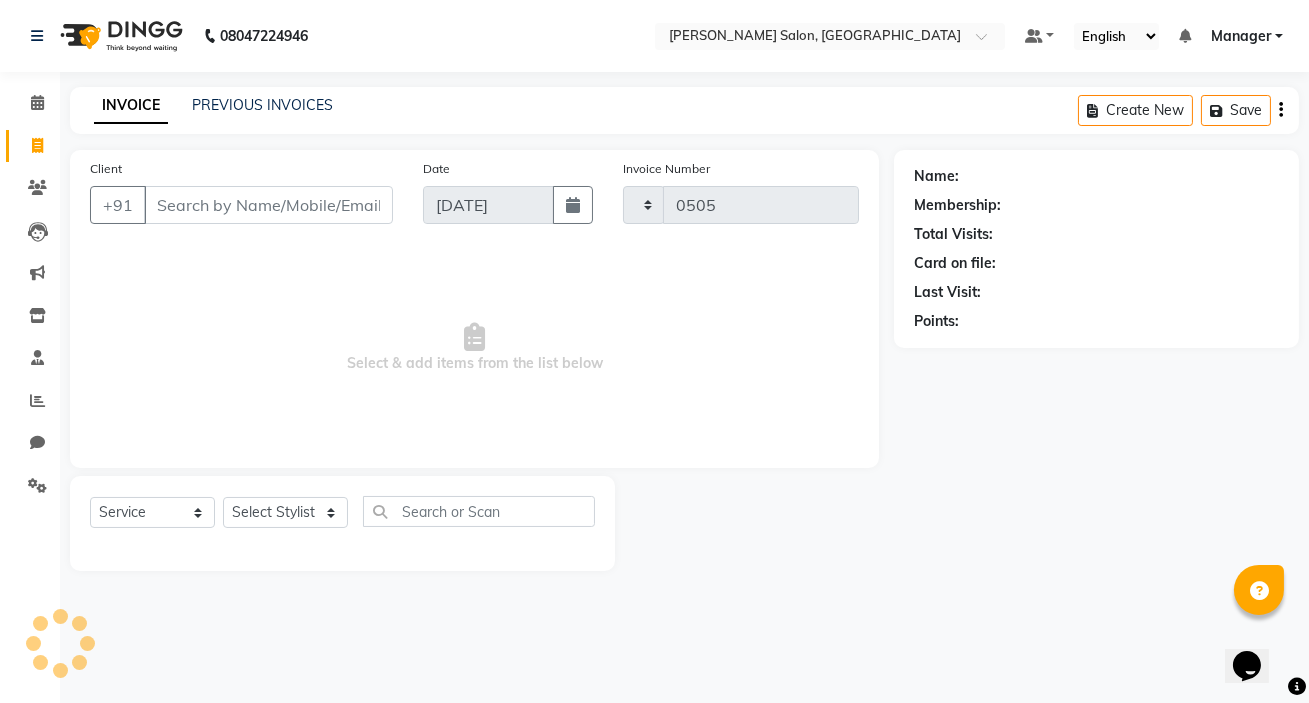 select on "7550" 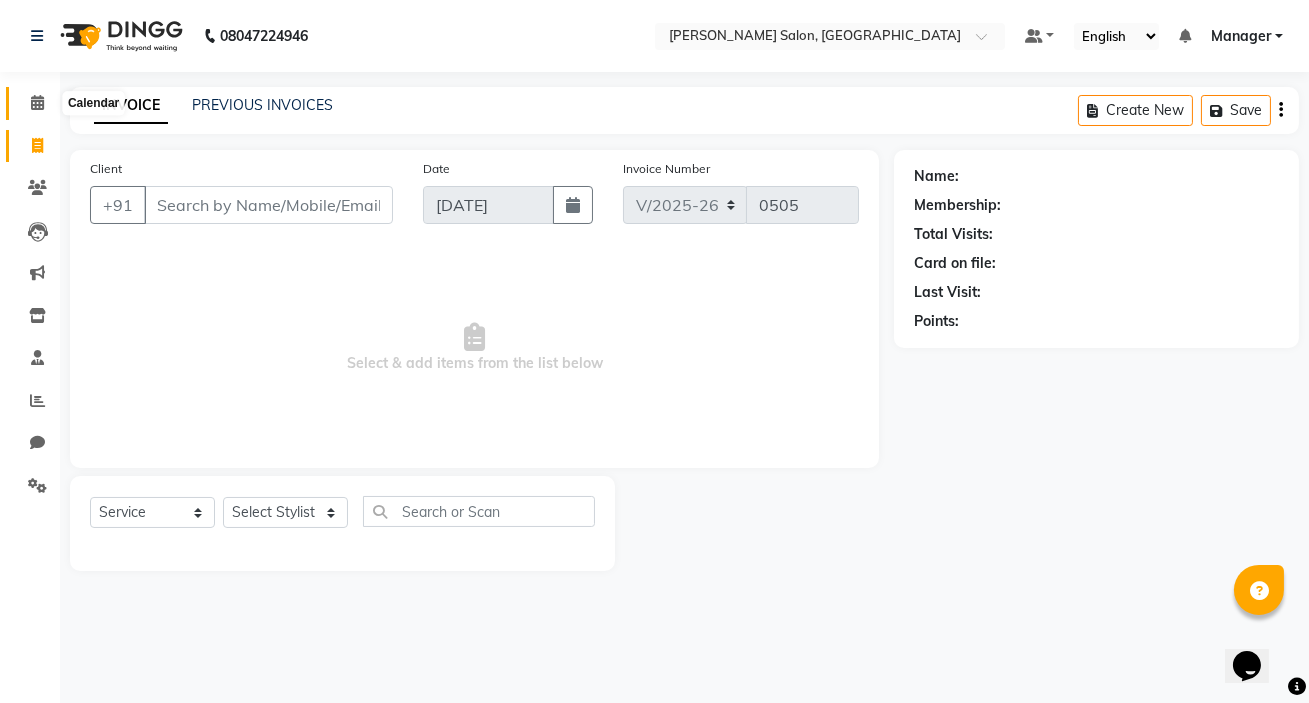 click 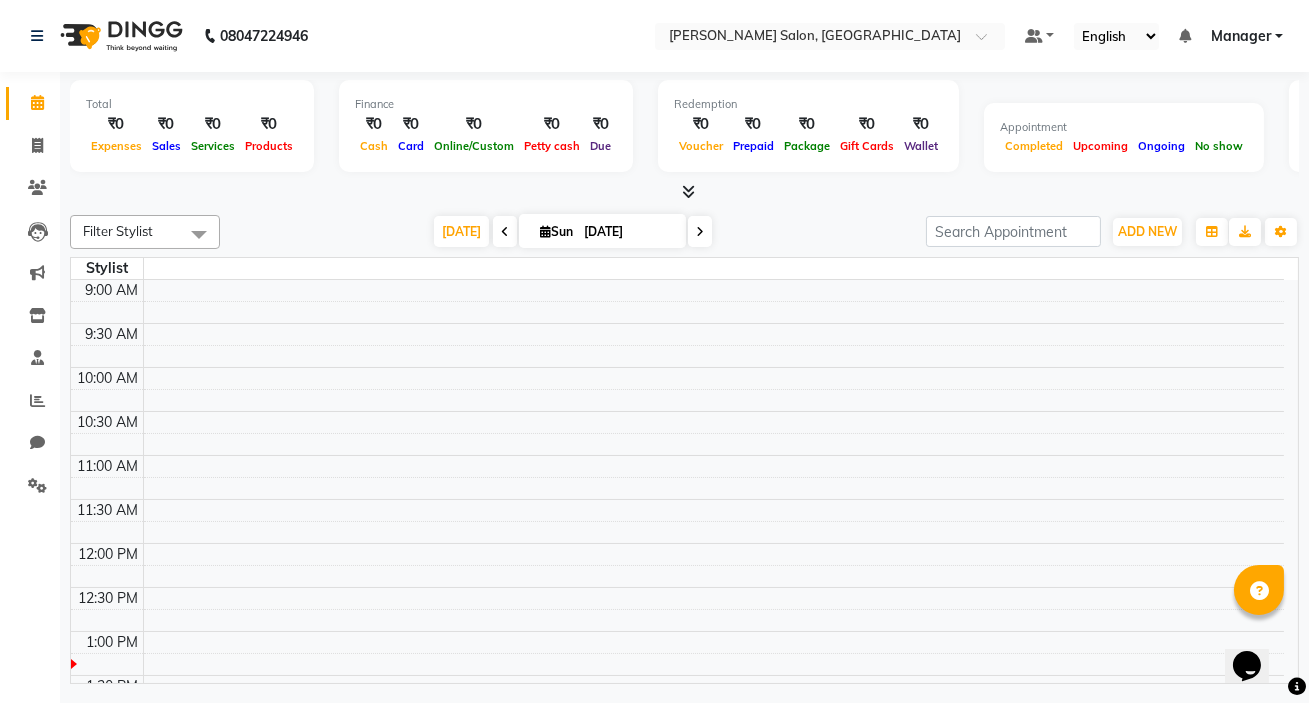 scroll, scrollTop: 0, scrollLeft: 0, axis: both 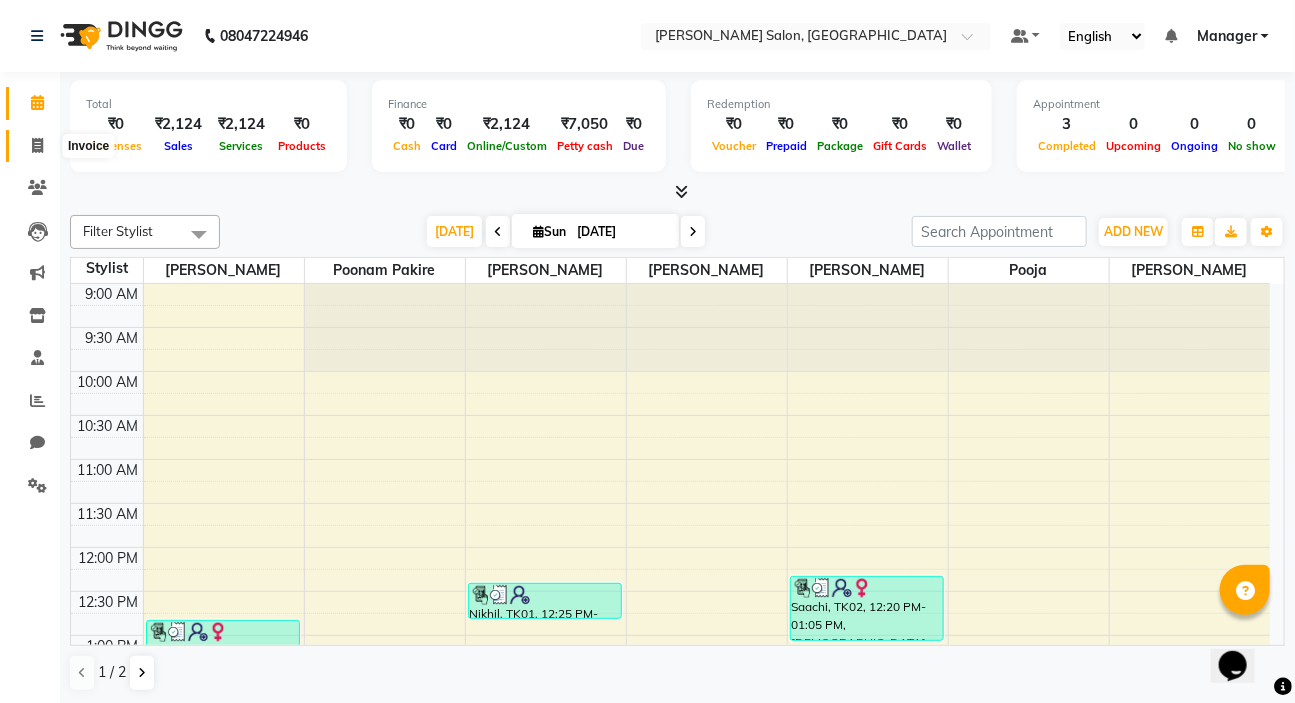 click 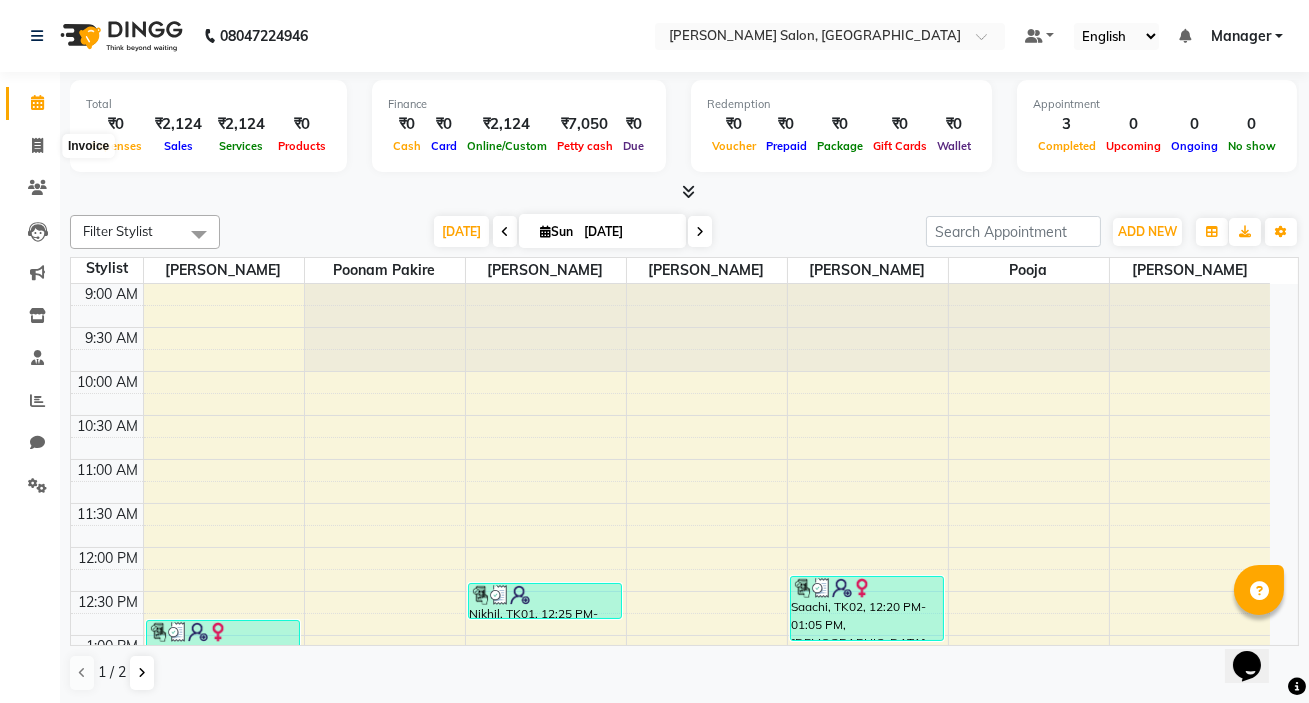 select on "7550" 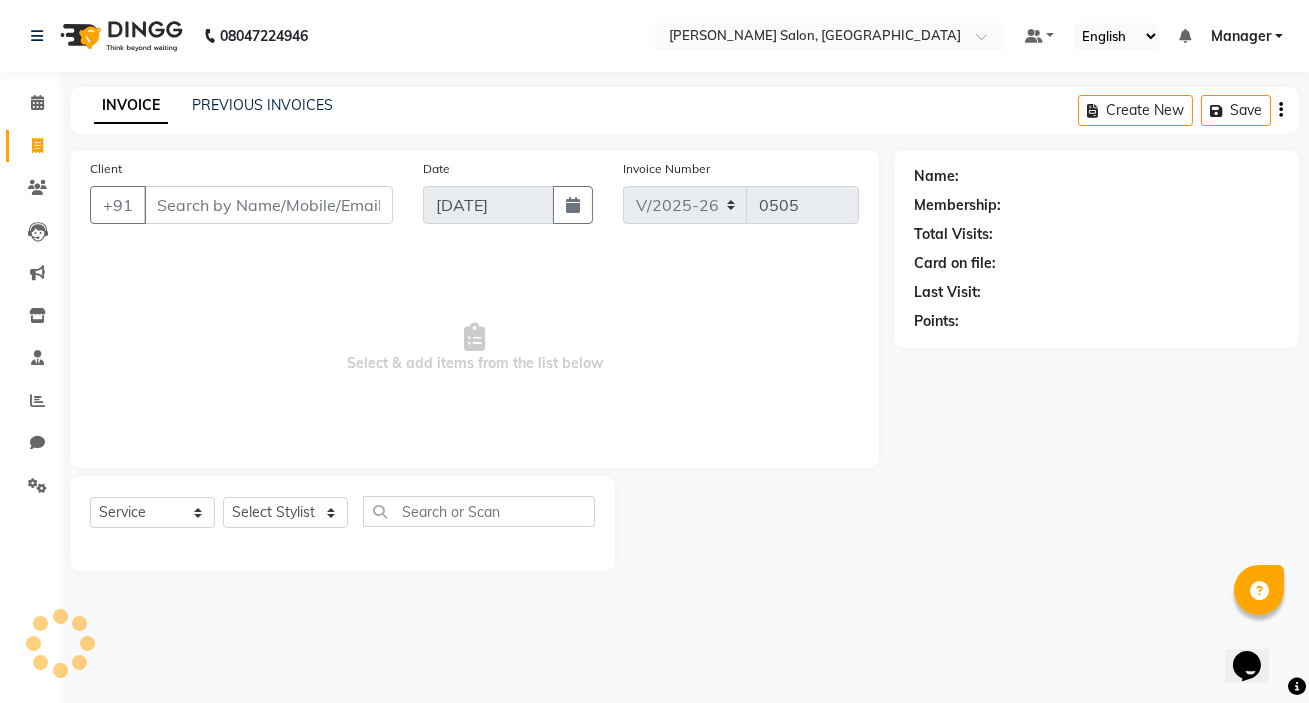 click on "INVOICE PREVIOUS INVOICES Create New   Save" 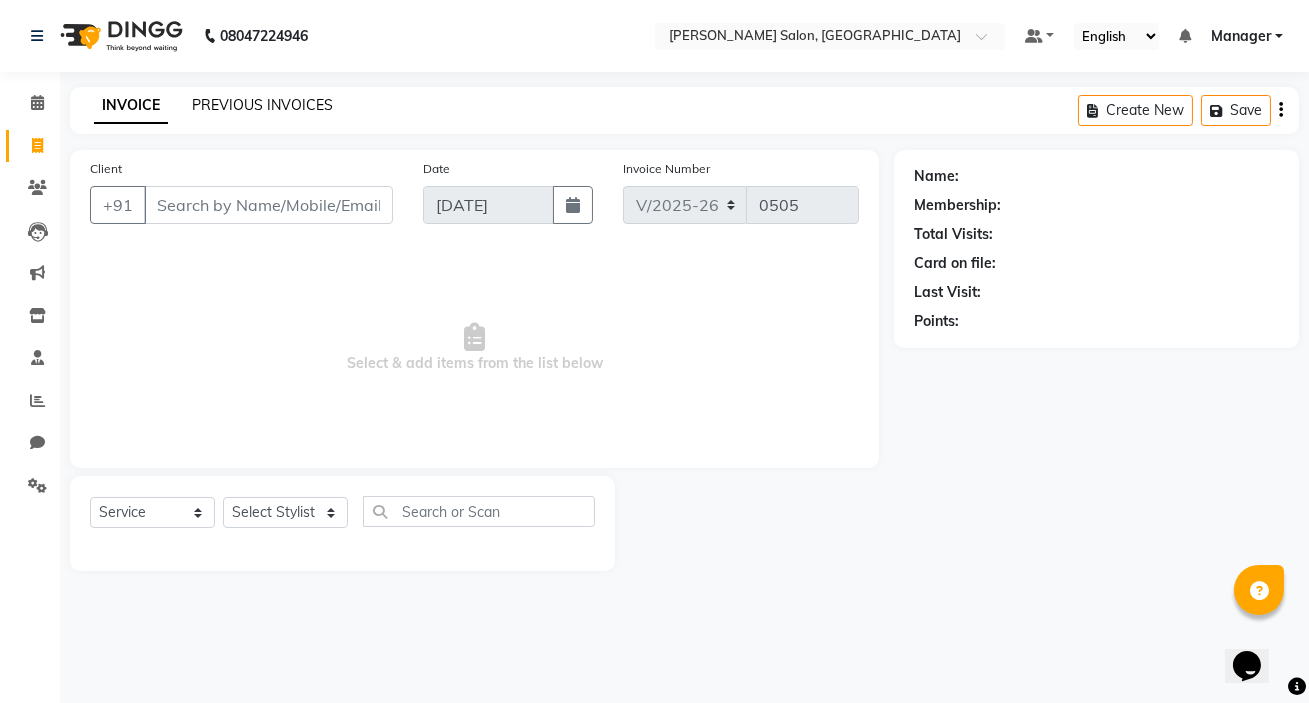 click on "PREVIOUS INVOICES" 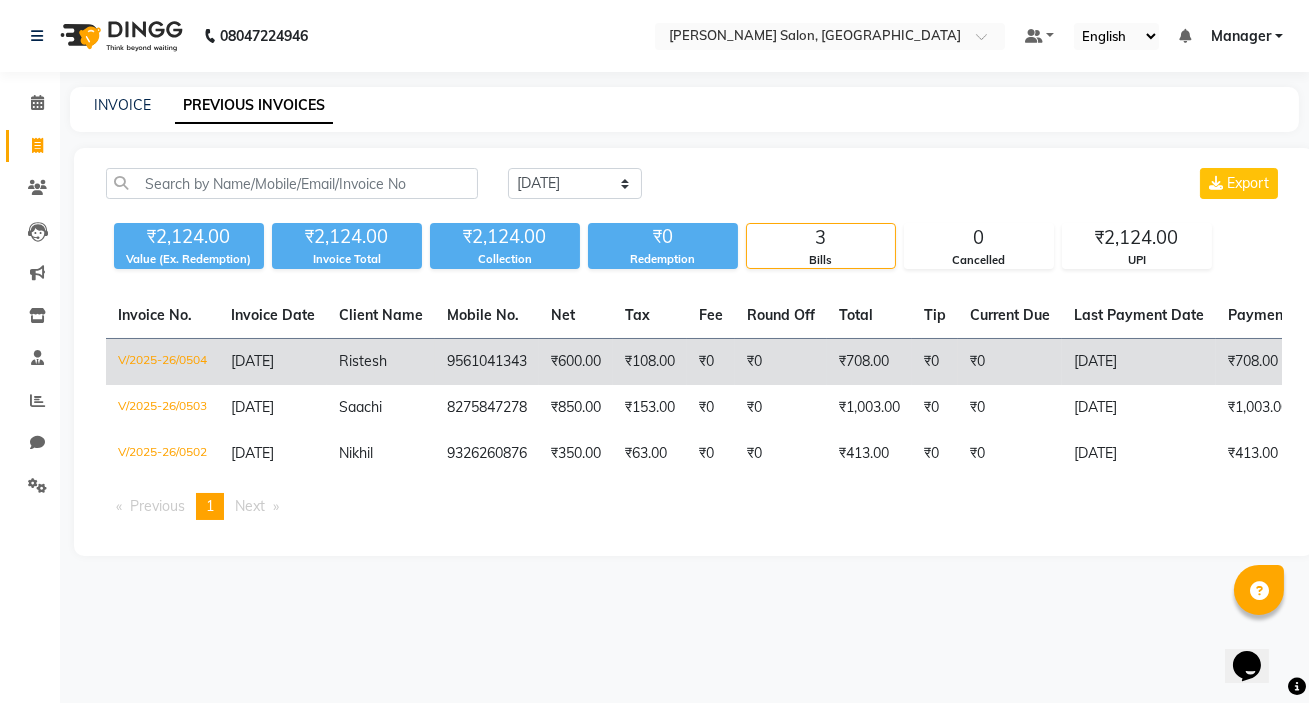 click on "V/2025-26/0504" 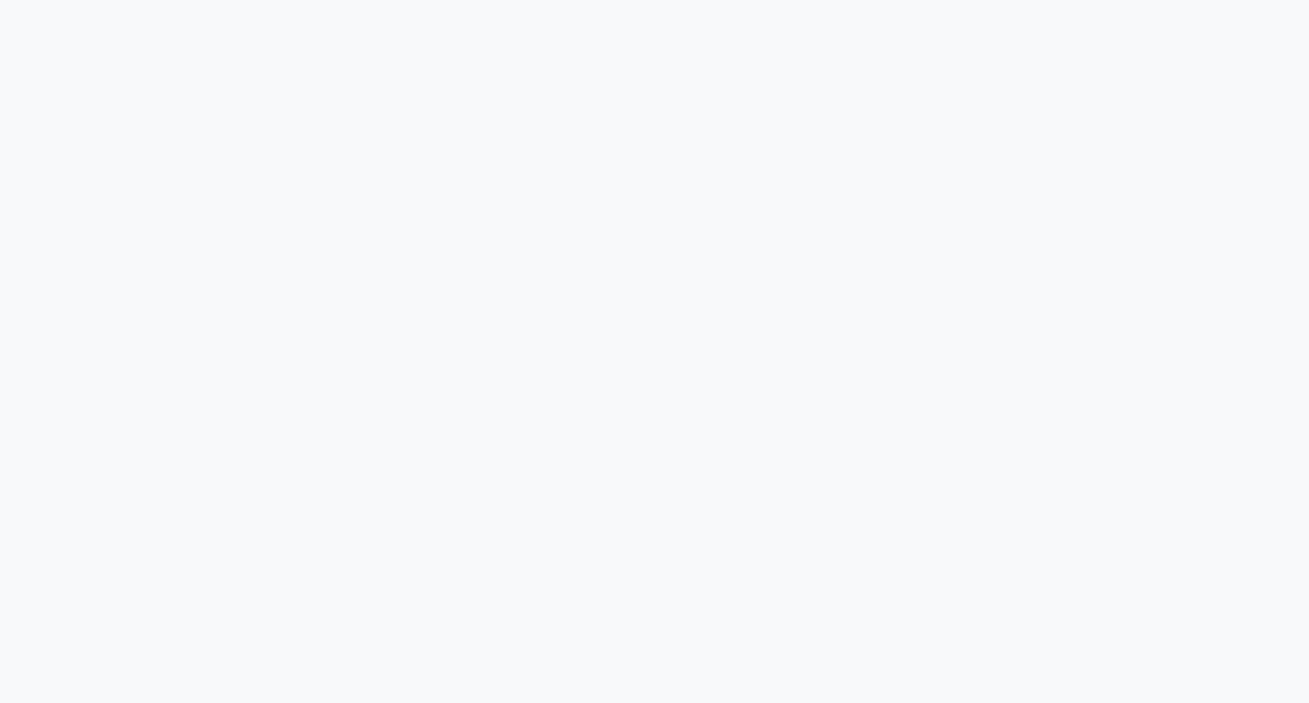 scroll, scrollTop: 0, scrollLeft: 0, axis: both 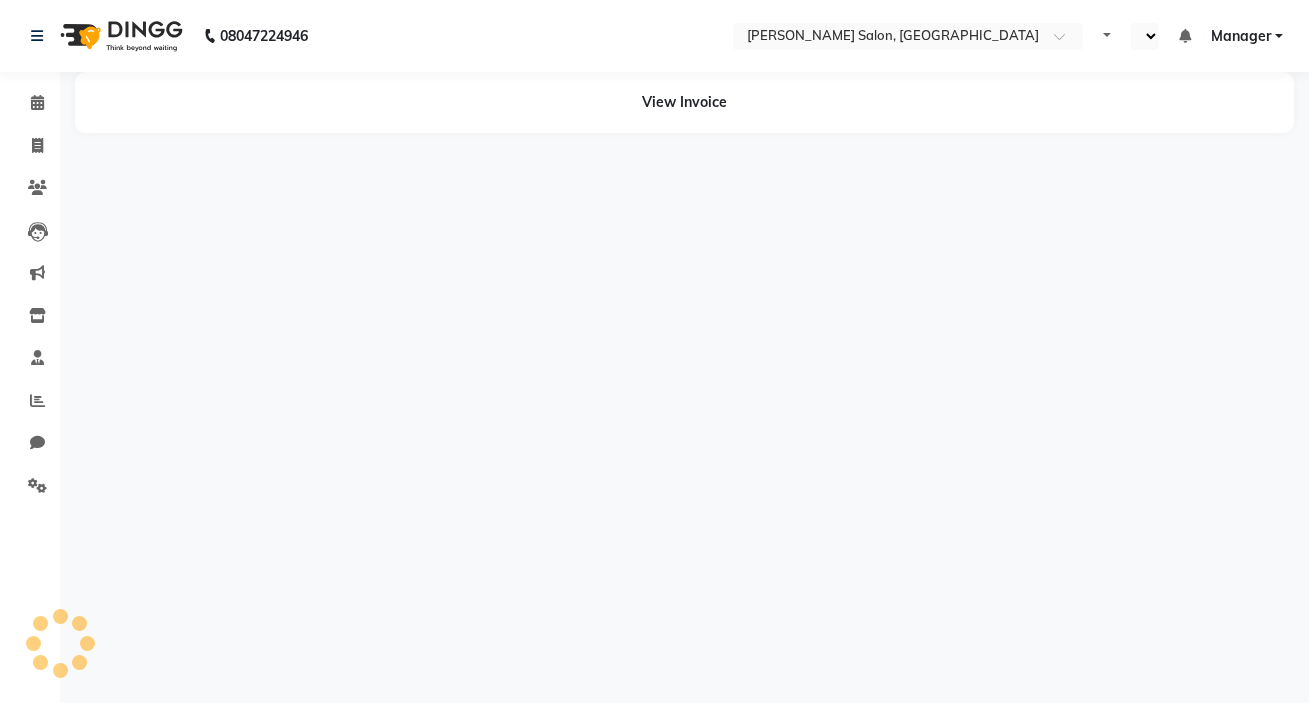 select on "en" 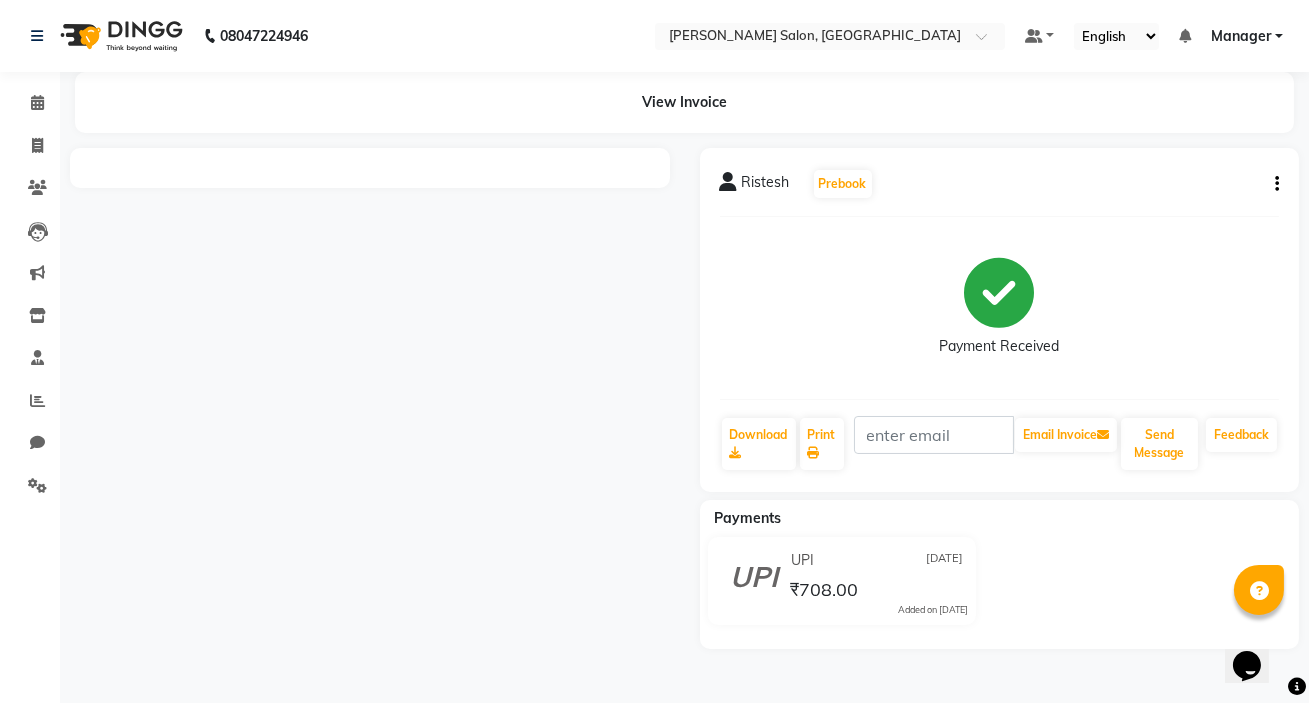 scroll, scrollTop: 0, scrollLeft: 0, axis: both 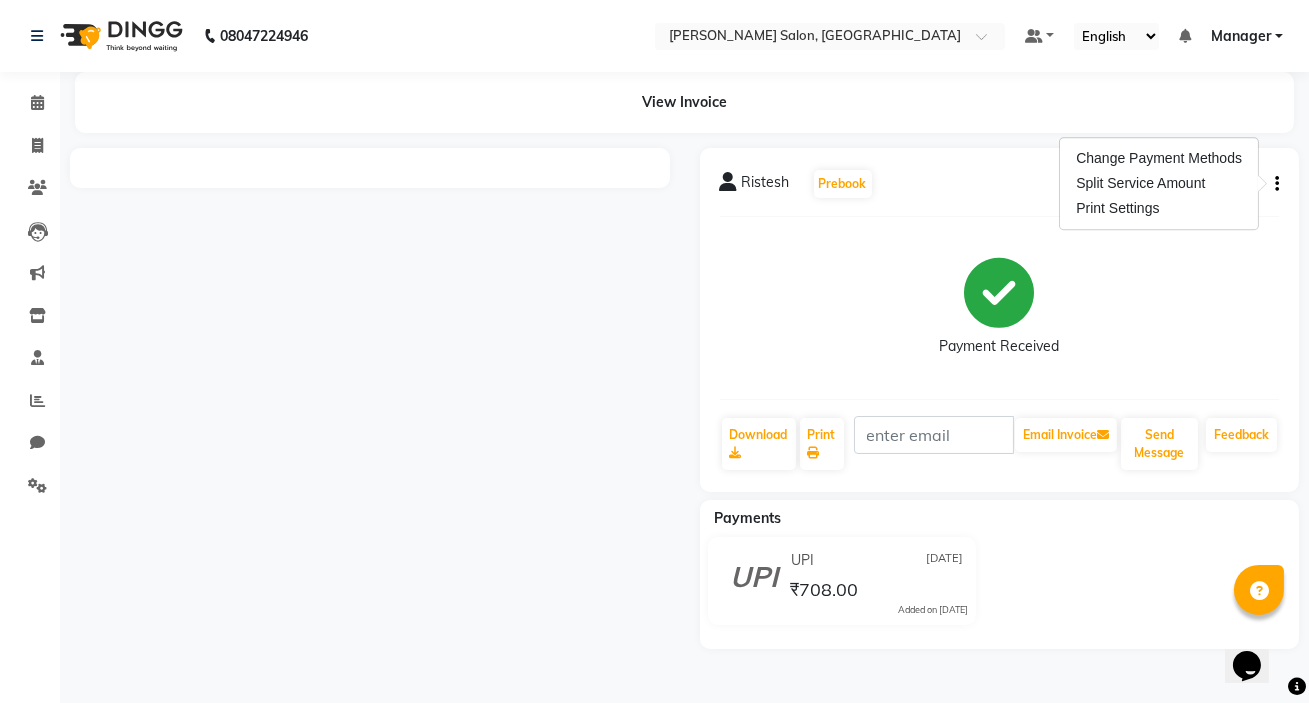 click on "Change Payment Methods   Split Service Amount   Print Settings" at bounding box center (1159, 183) 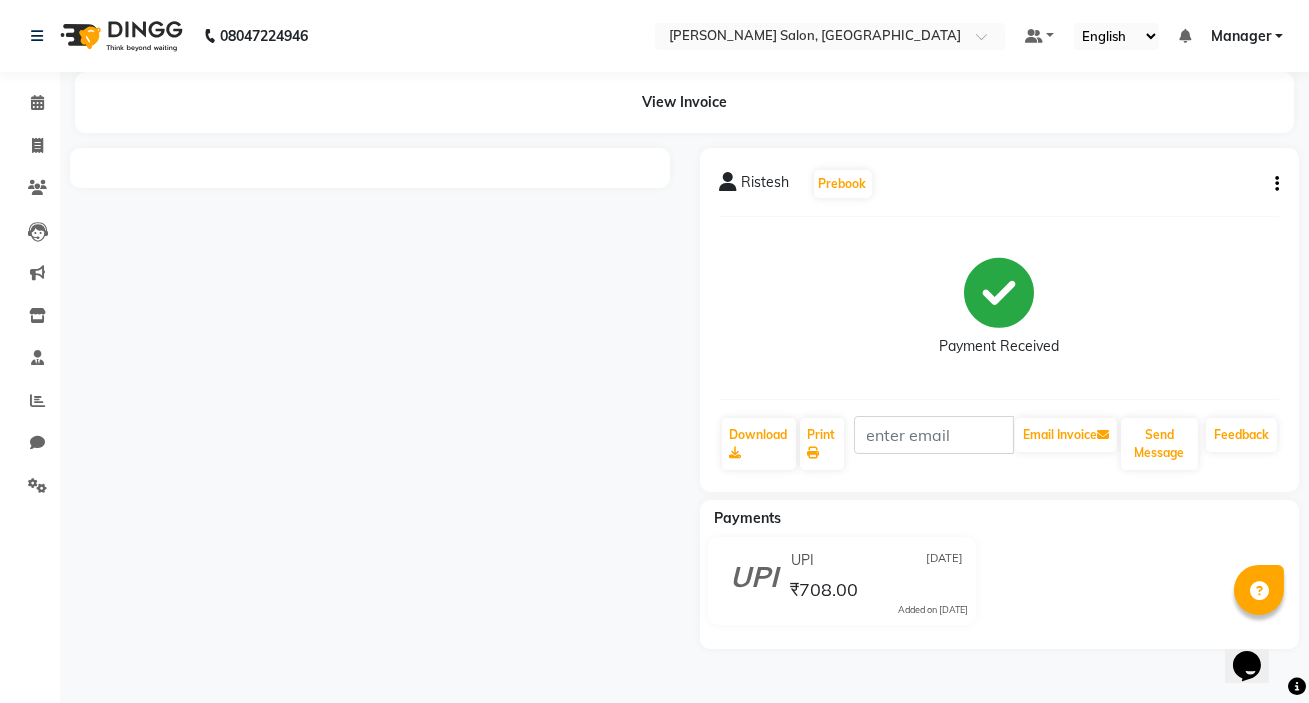 click 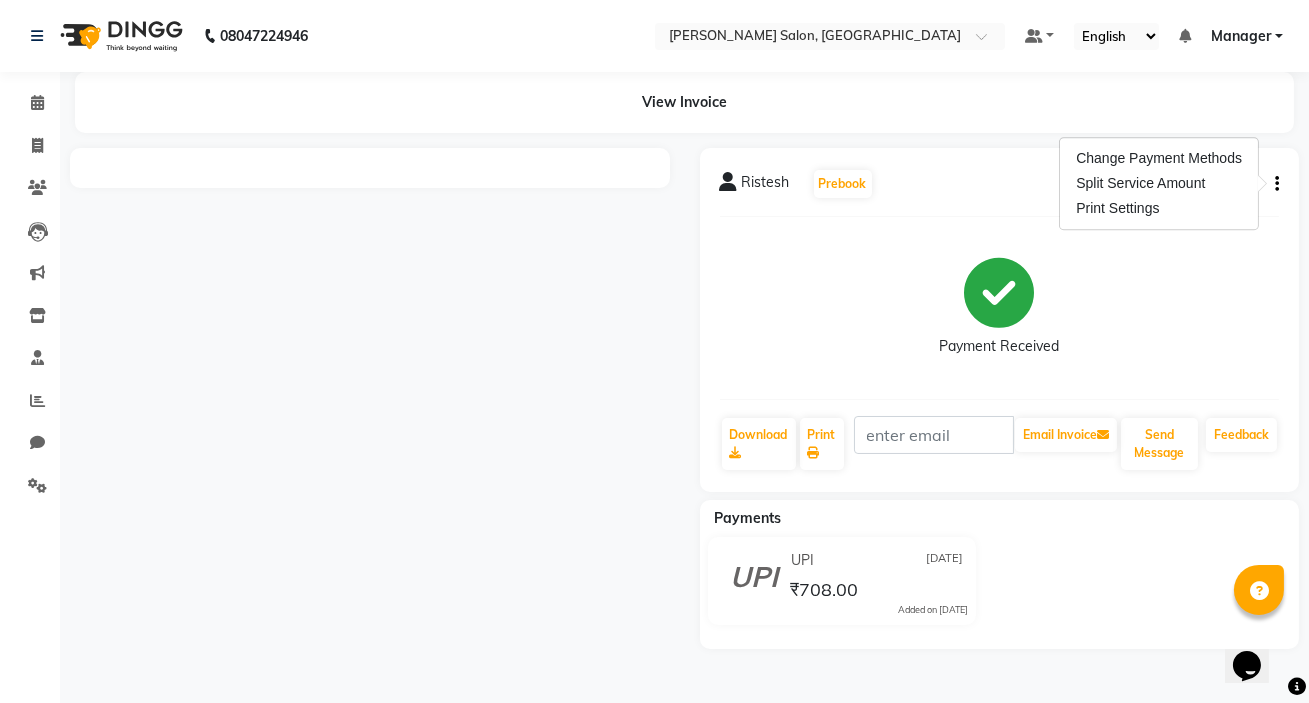 click on "View Invoice" 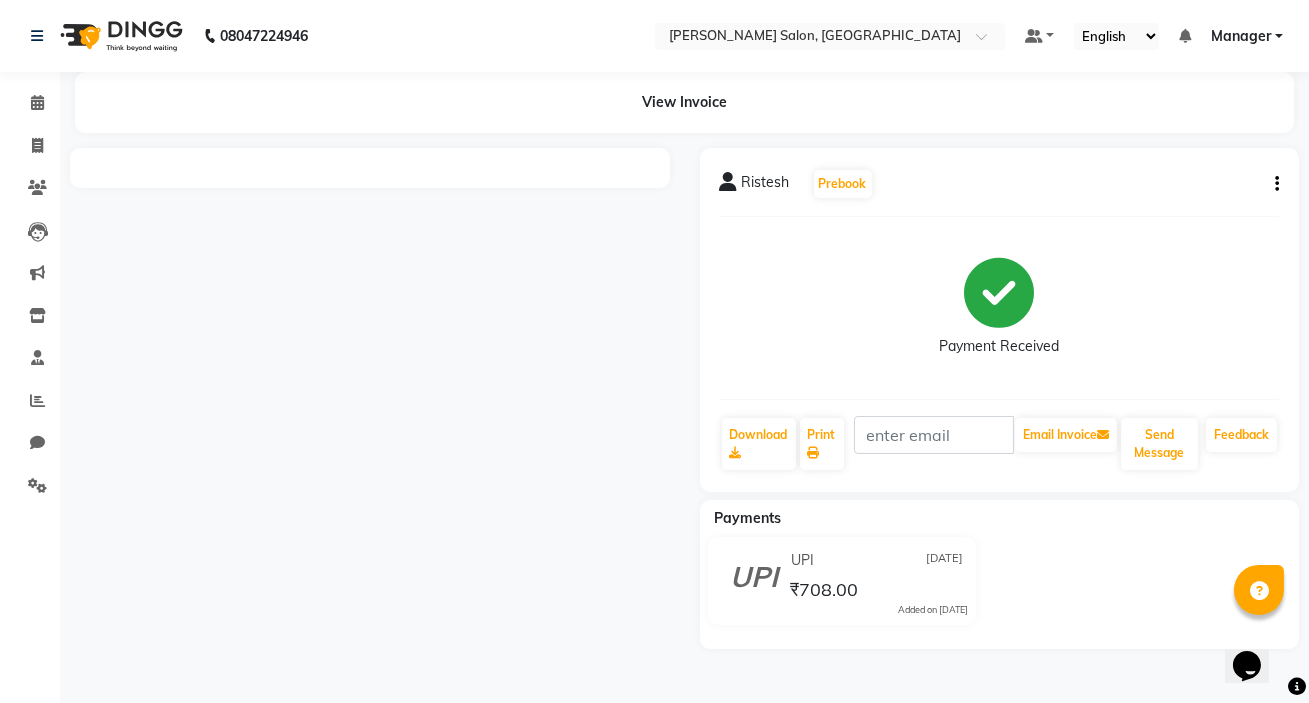 click on "View Invoice" 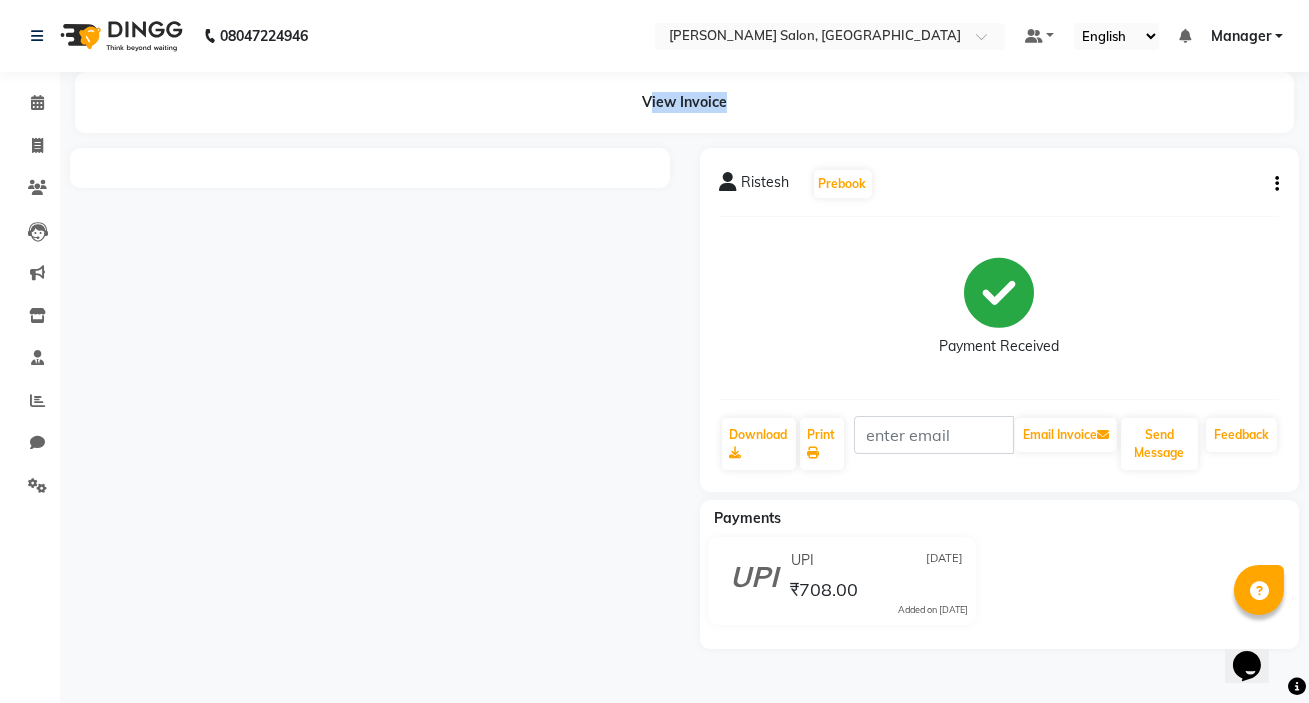 click on "View Invoice" 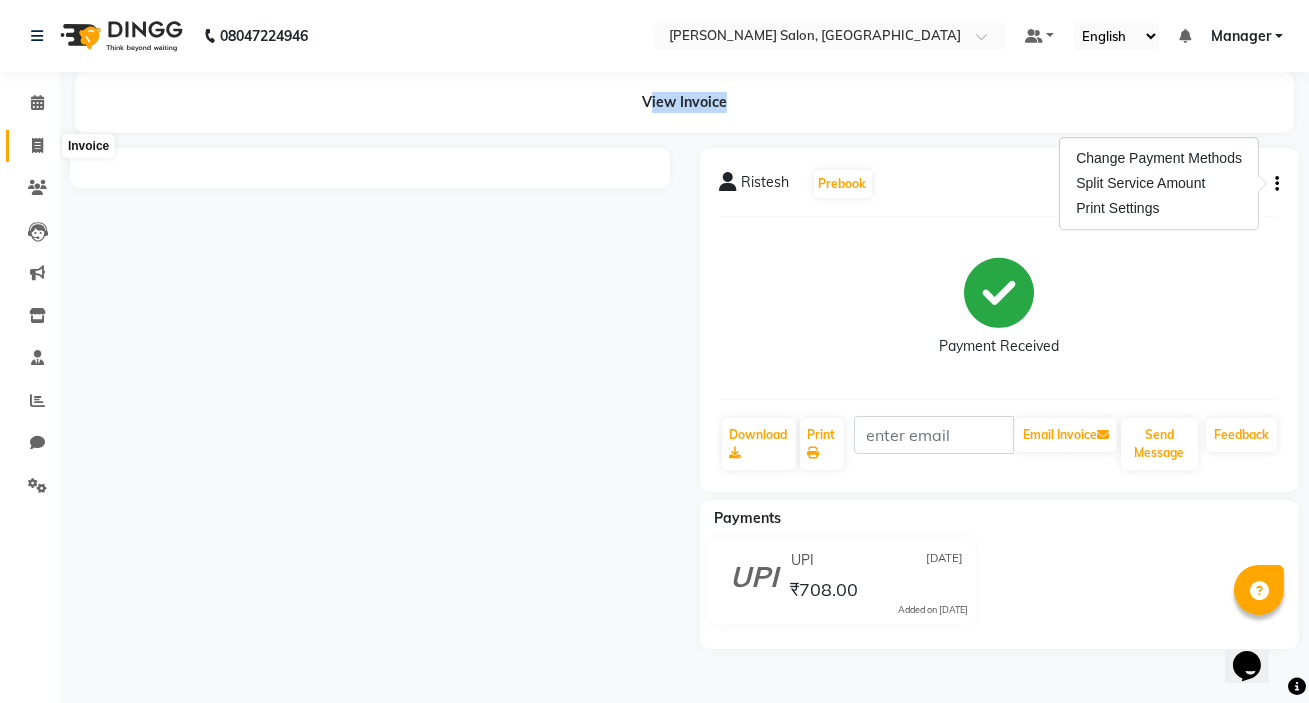 click 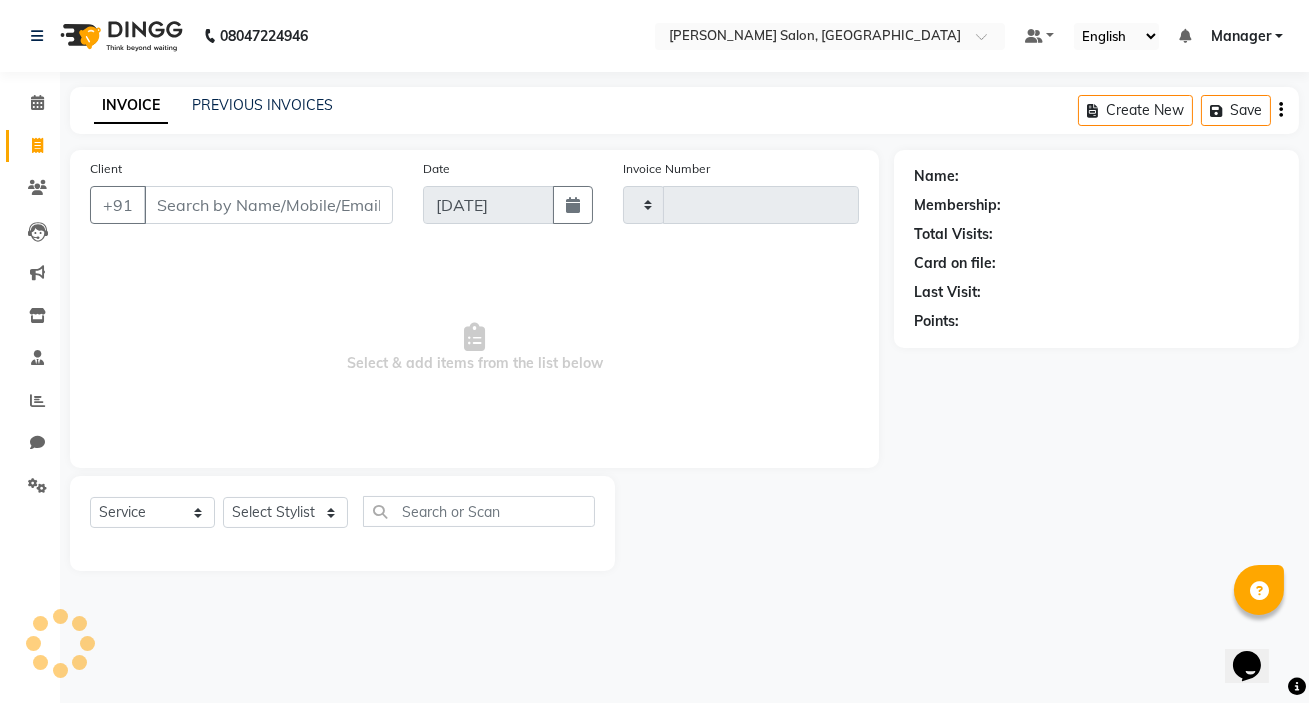 type on "0505" 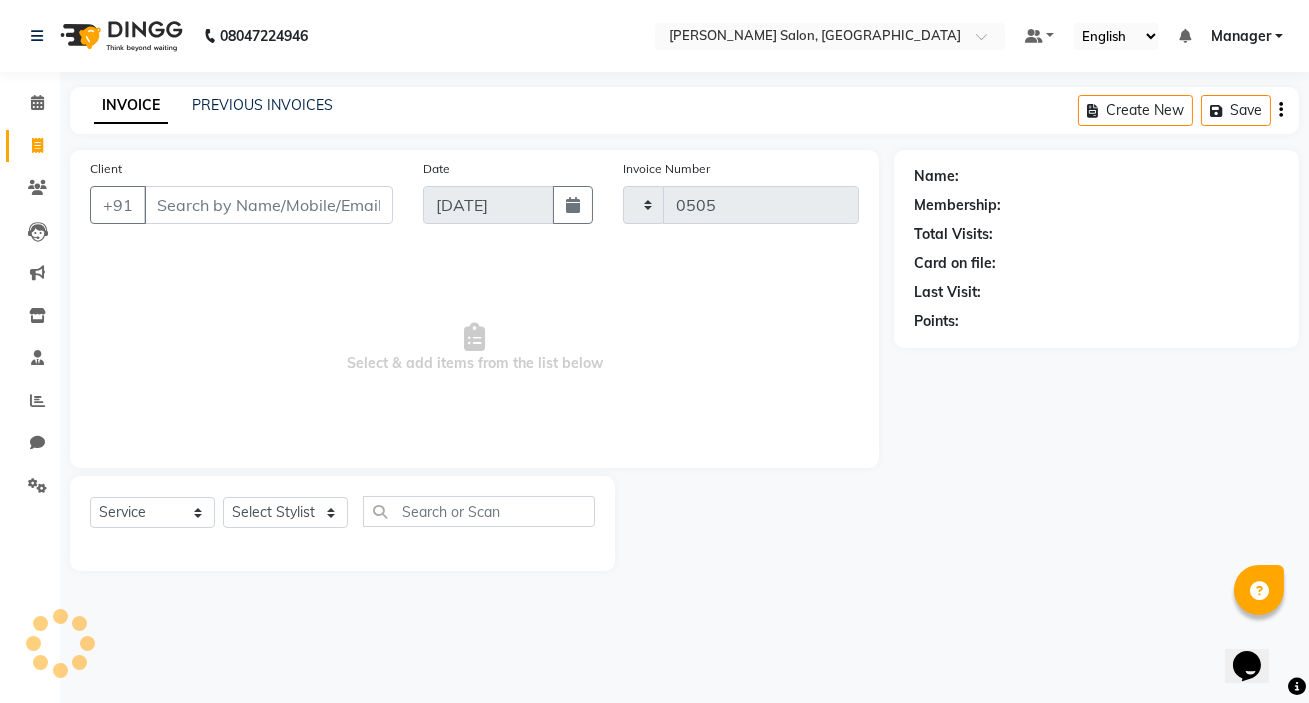 select on "7550" 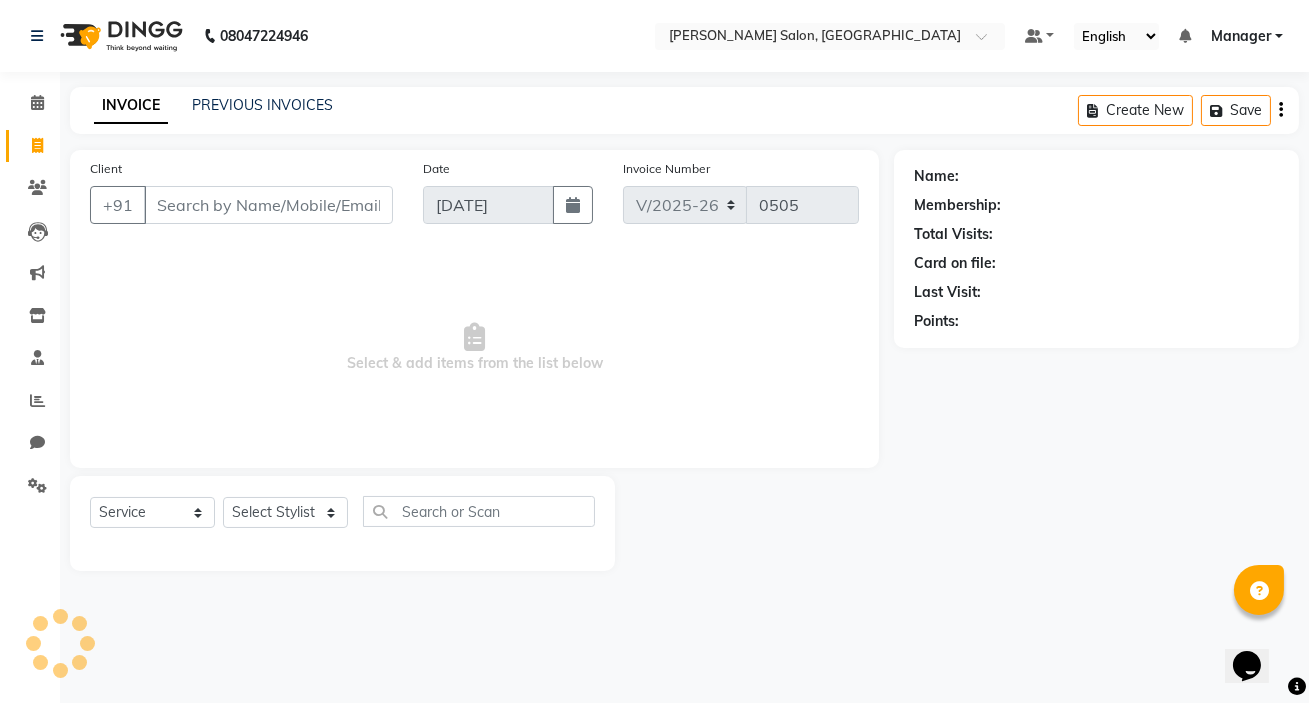 click on "INVOICE PREVIOUS INVOICES Create New   Save" 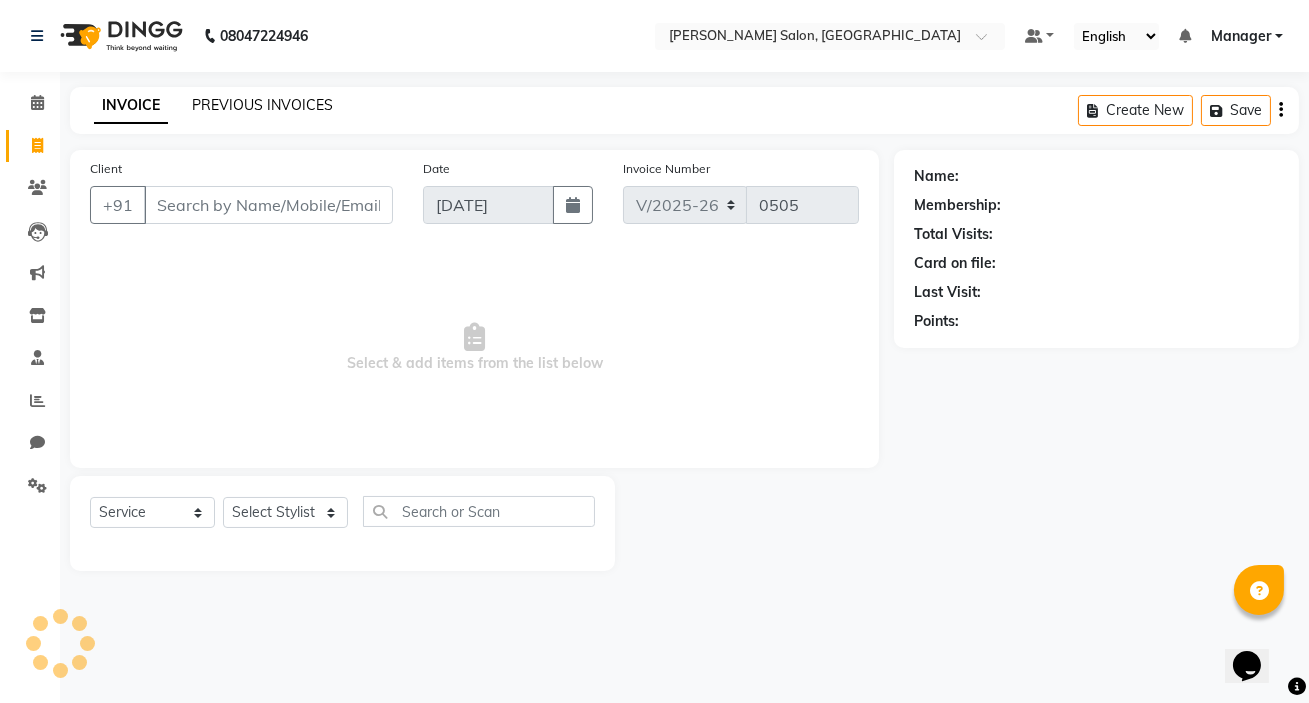 click on "PREVIOUS INVOICES" 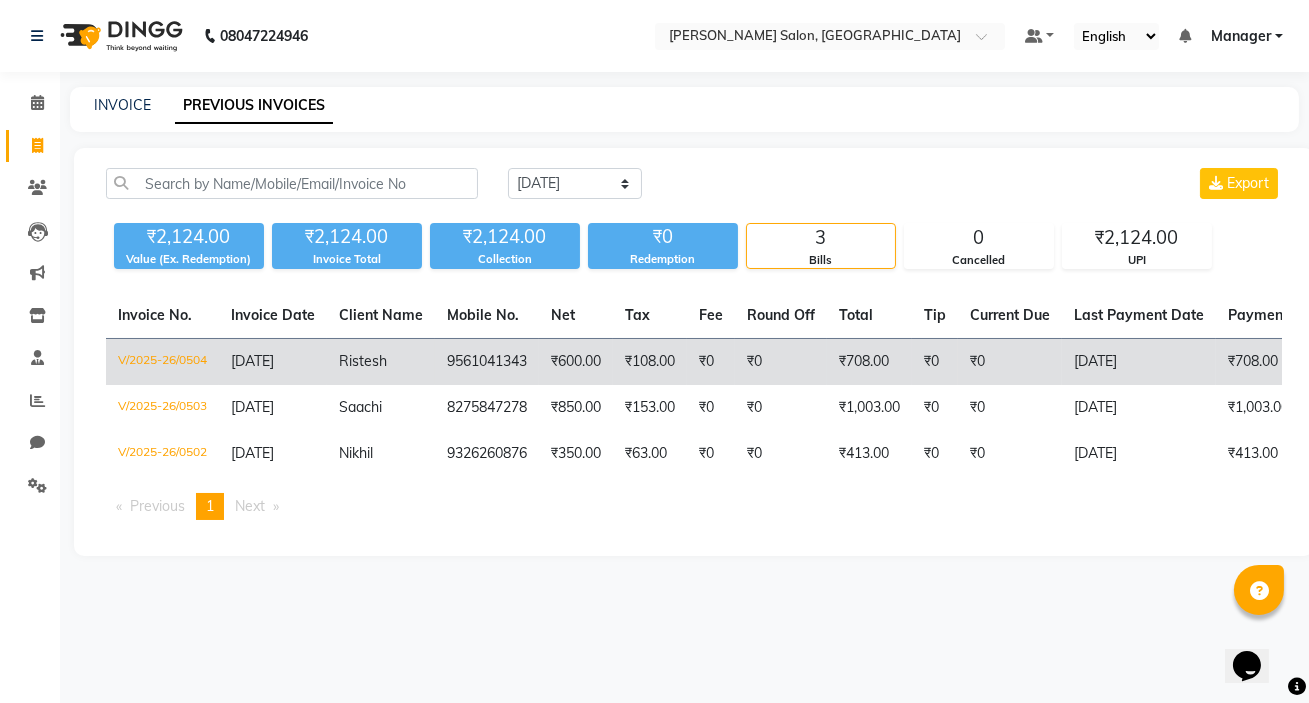 drag, startPoint x: 201, startPoint y: 357, endPoint x: 164, endPoint y: 357, distance: 37 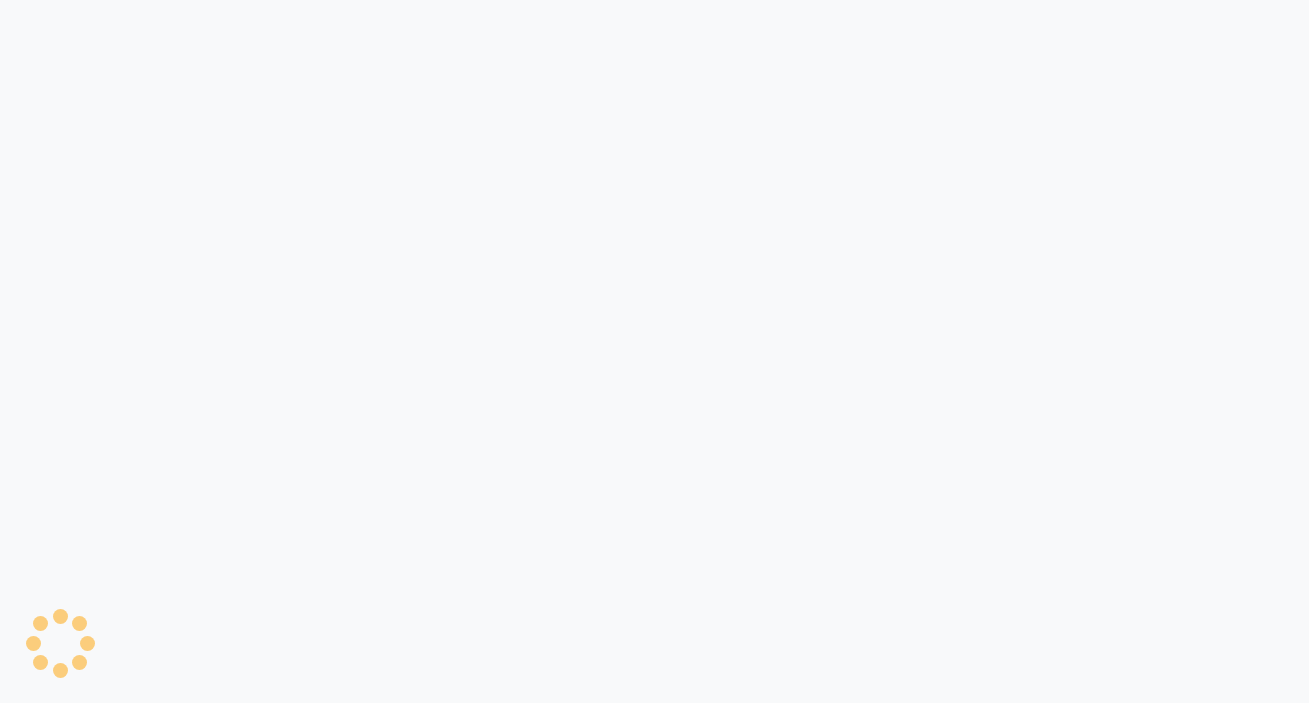 scroll, scrollTop: 0, scrollLeft: 0, axis: both 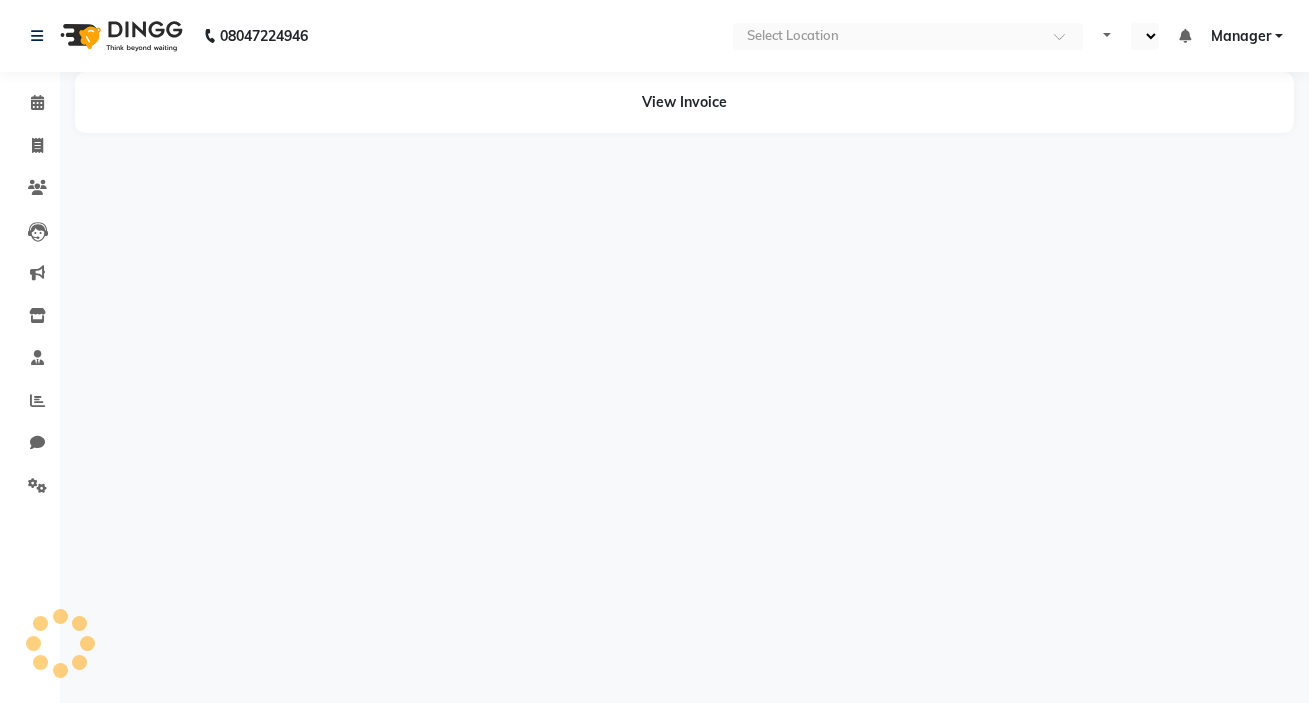 select on "en" 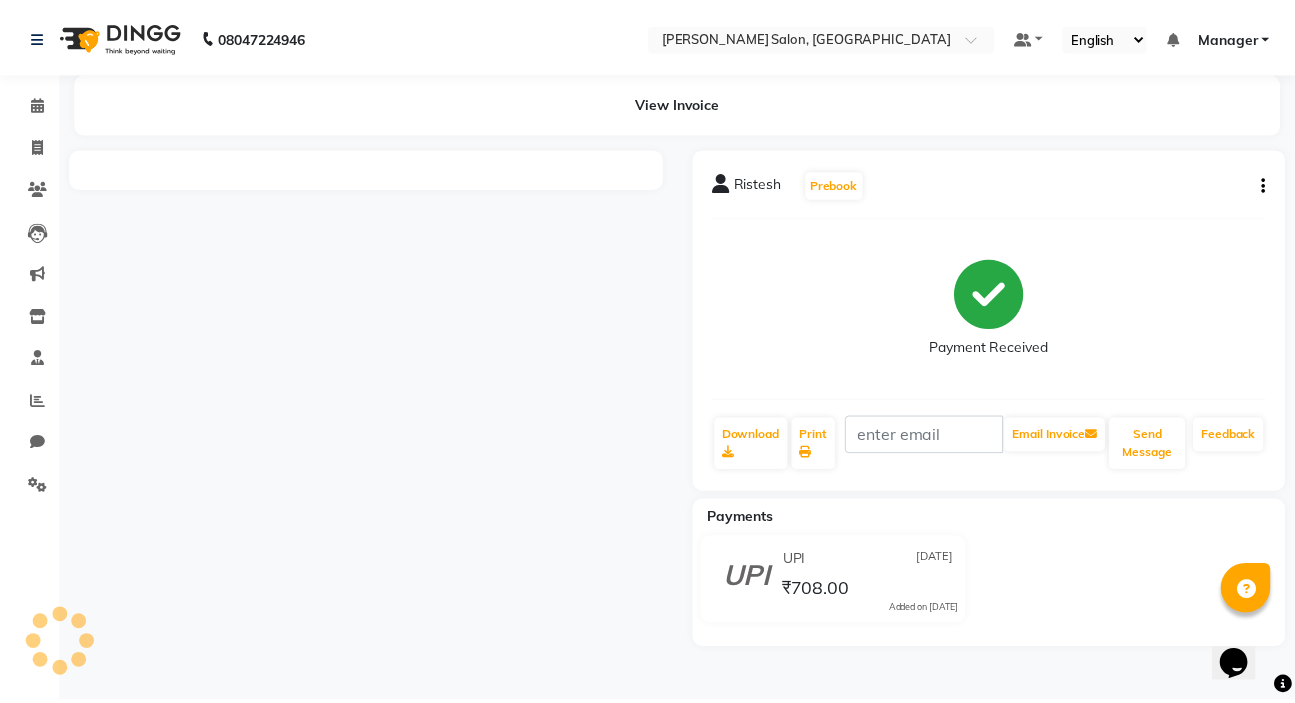 scroll, scrollTop: 0, scrollLeft: 0, axis: both 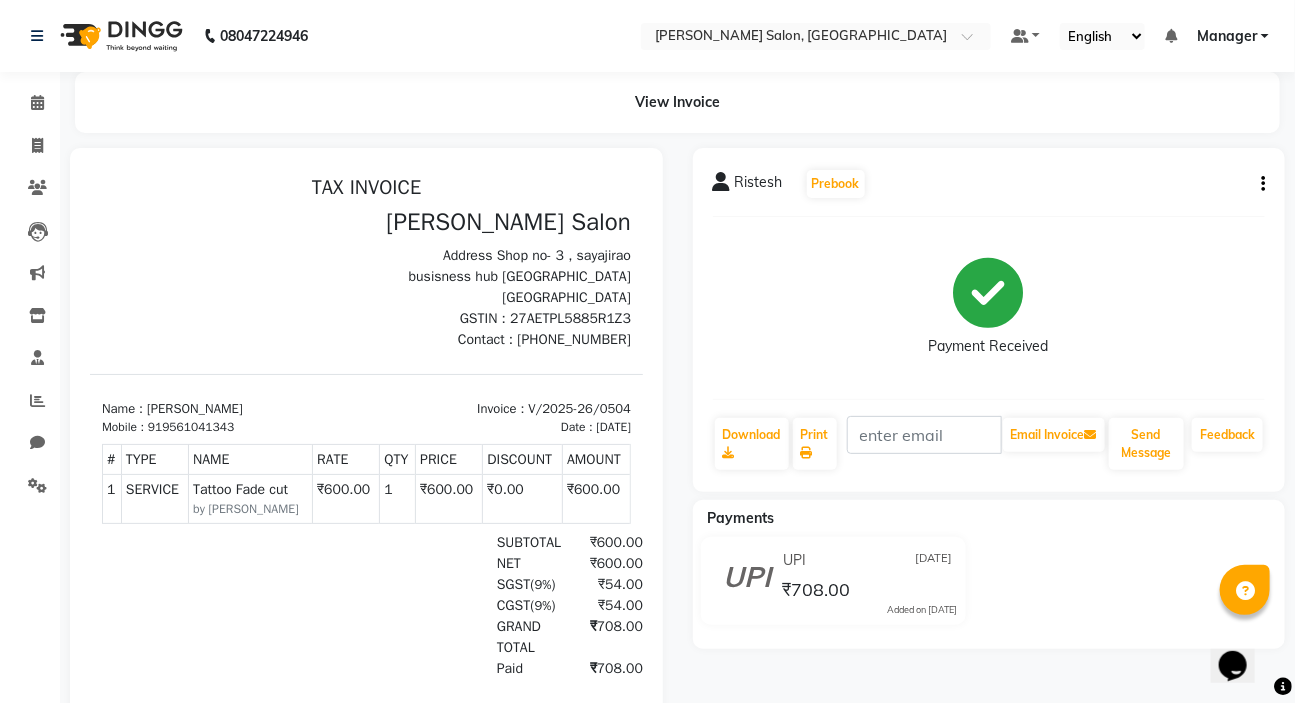 click on "919561041343" at bounding box center (190, 426) 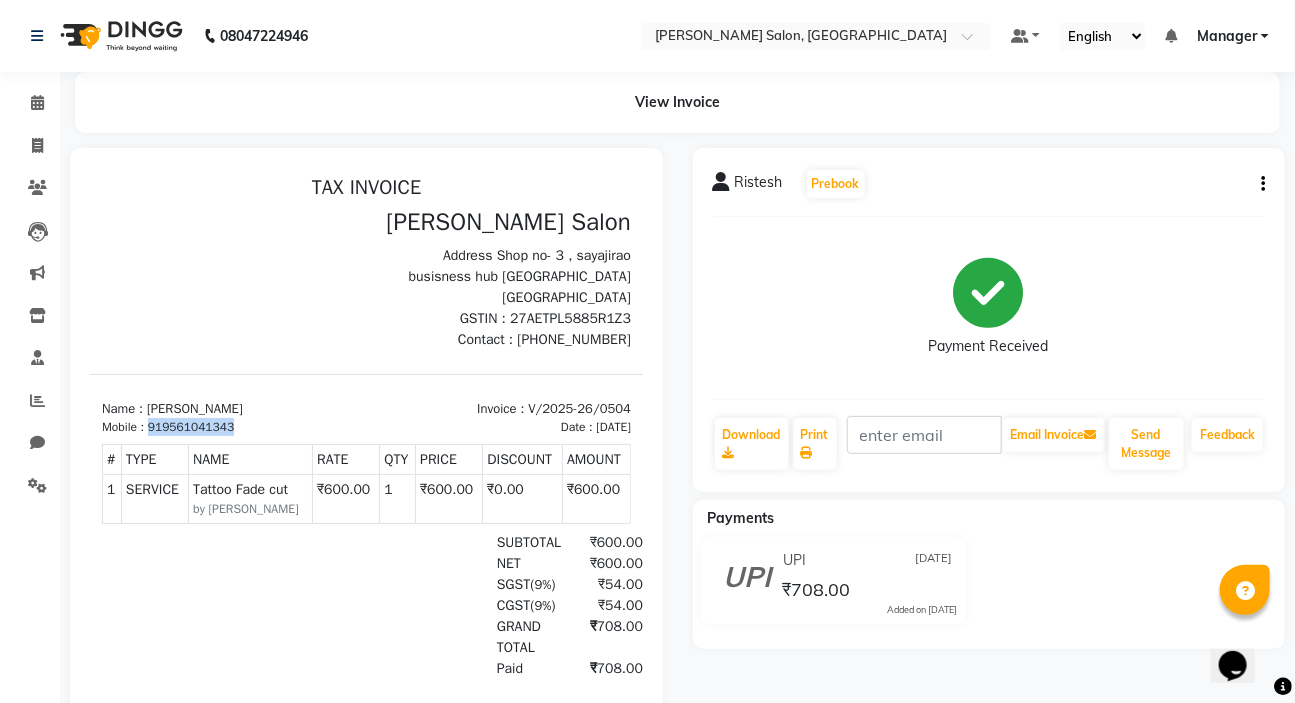 click on "919561041343" at bounding box center (190, 426) 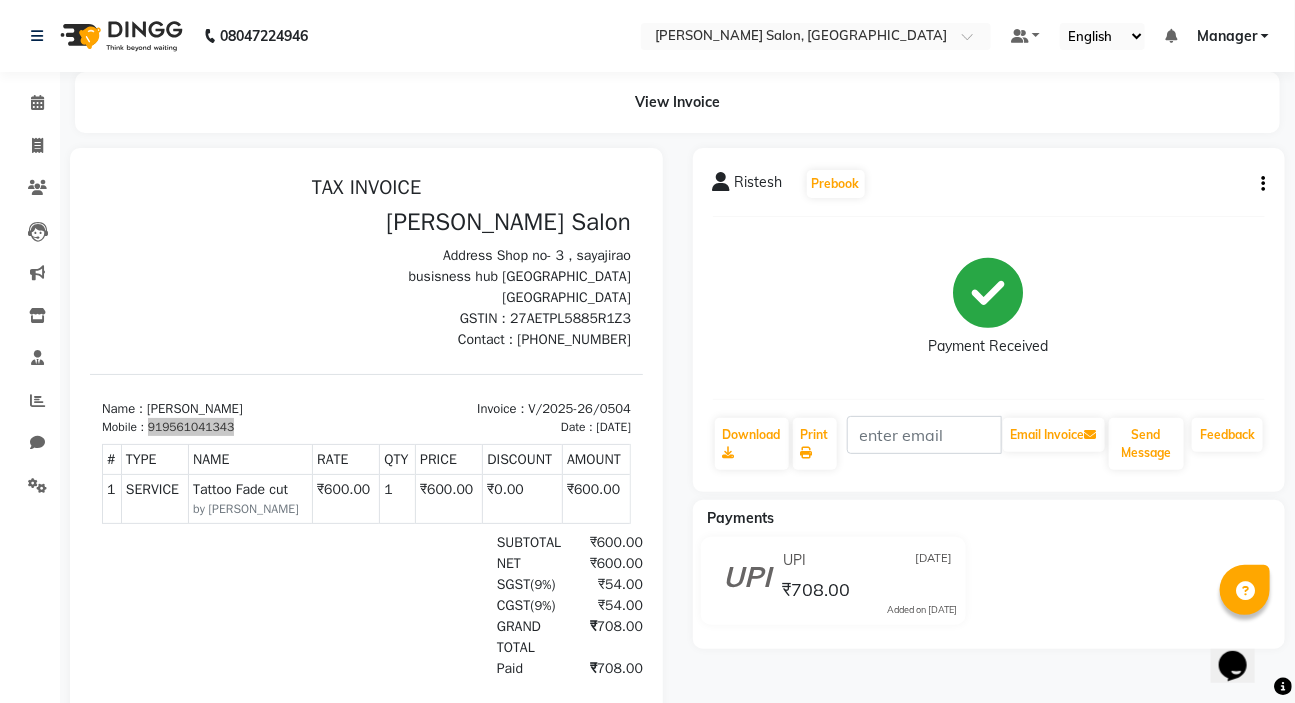 click 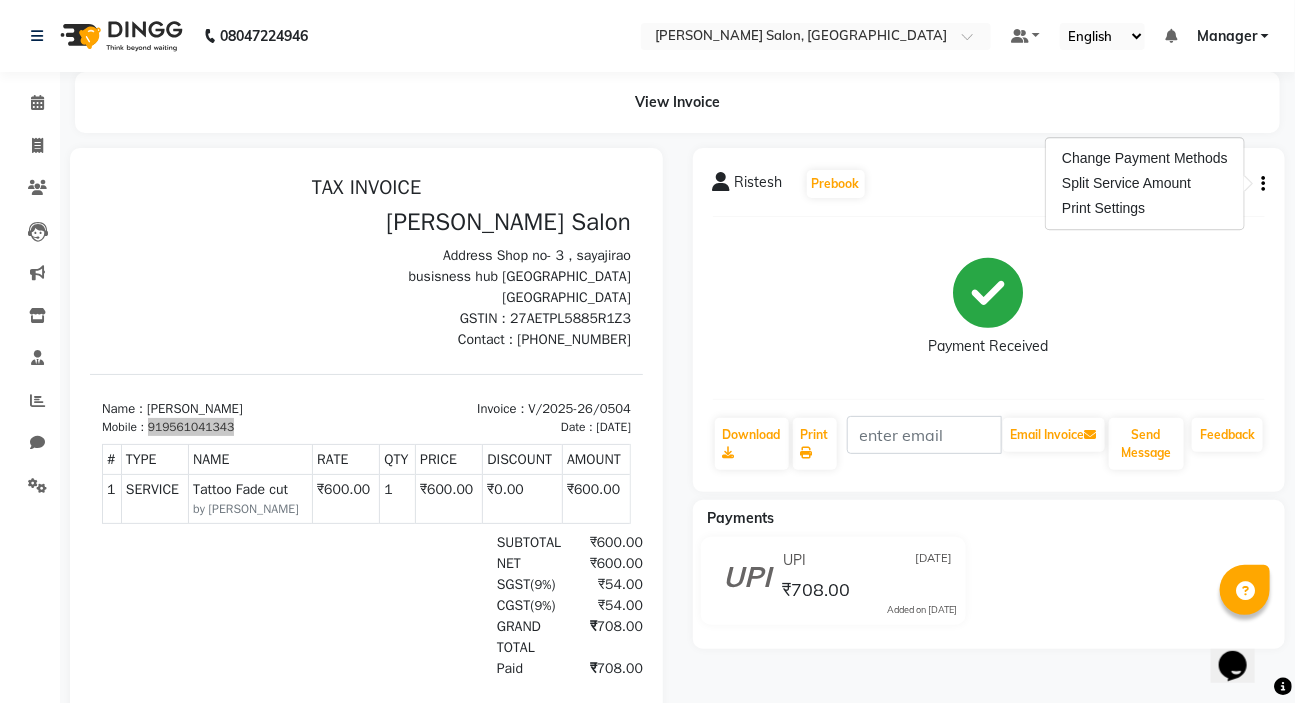 click on "Payment Received" 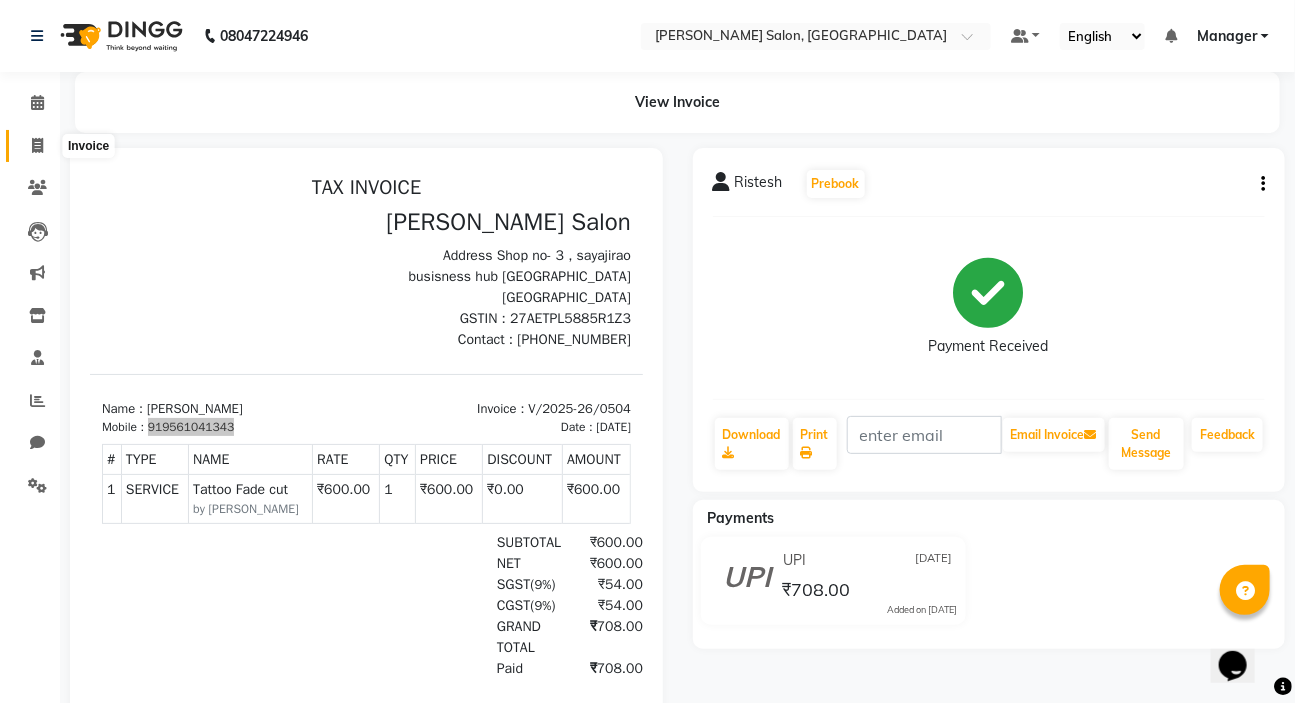 click 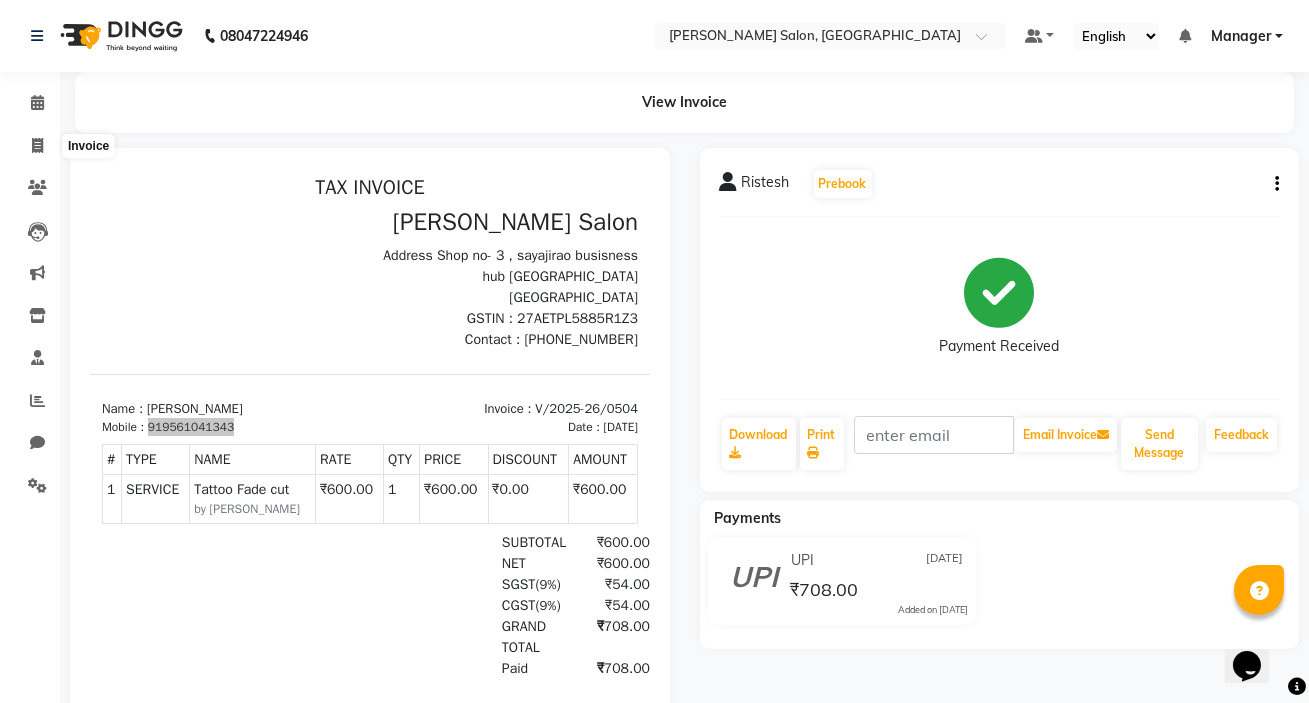 select on "7550" 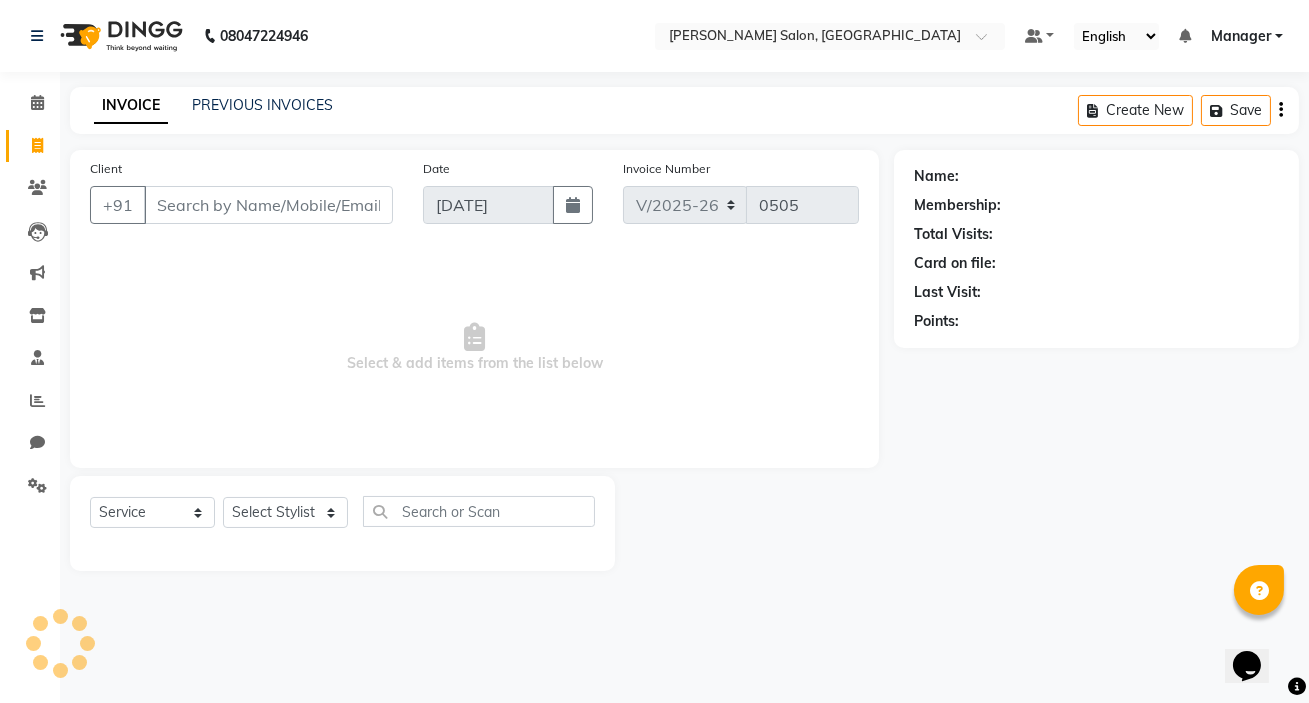 click on "Client" at bounding box center [268, 205] 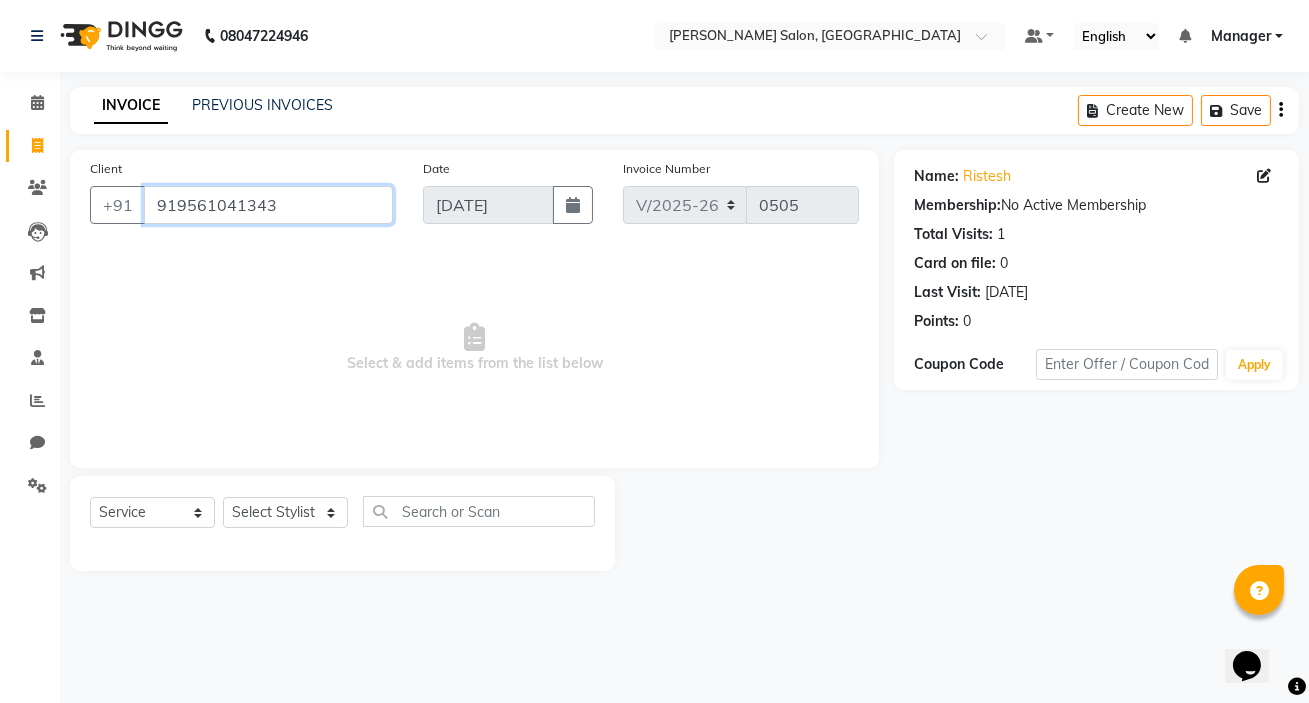 click on "919561041343" at bounding box center (268, 205) 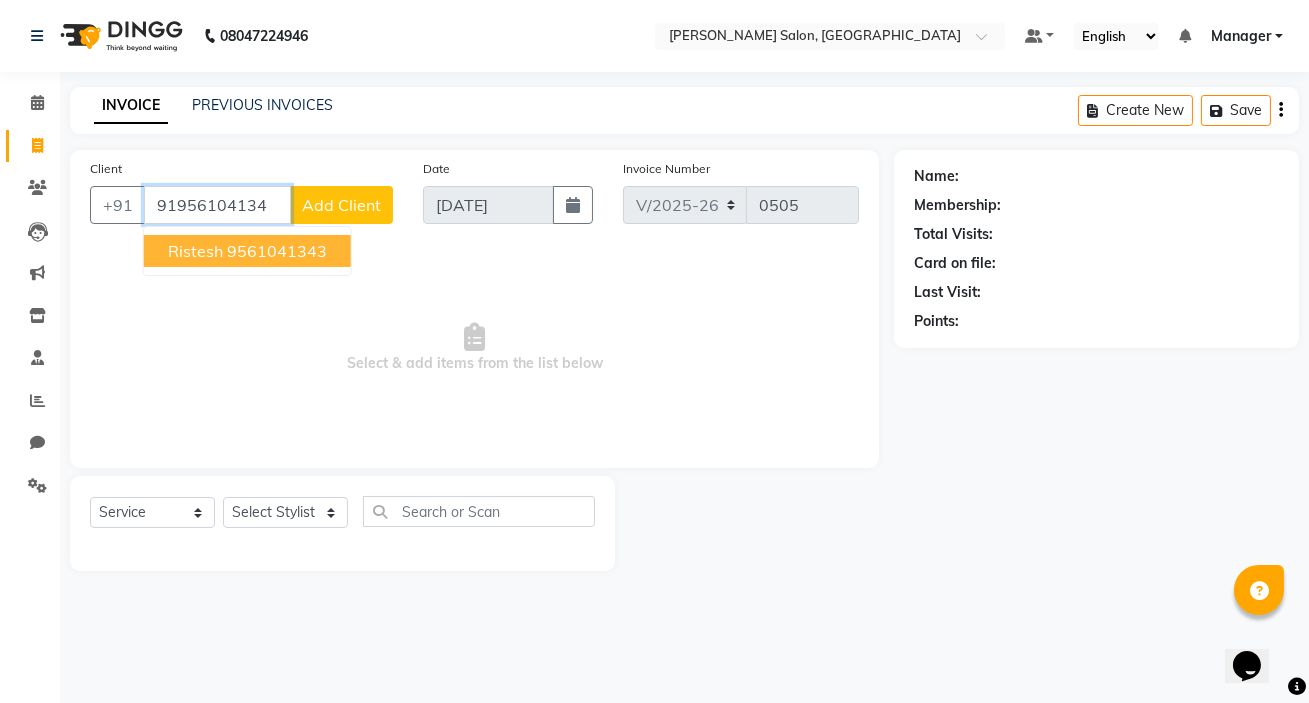 click on "Ristesh  9561041343" at bounding box center (247, 251) 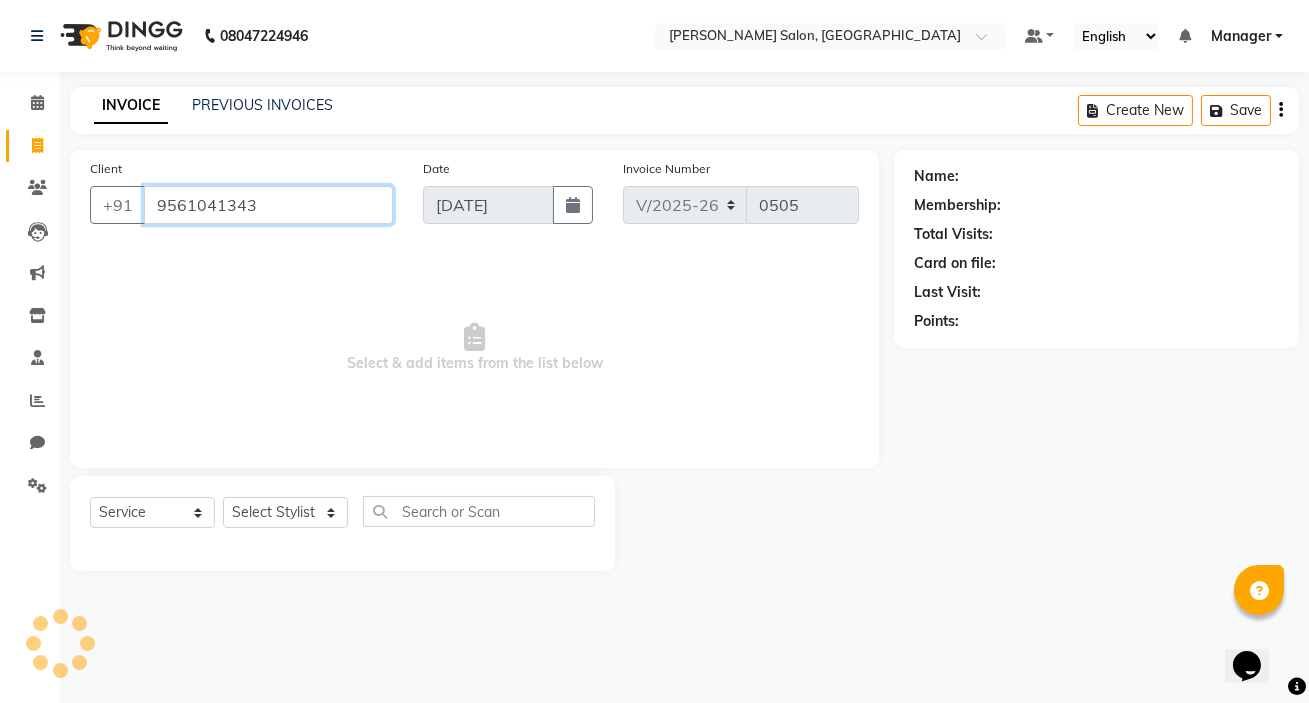 type on "9561041343" 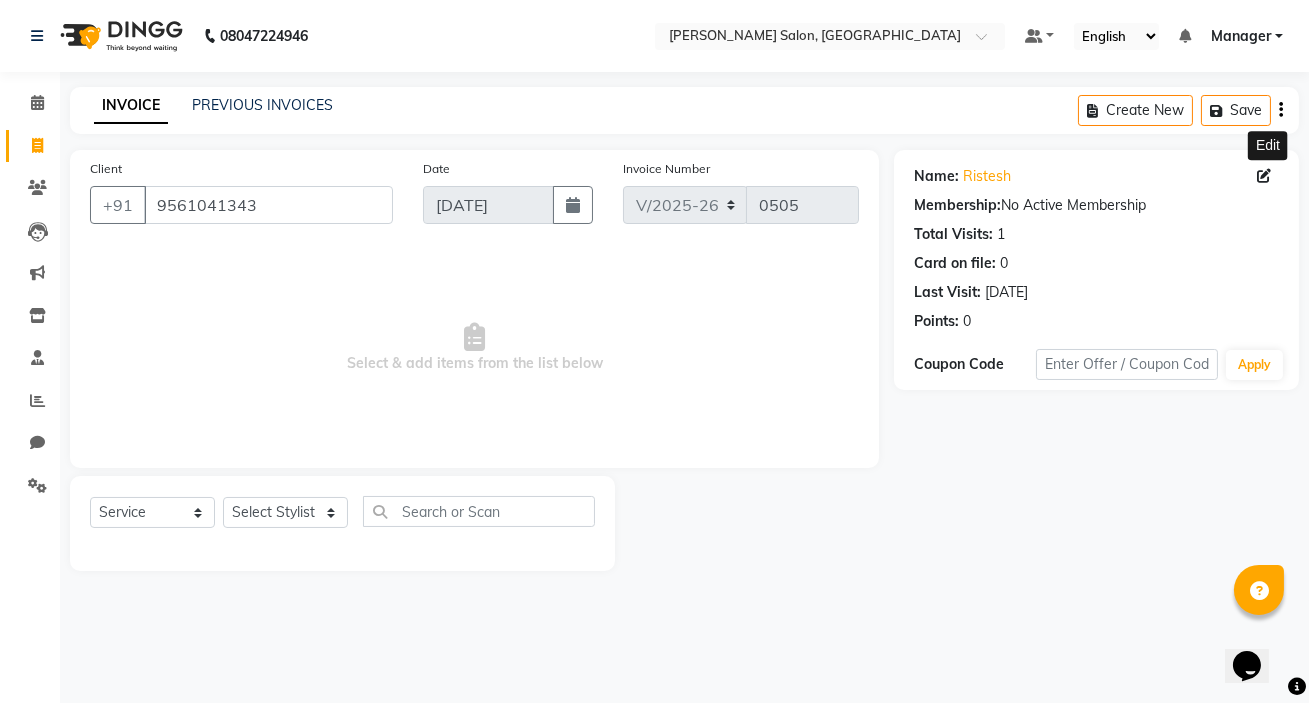 click 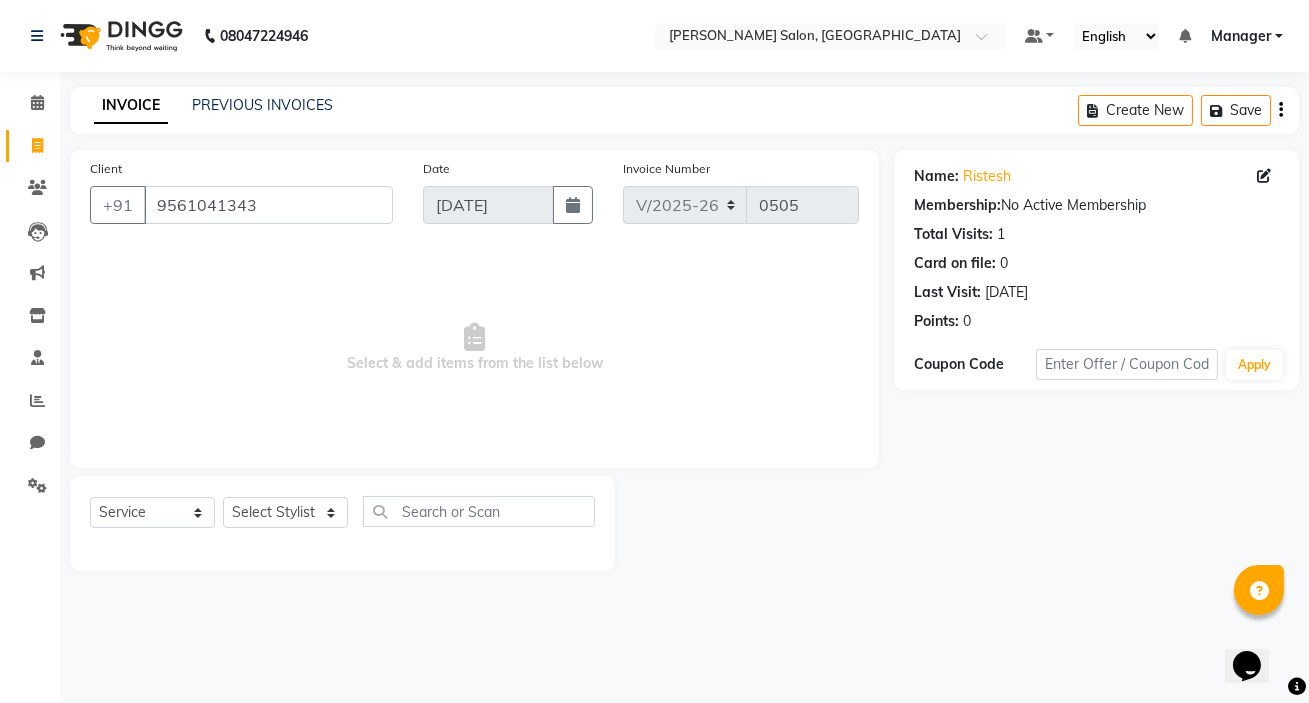 select on "[DEMOGRAPHIC_DATA]" 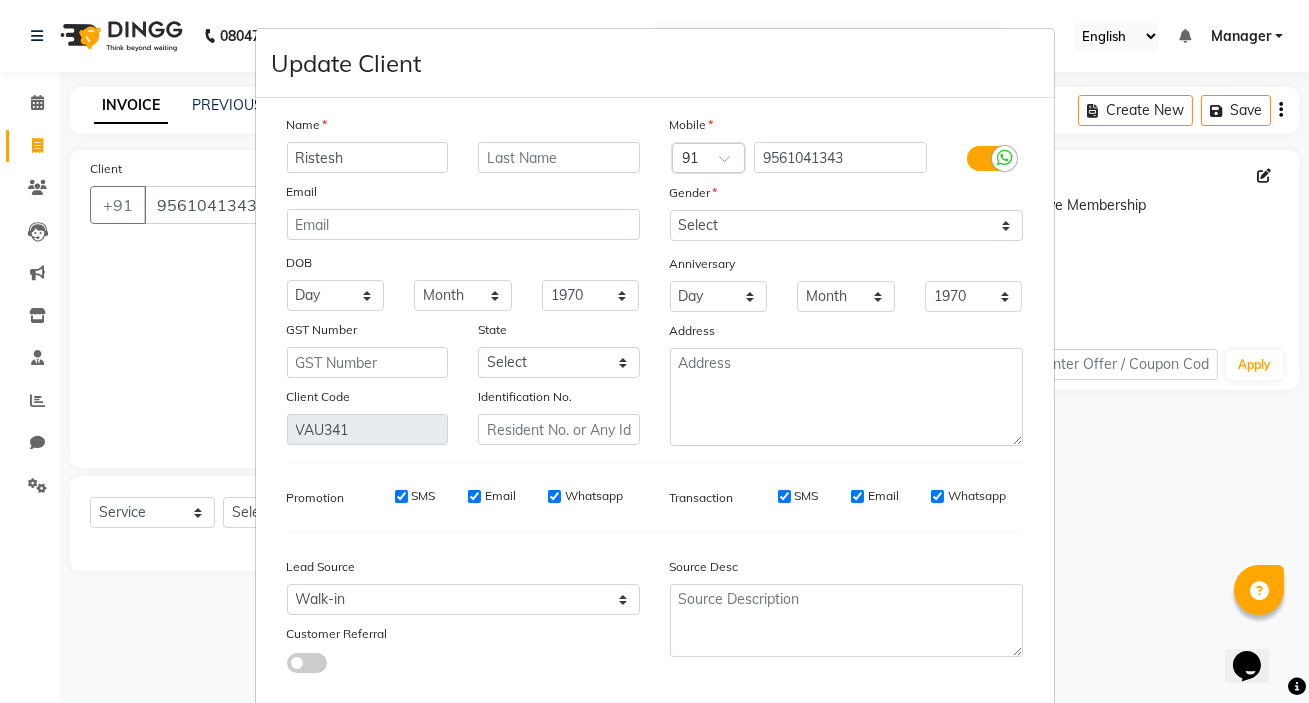 click on "Ristesh" at bounding box center (368, 157) 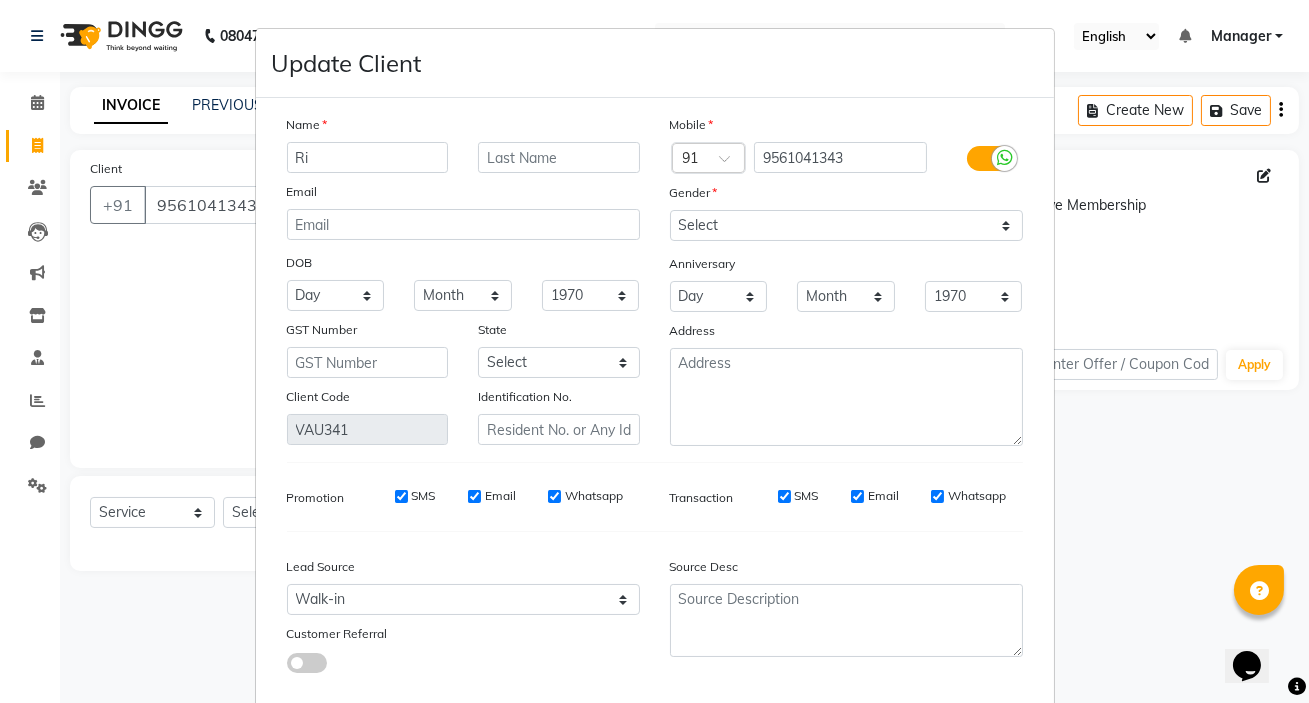 type on "R" 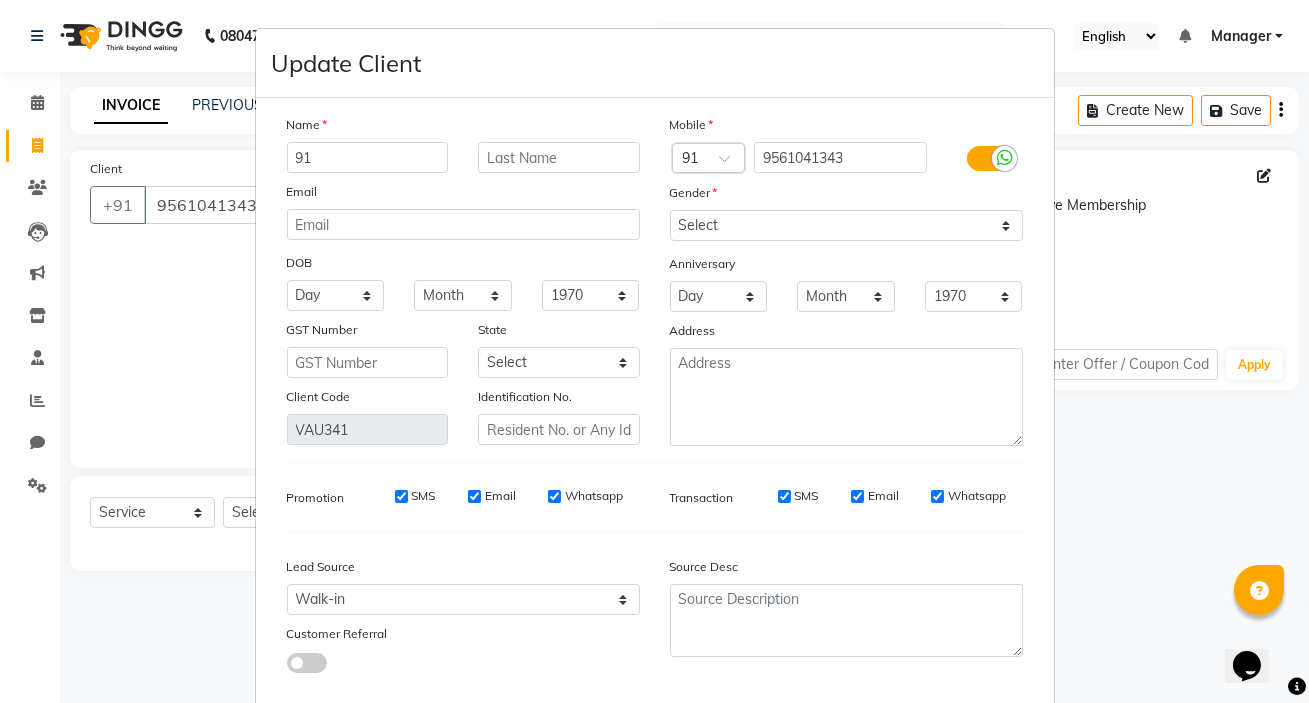 type on "9" 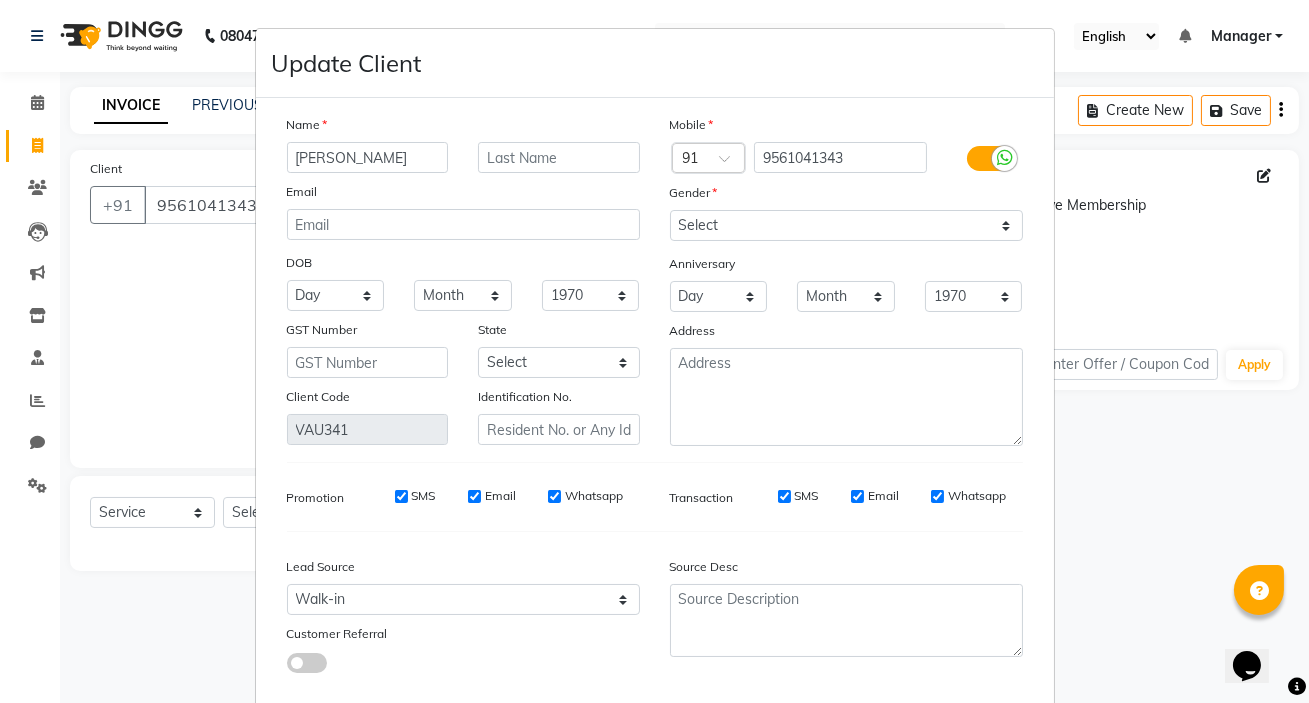 type on "Pritesh" 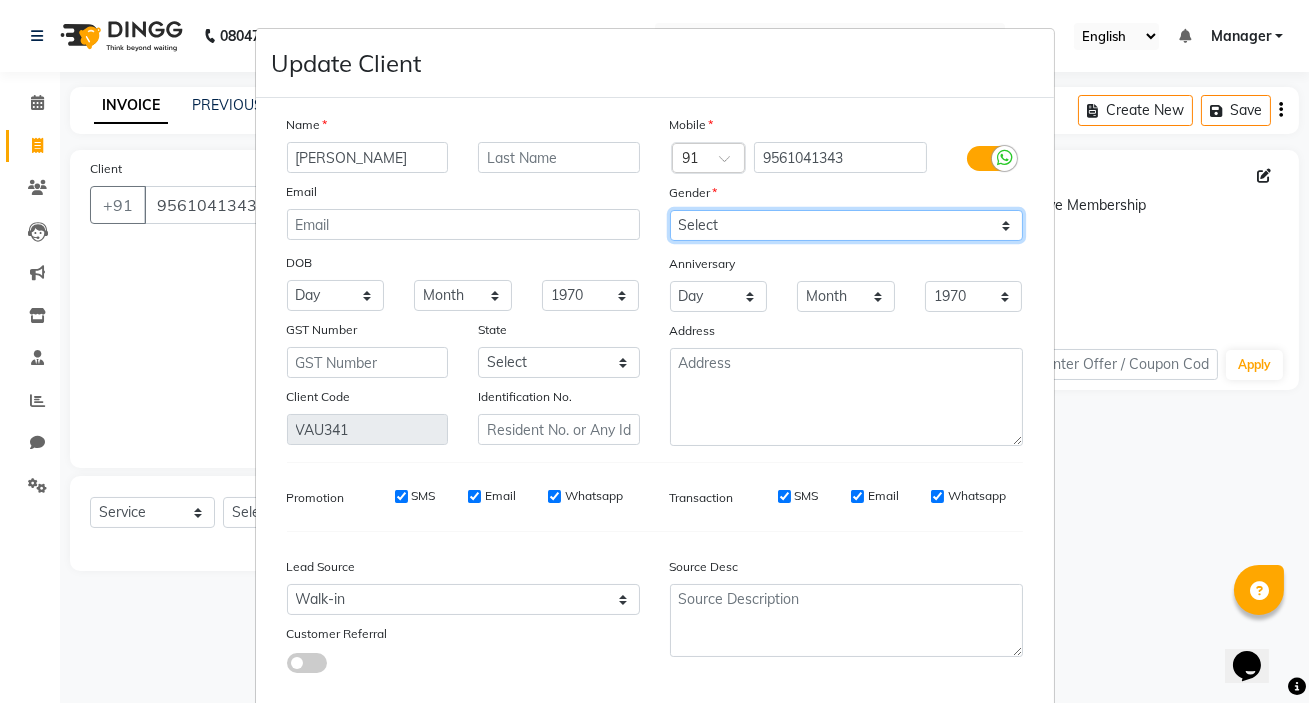 click on "Select [DEMOGRAPHIC_DATA] [DEMOGRAPHIC_DATA] Other Prefer Not To Say" at bounding box center (846, 225) 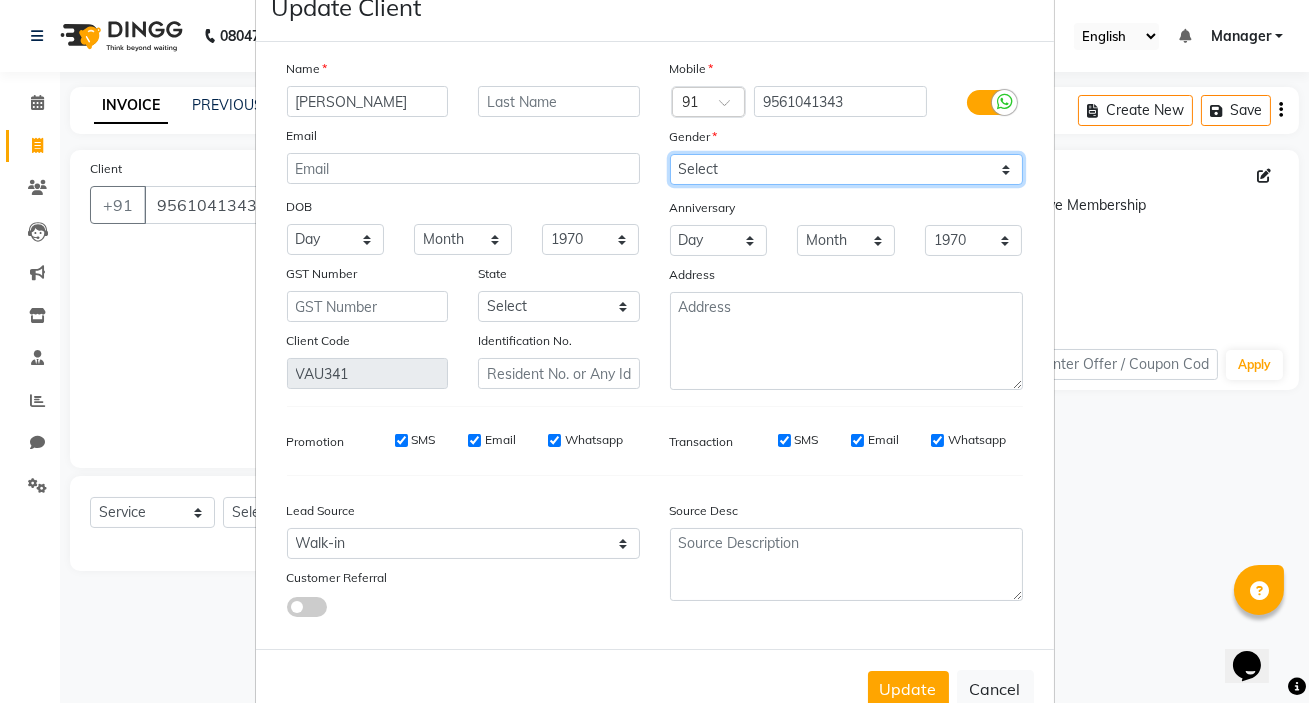 scroll, scrollTop: 115, scrollLeft: 0, axis: vertical 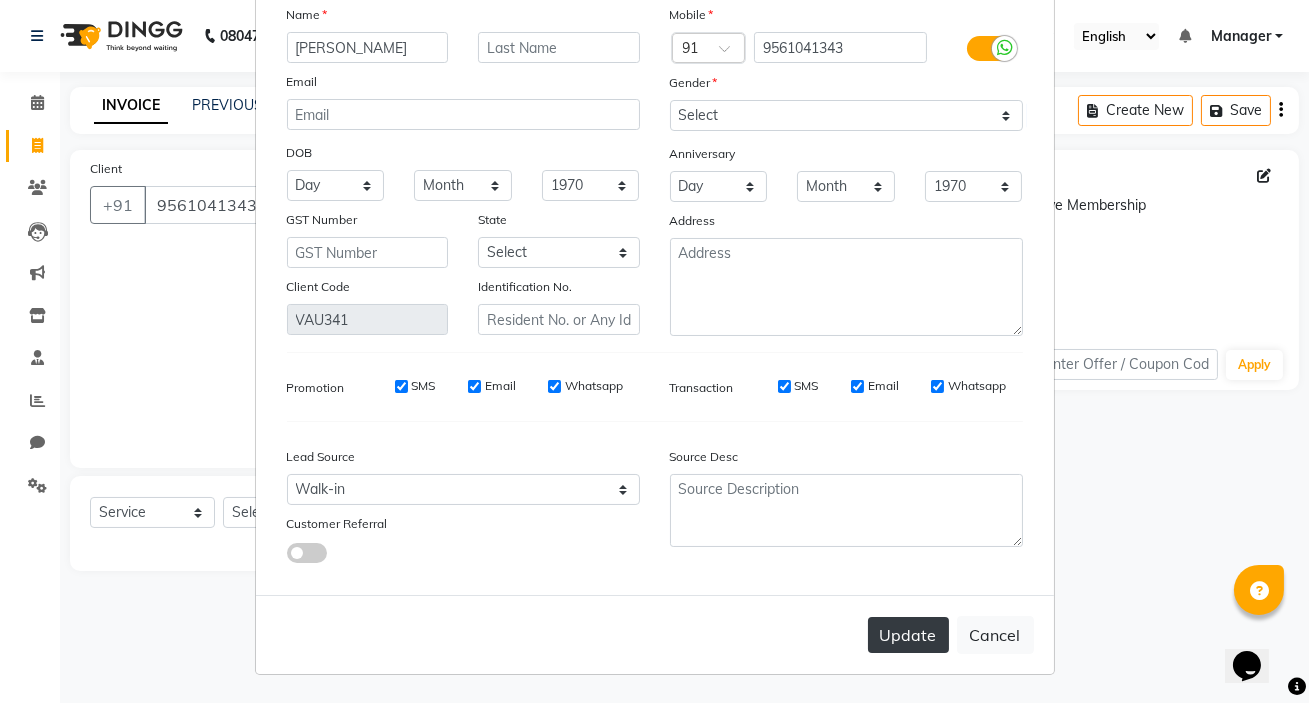 click on "Update" at bounding box center [908, 635] 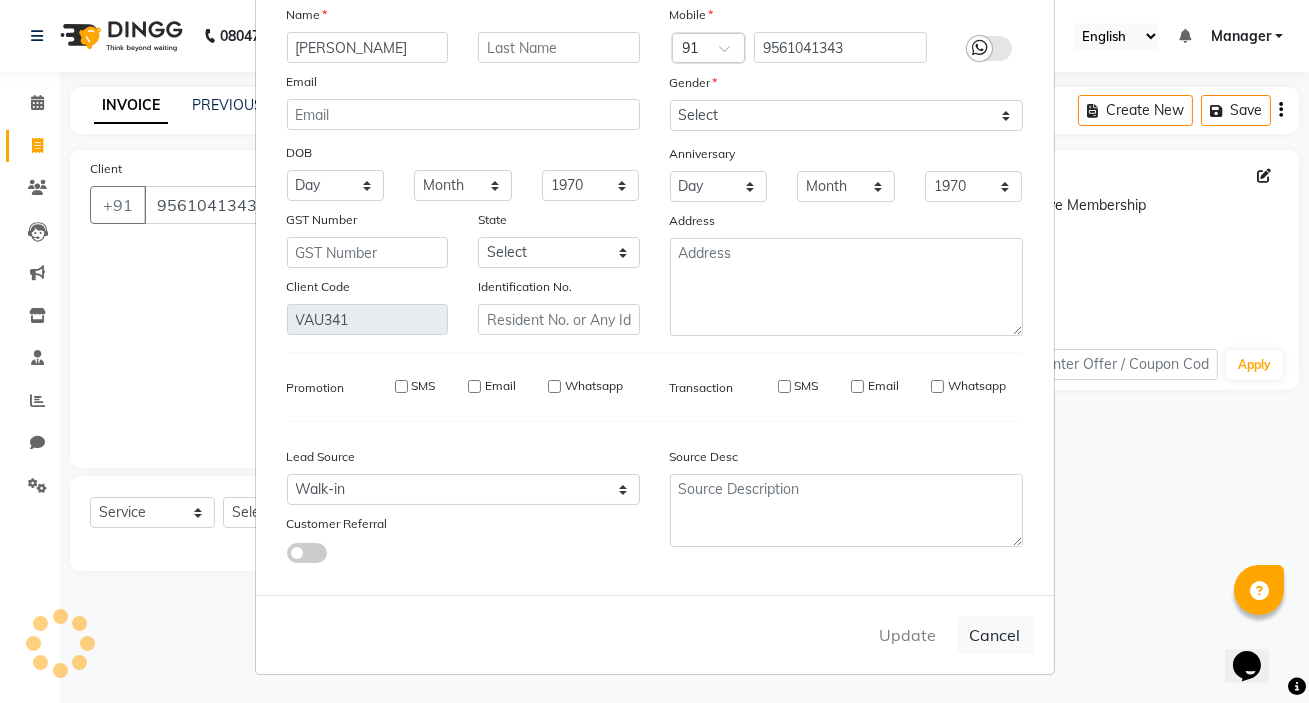 type 